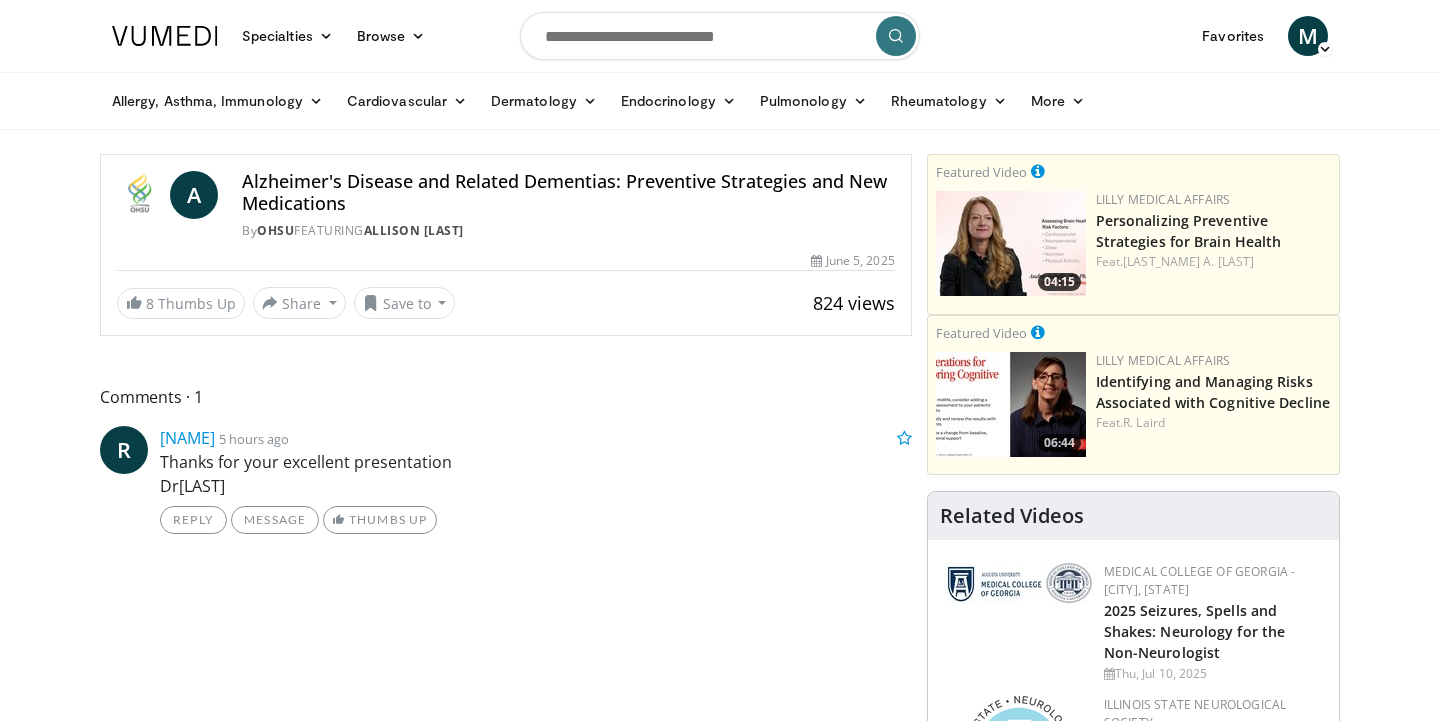 scroll, scrollTop: 0, scrollLeft: 0, axis: both 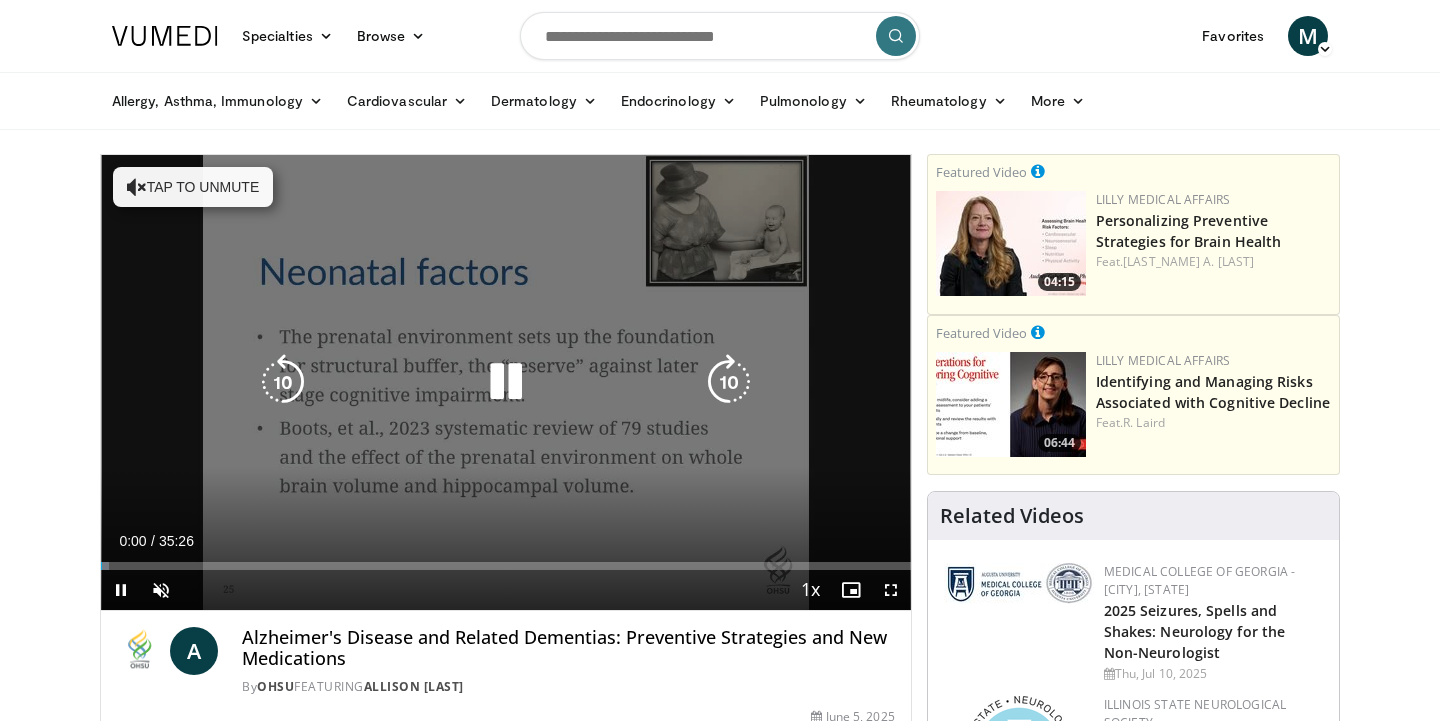 click on "Tap to unmute" at bounding box center [193, 187] 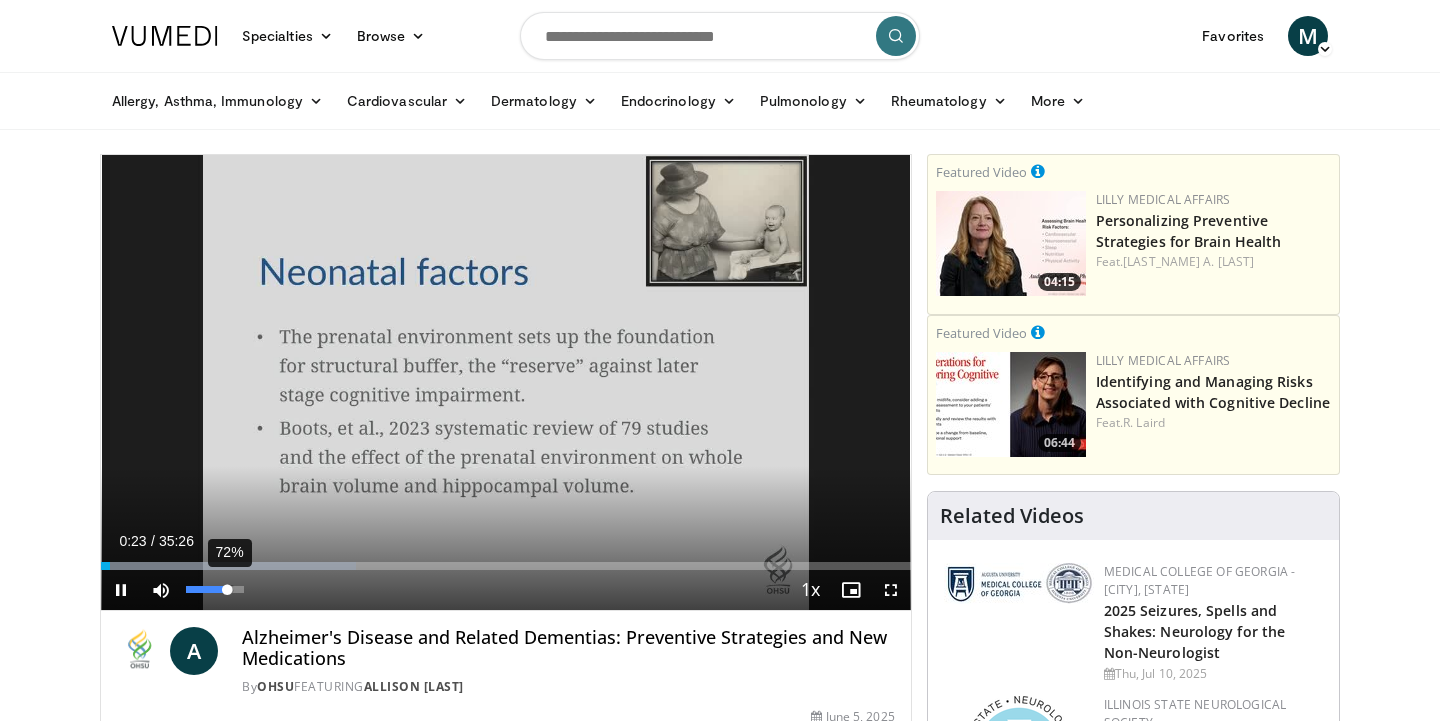drag, startPoint x: 243, startPoint y: 595, endPoint x: 227, endPoint y: 593, distance: 16.124516 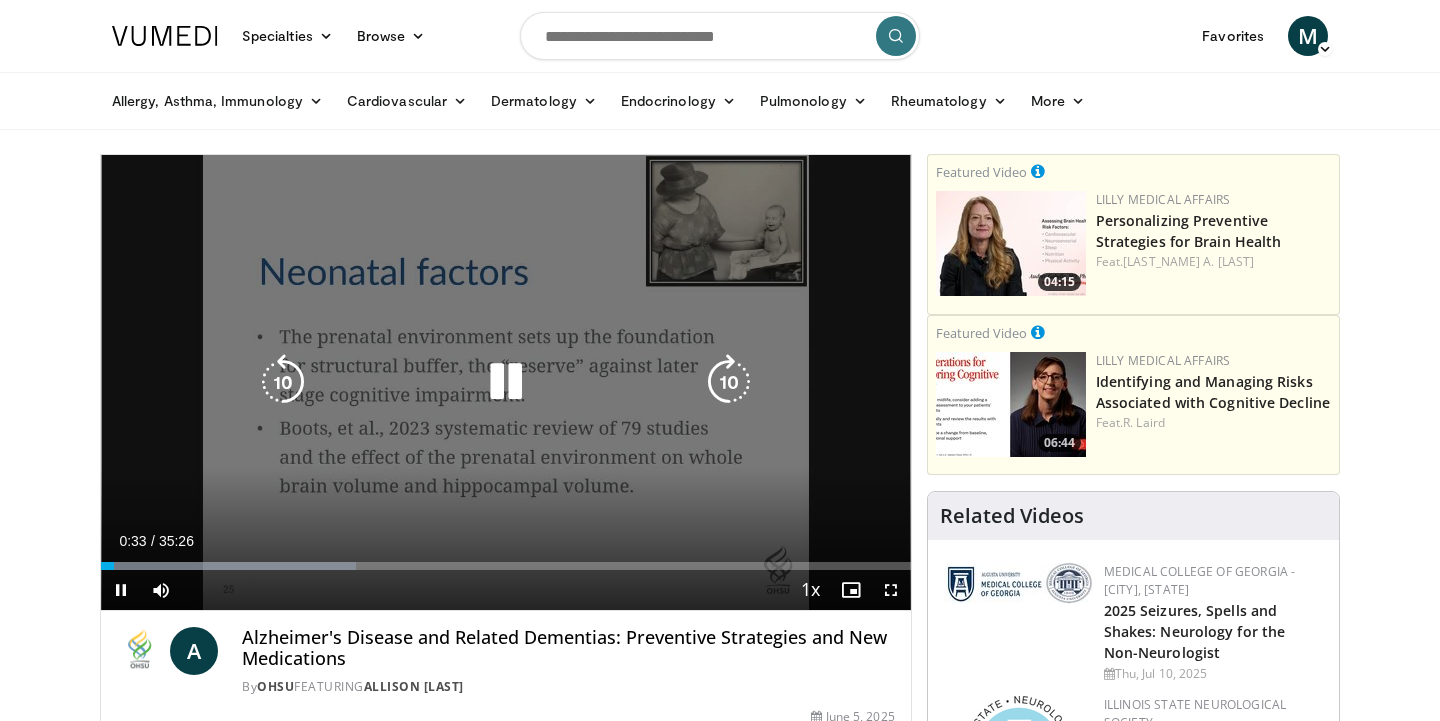 click at bounding box center (729, 382) 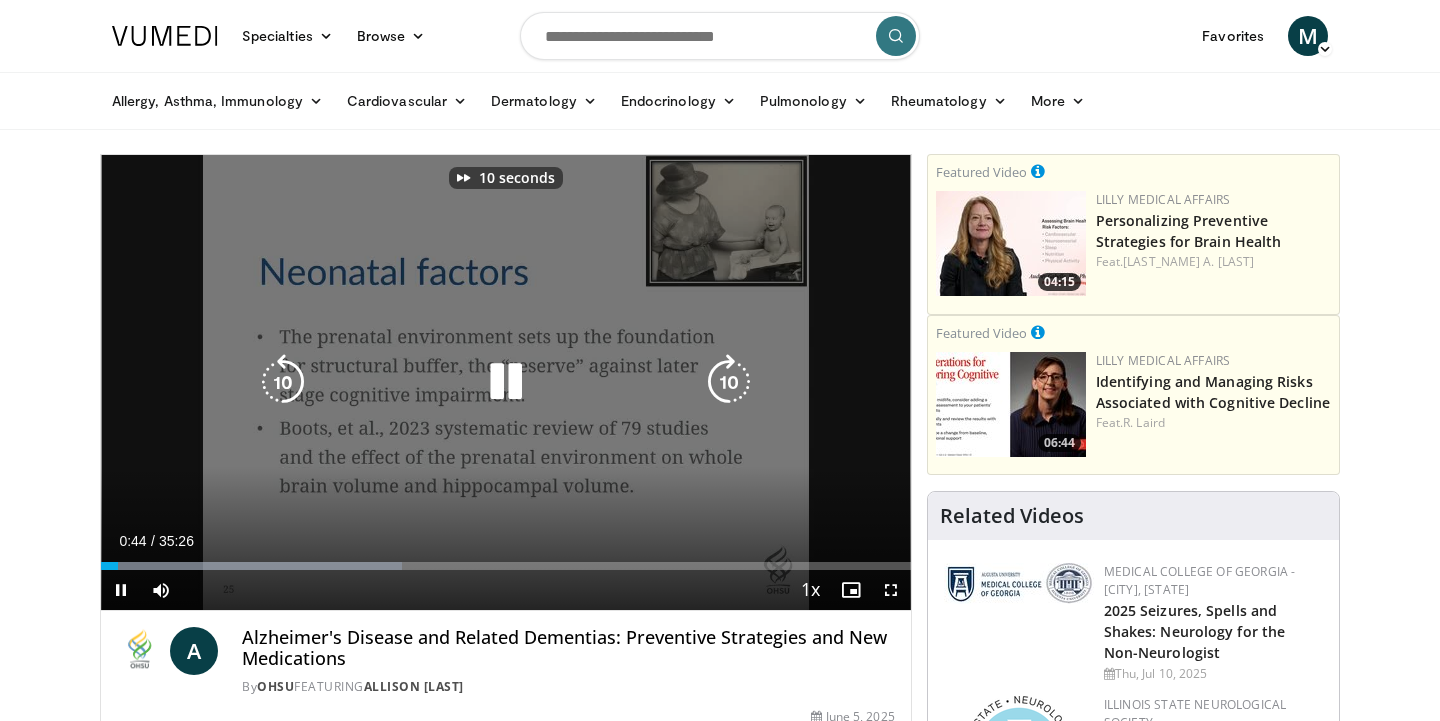 click at bounding box center (729, 382) 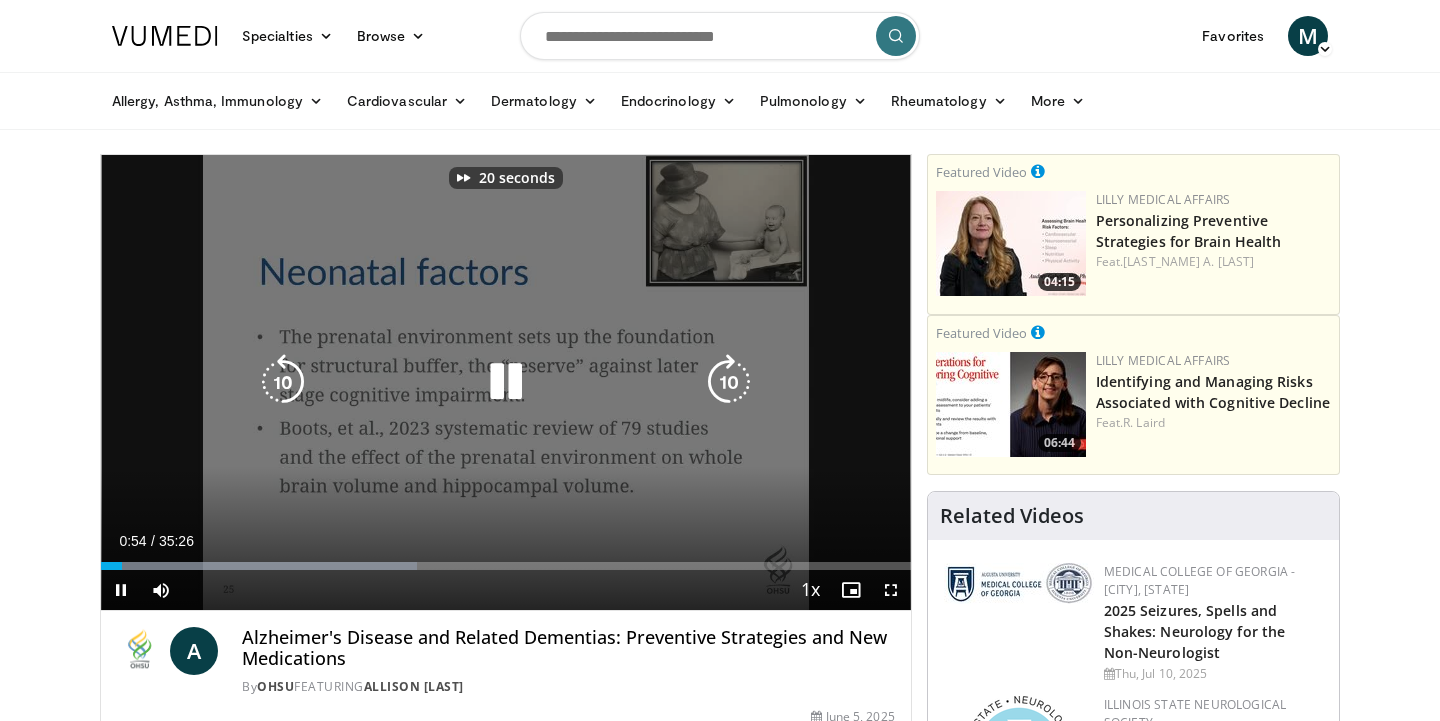 click at bounding box center [729, 382] 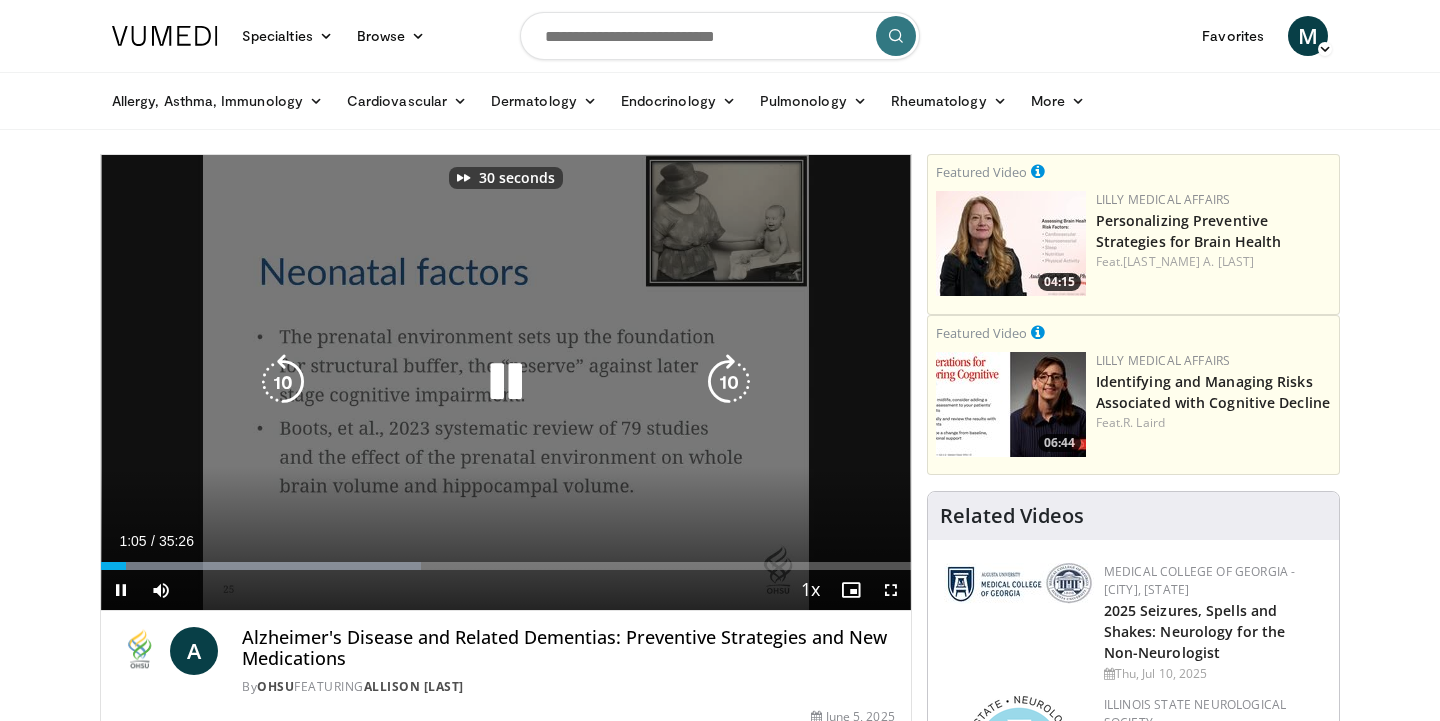click at bounding box center [729, 382] 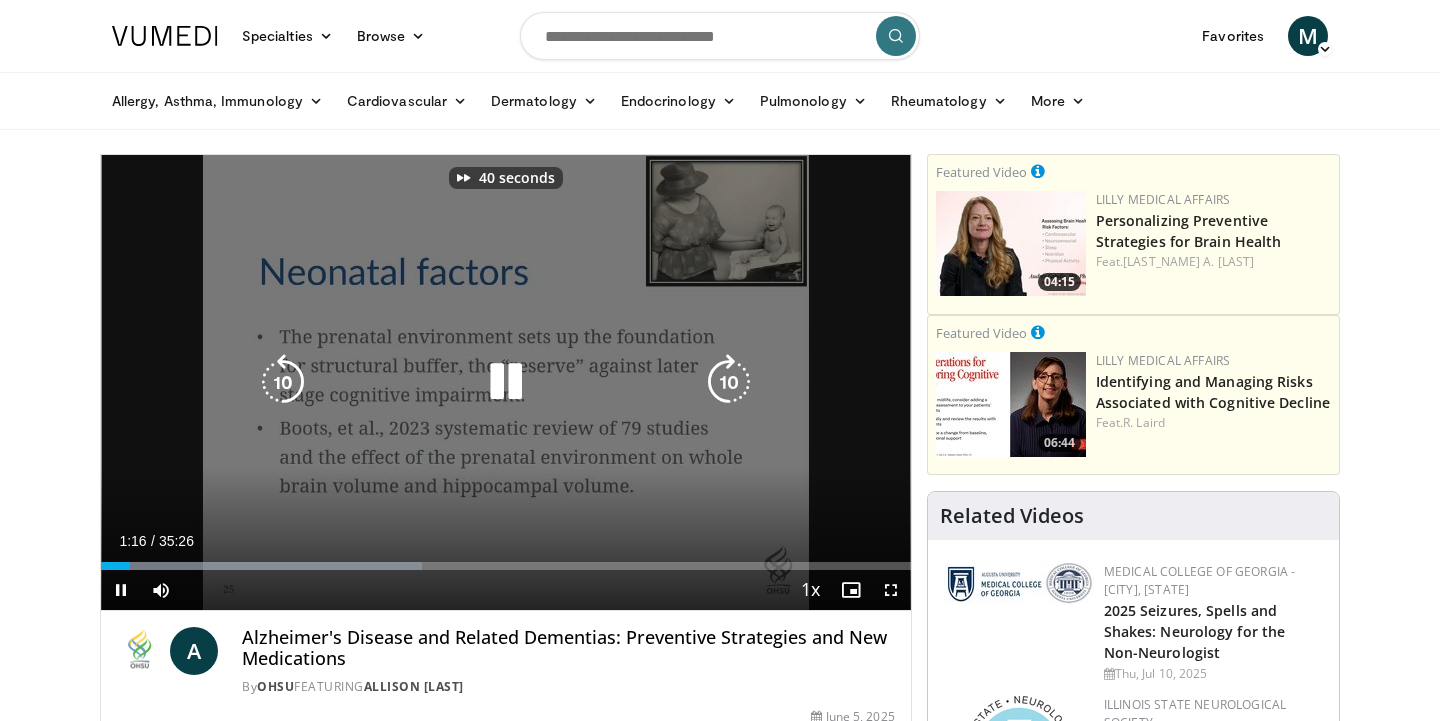 click at bounding box center (729, 382) 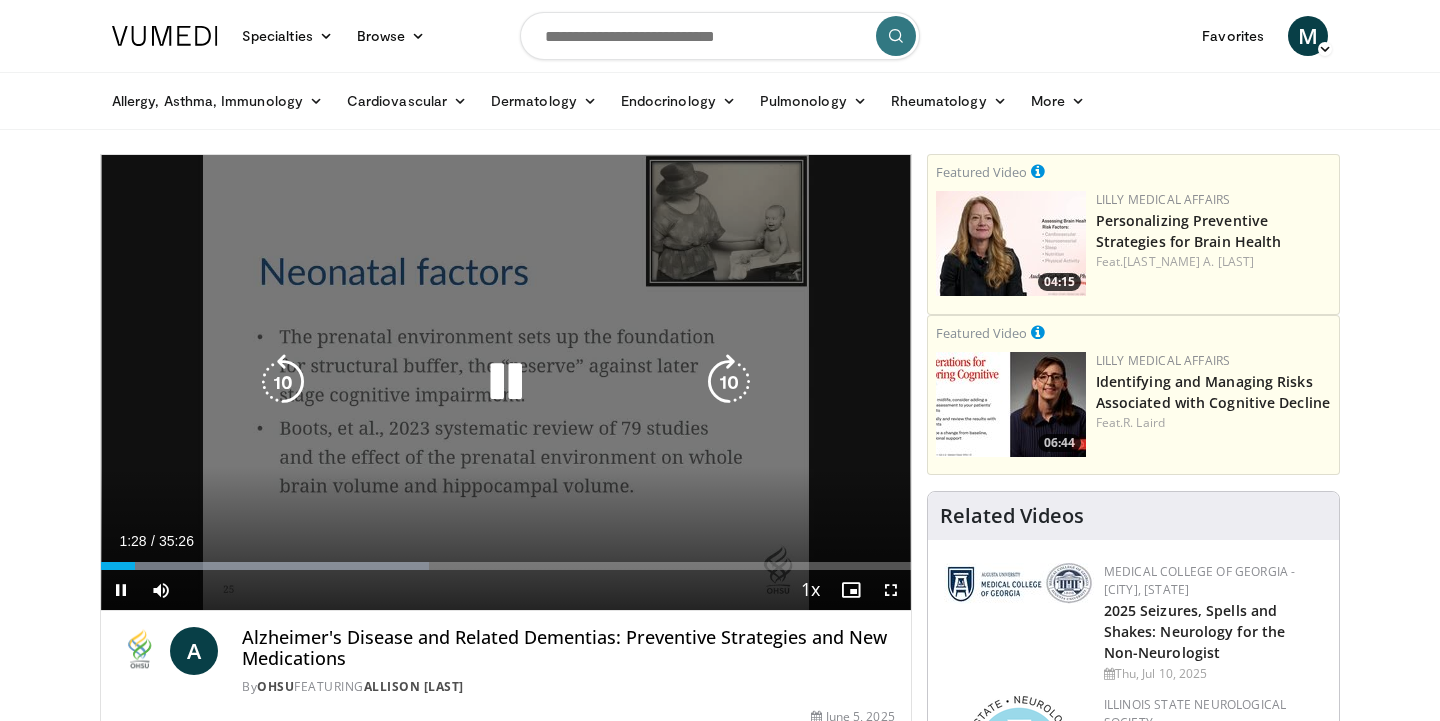 click at bounding box center (729, 382) 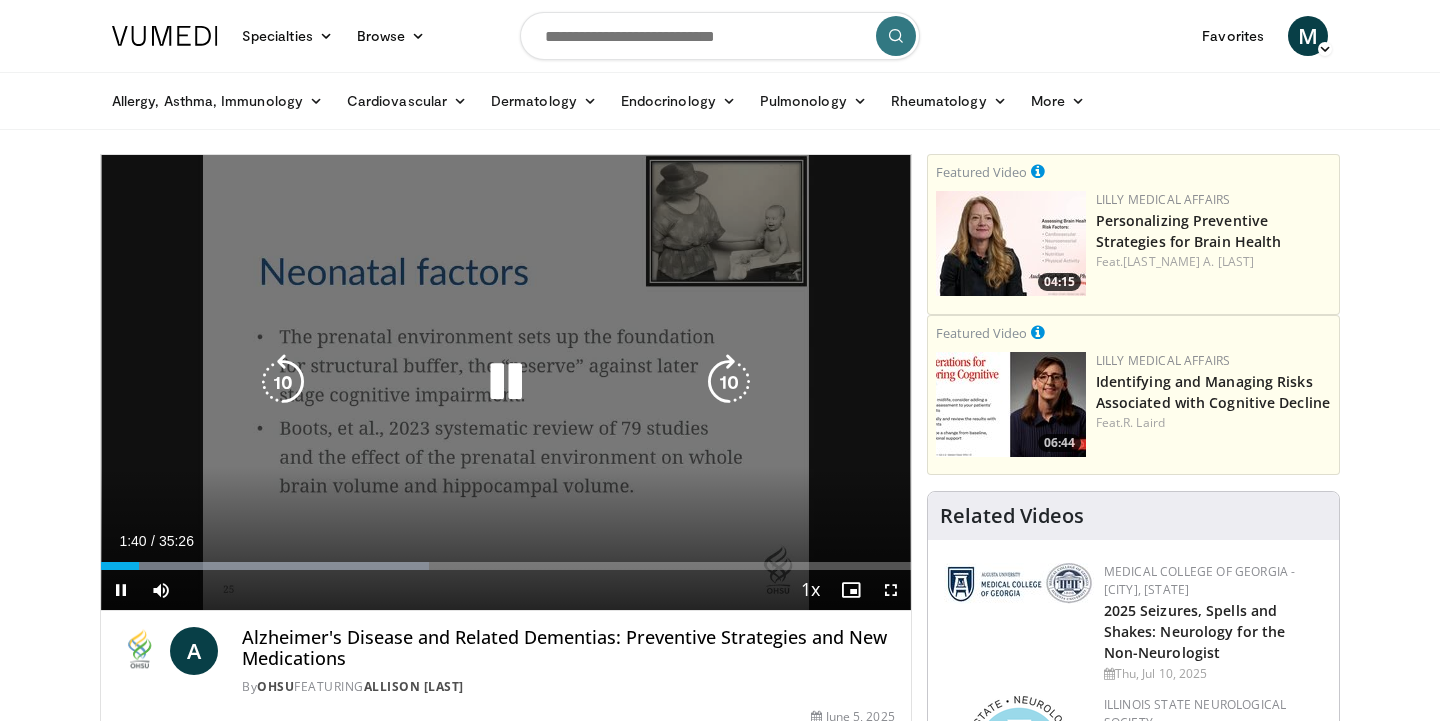 click at bounding box center [506, 382] 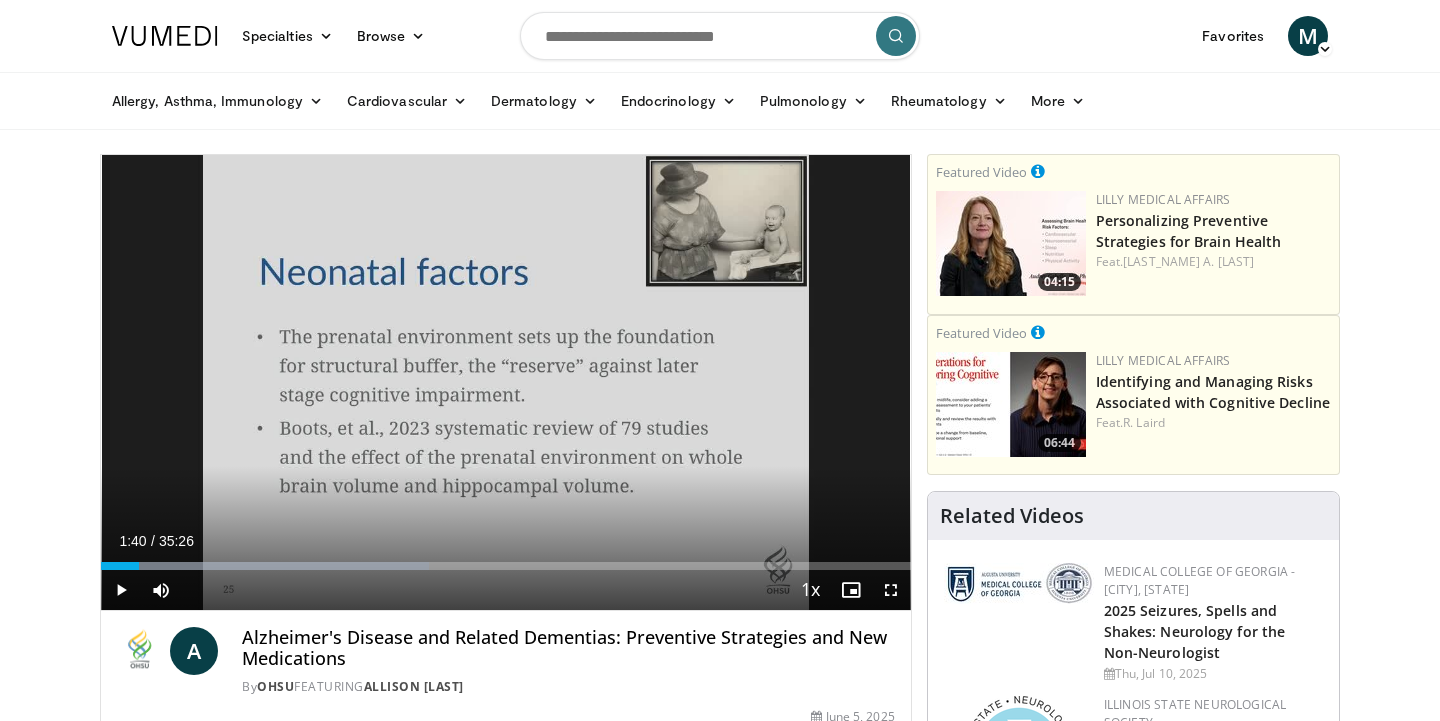 click at bounding box center [121, 590] 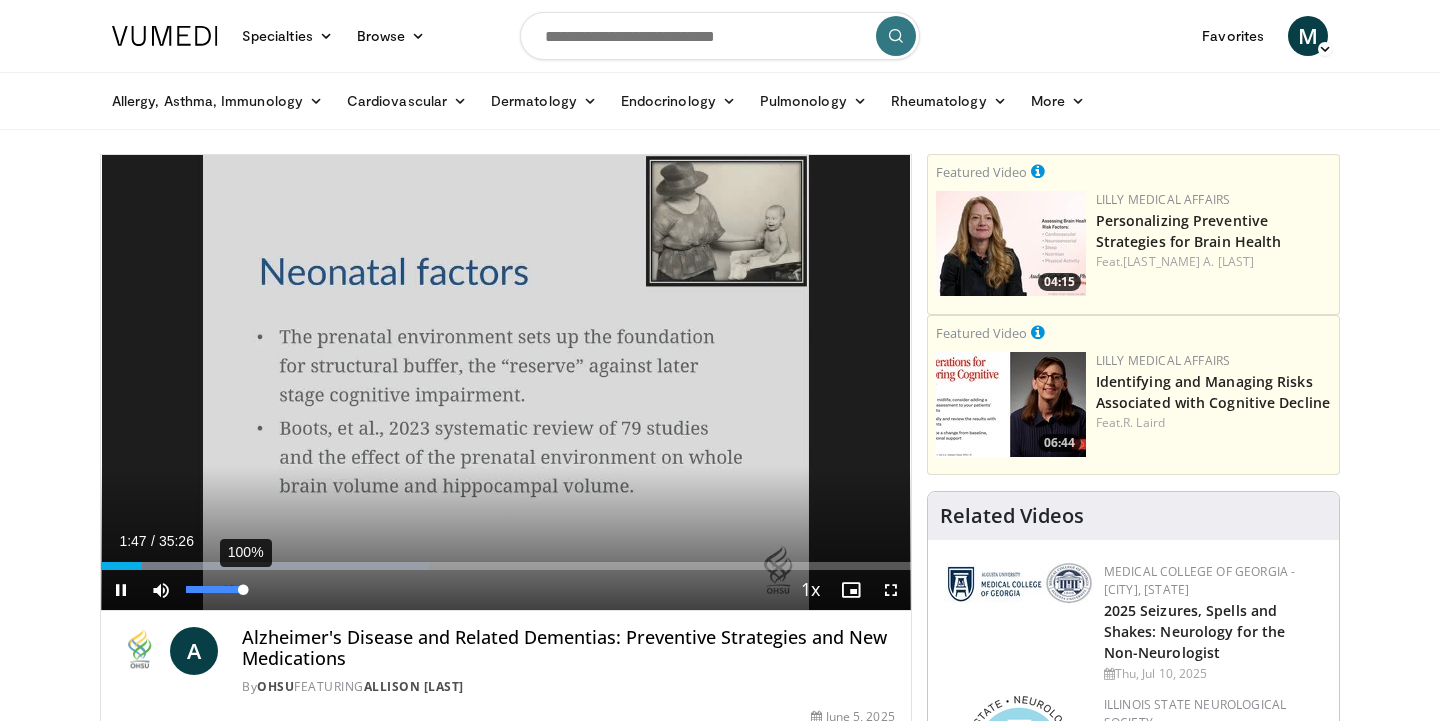 drag, startPoint x: 227, startPoint y: 592, endPoint x: 249, endPoint y: 591, distance: 22.022715 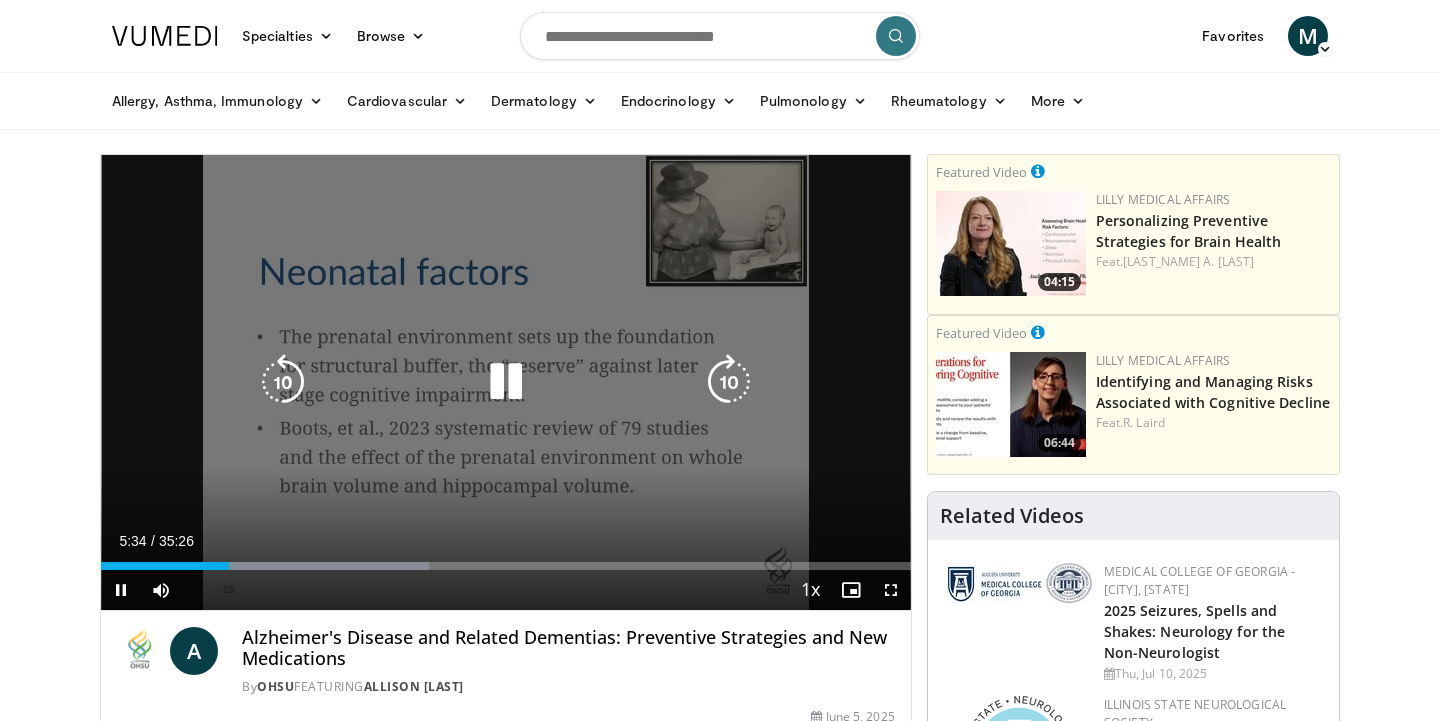 click at bounding box center (283, 382) 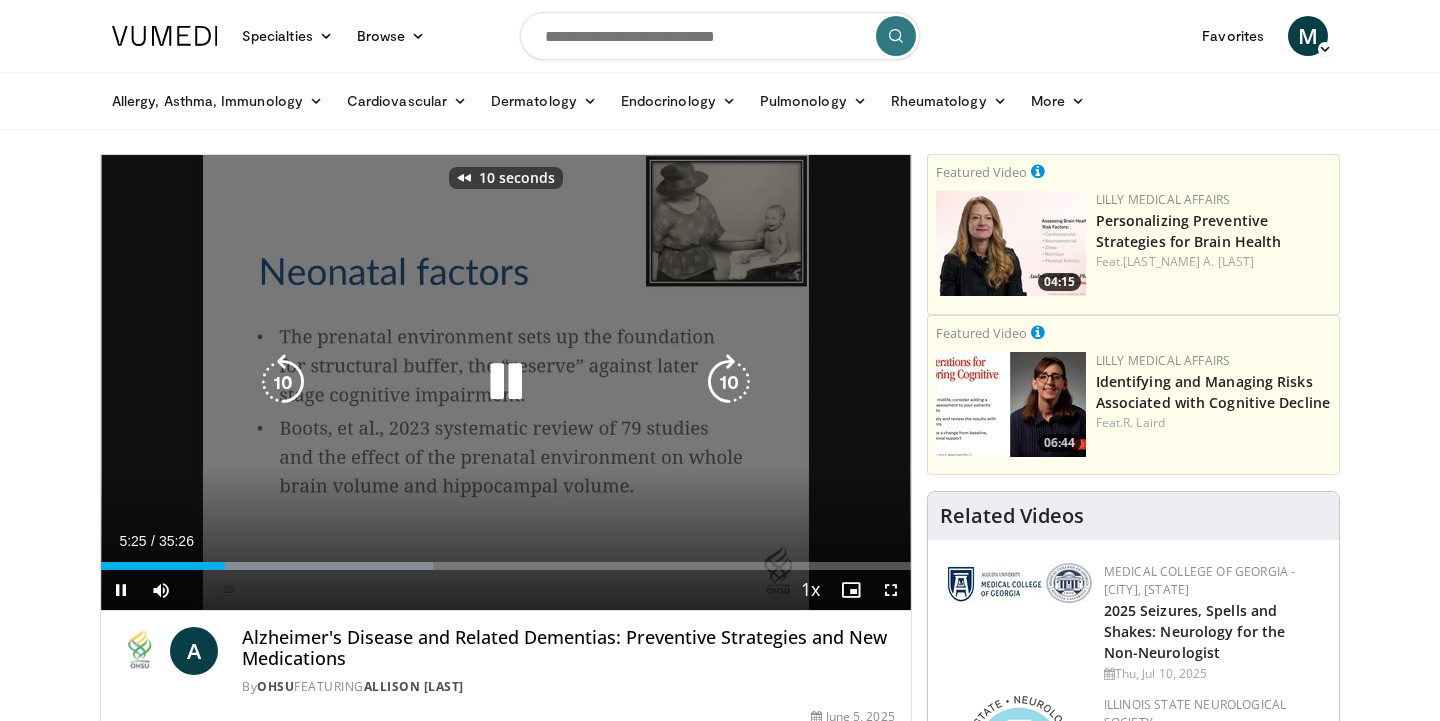 click at bounding box center (283, 382) 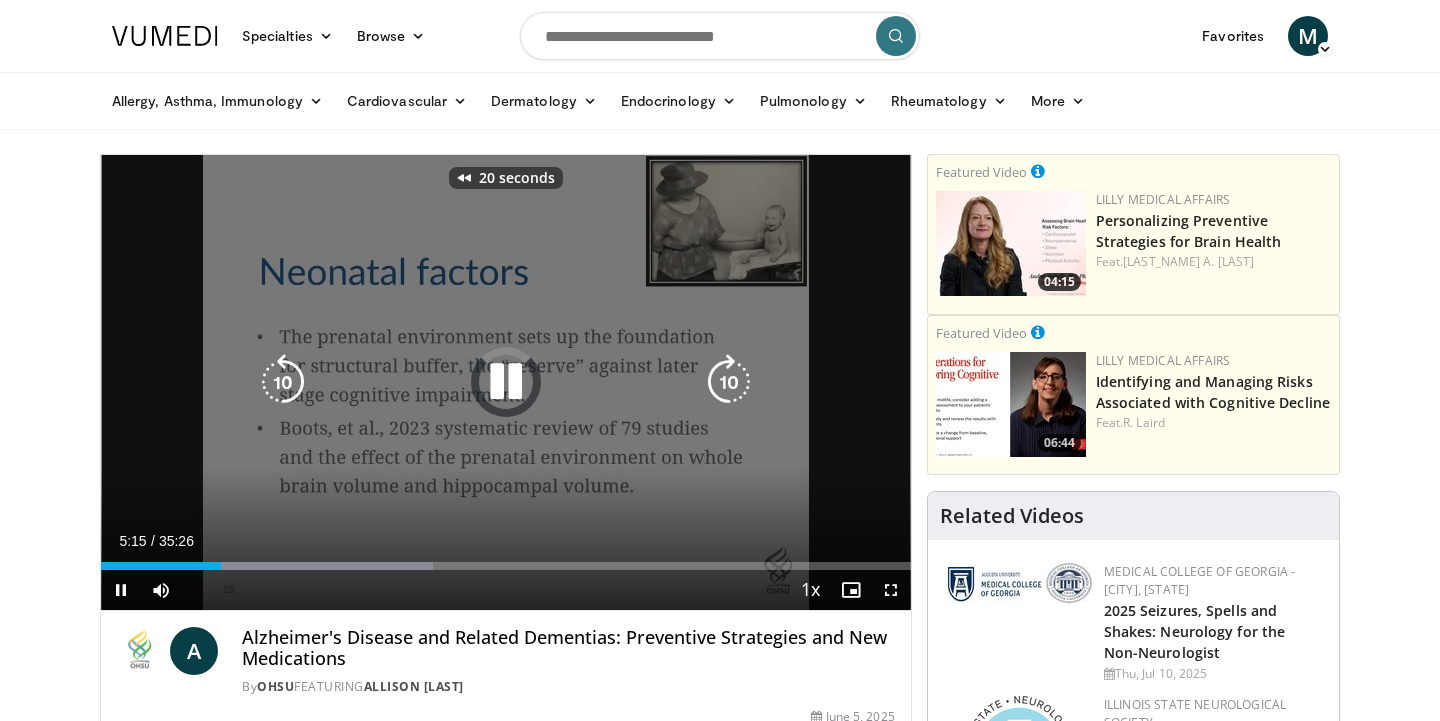 click at bounding box center (283, 382) 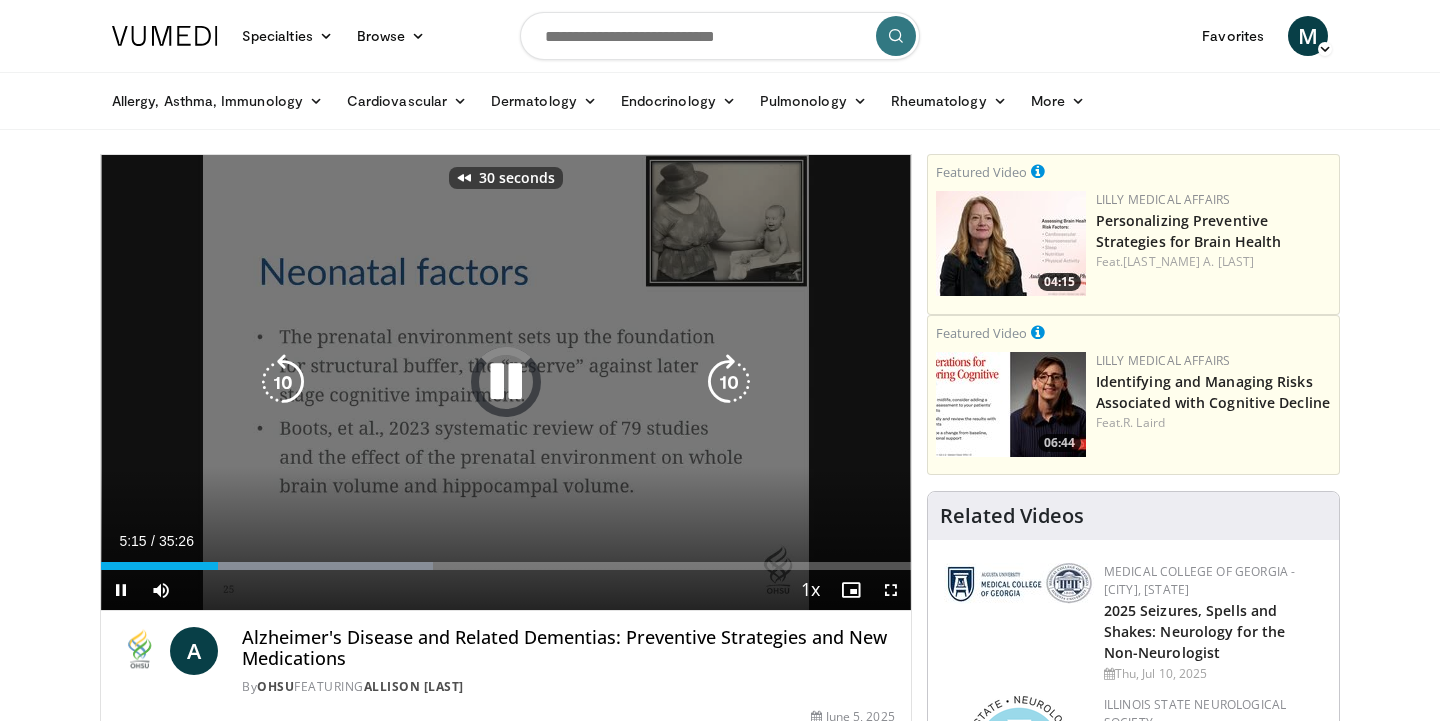 click at bounding box center (283, 382) 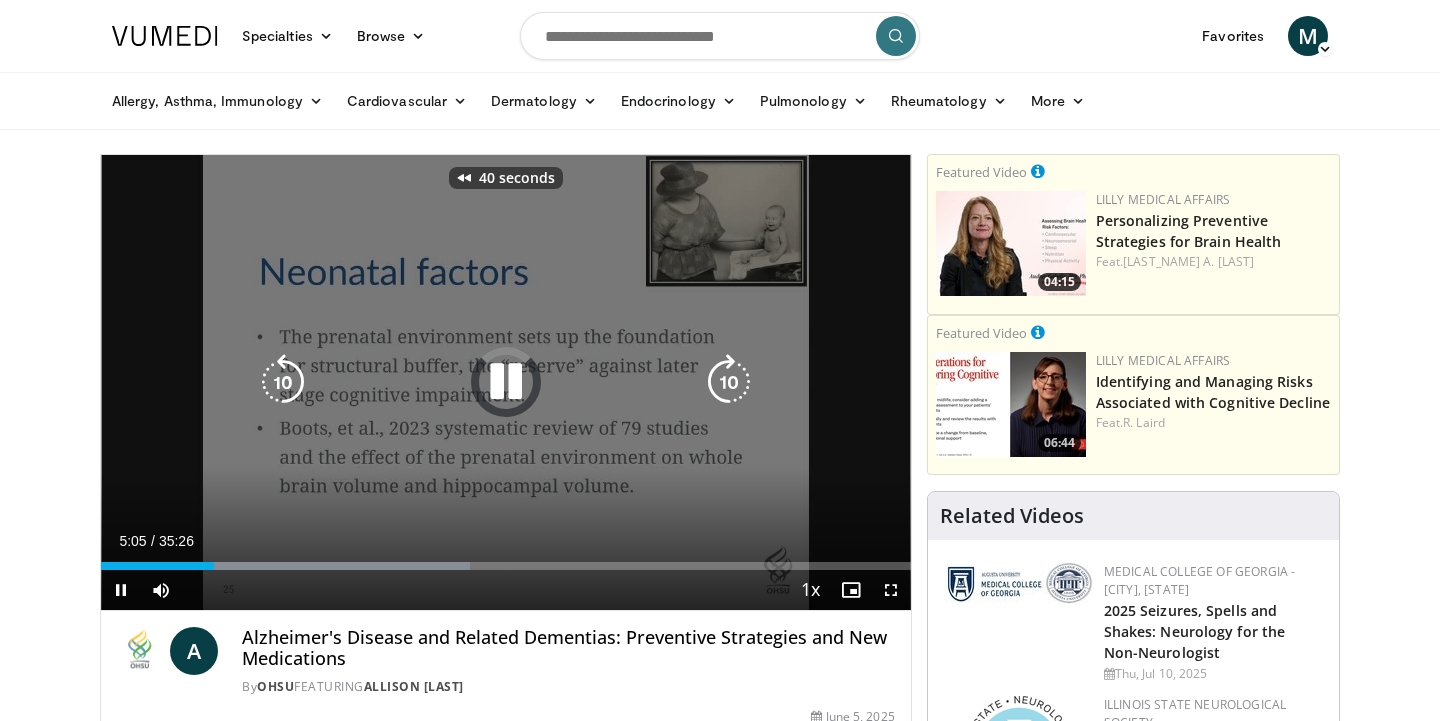 click at bounding box center [283, 382] 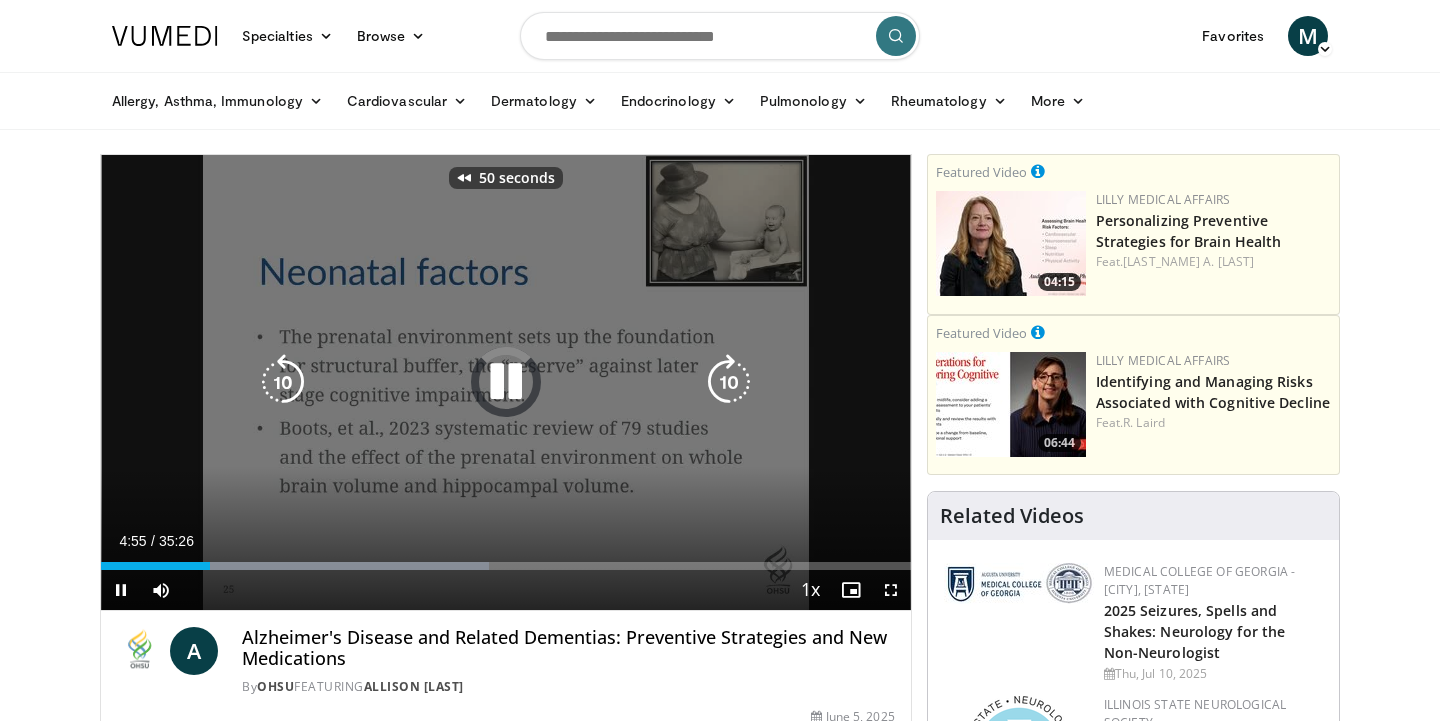 click at bounding box center (283, 382) 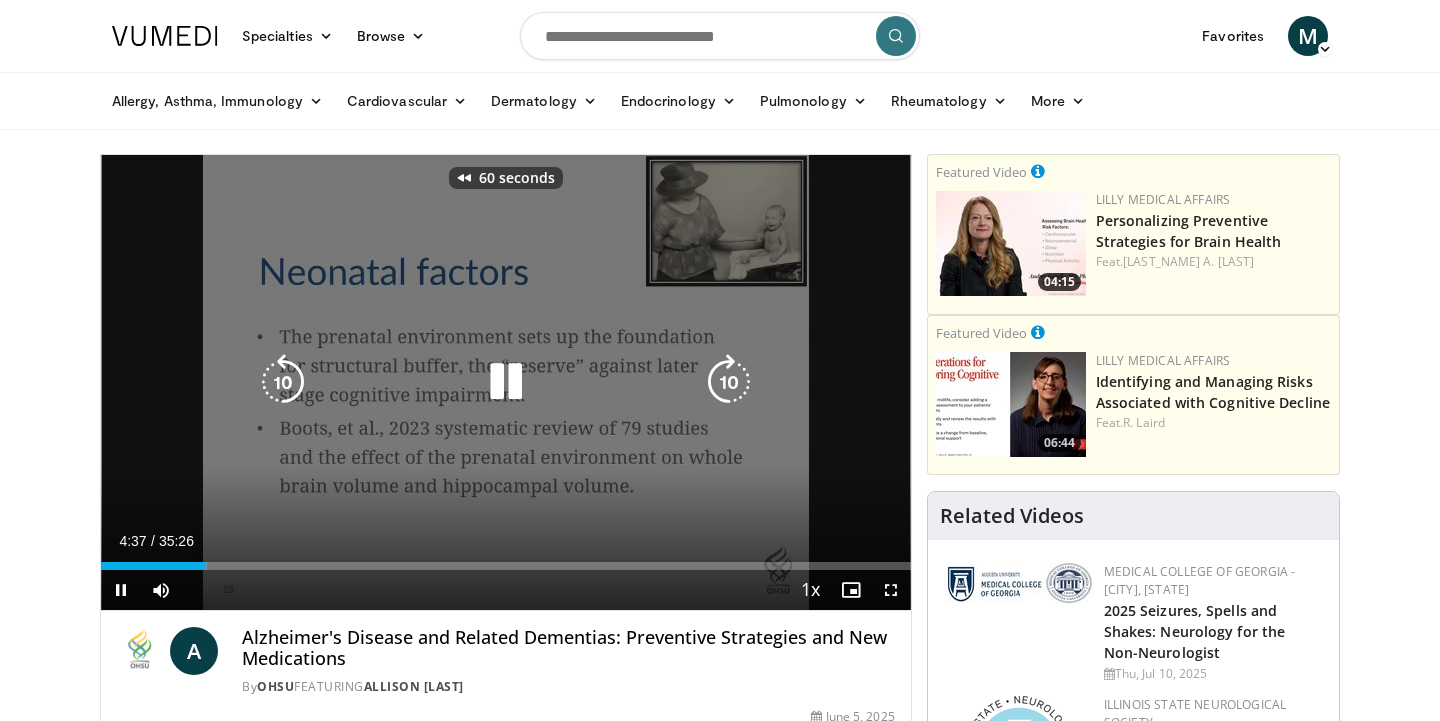 click on "60 seconds
Tap to unmute" at bounding box center [506, 382] 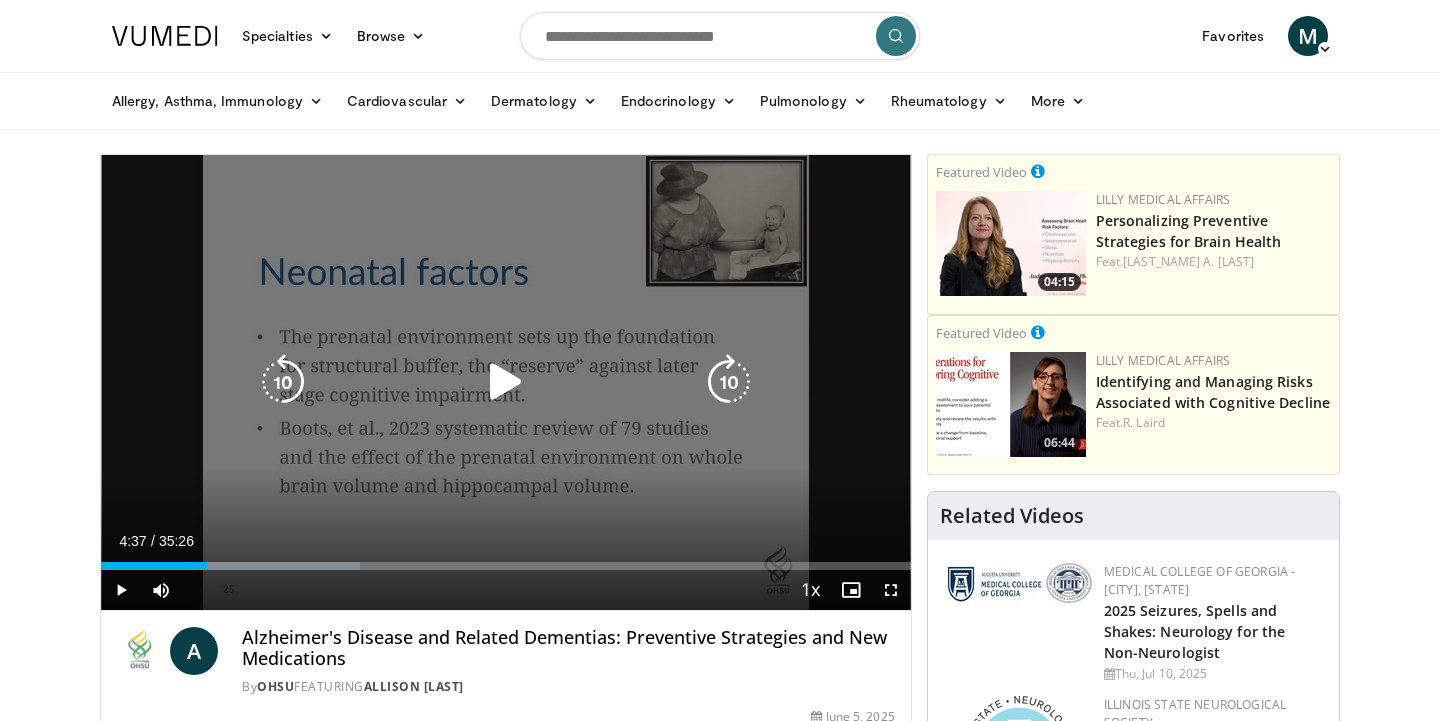 click at bounding box center [506, 382] 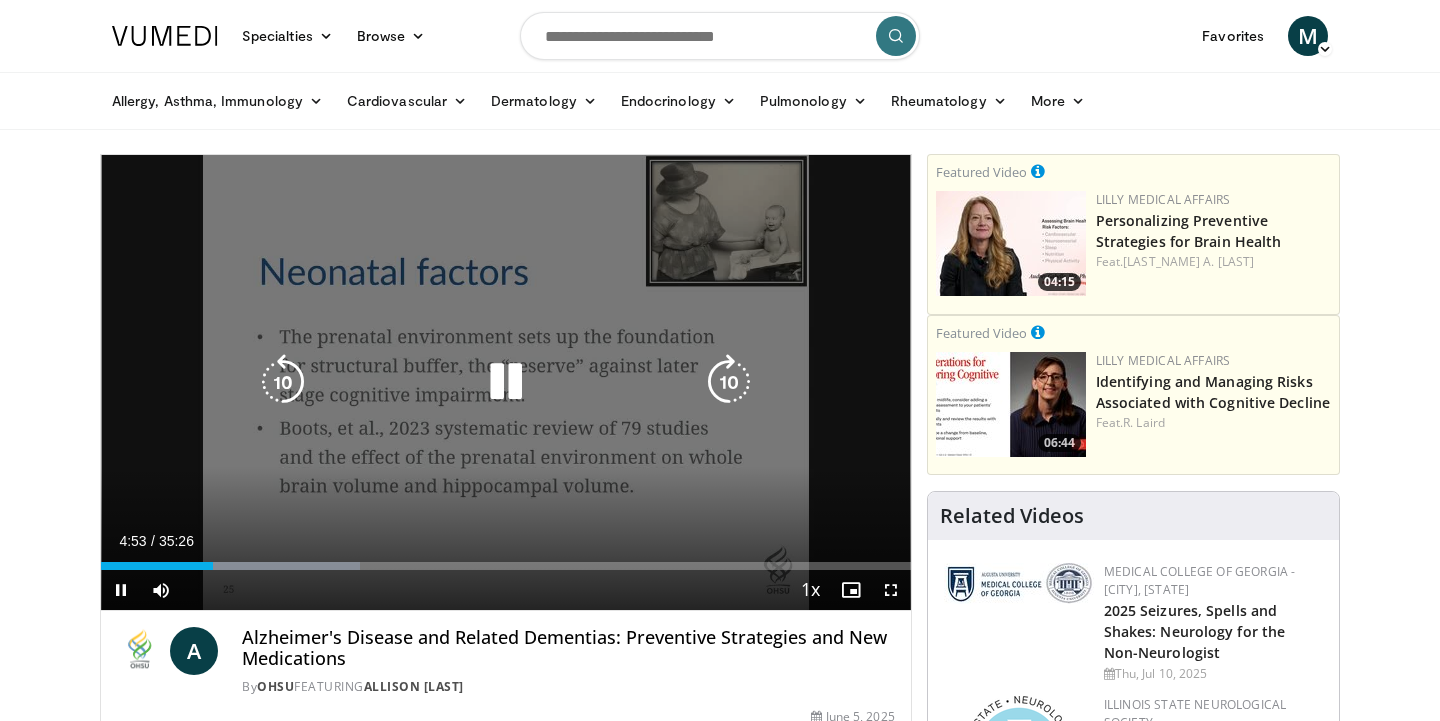 click at bounding box center (729, 382) 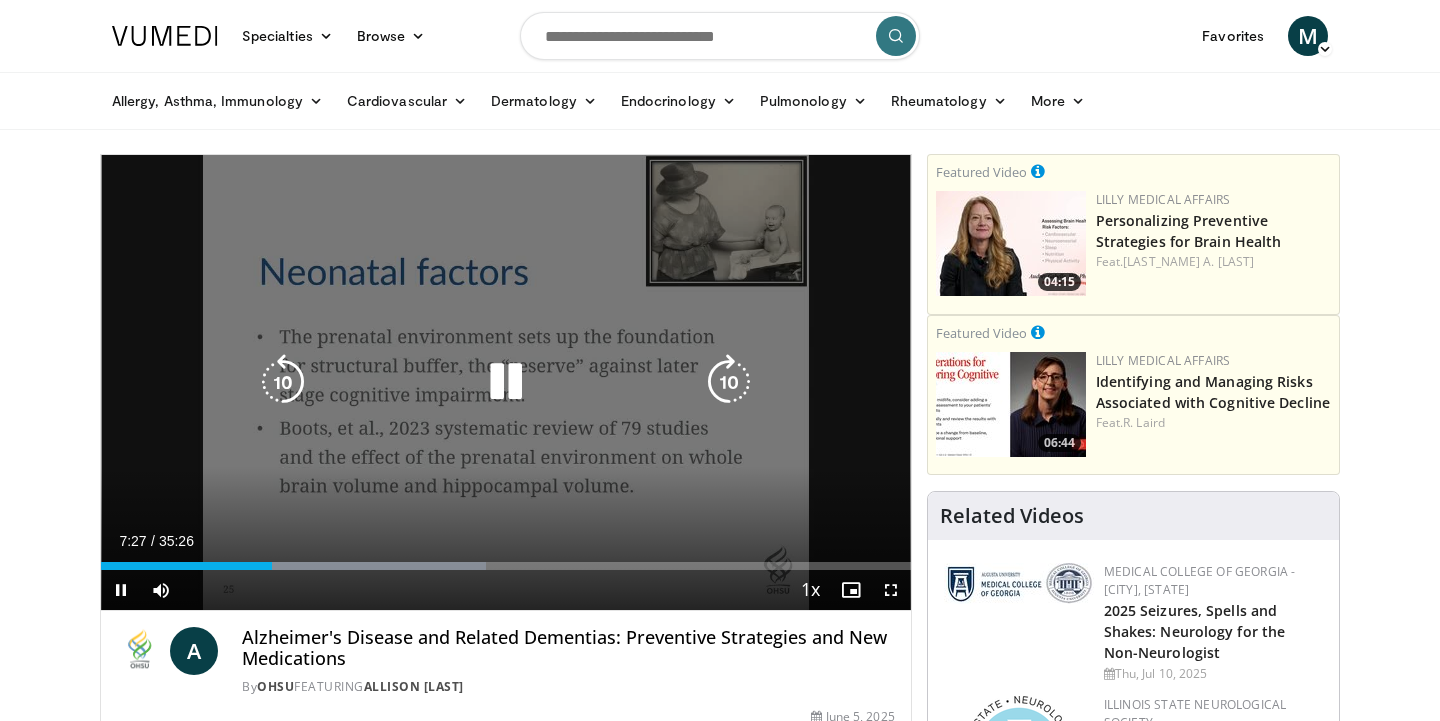 click at bounding box center [729, 382] 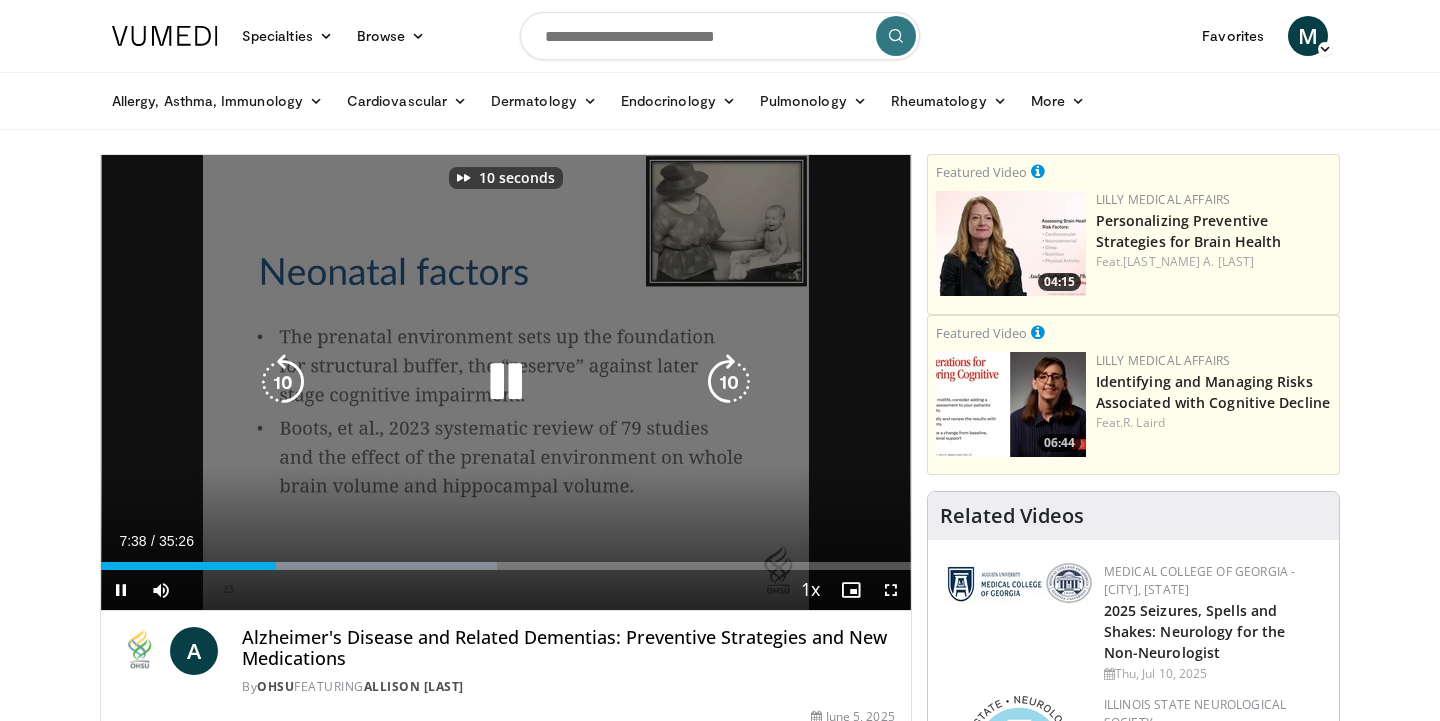 click at bounding box center [729, 382] 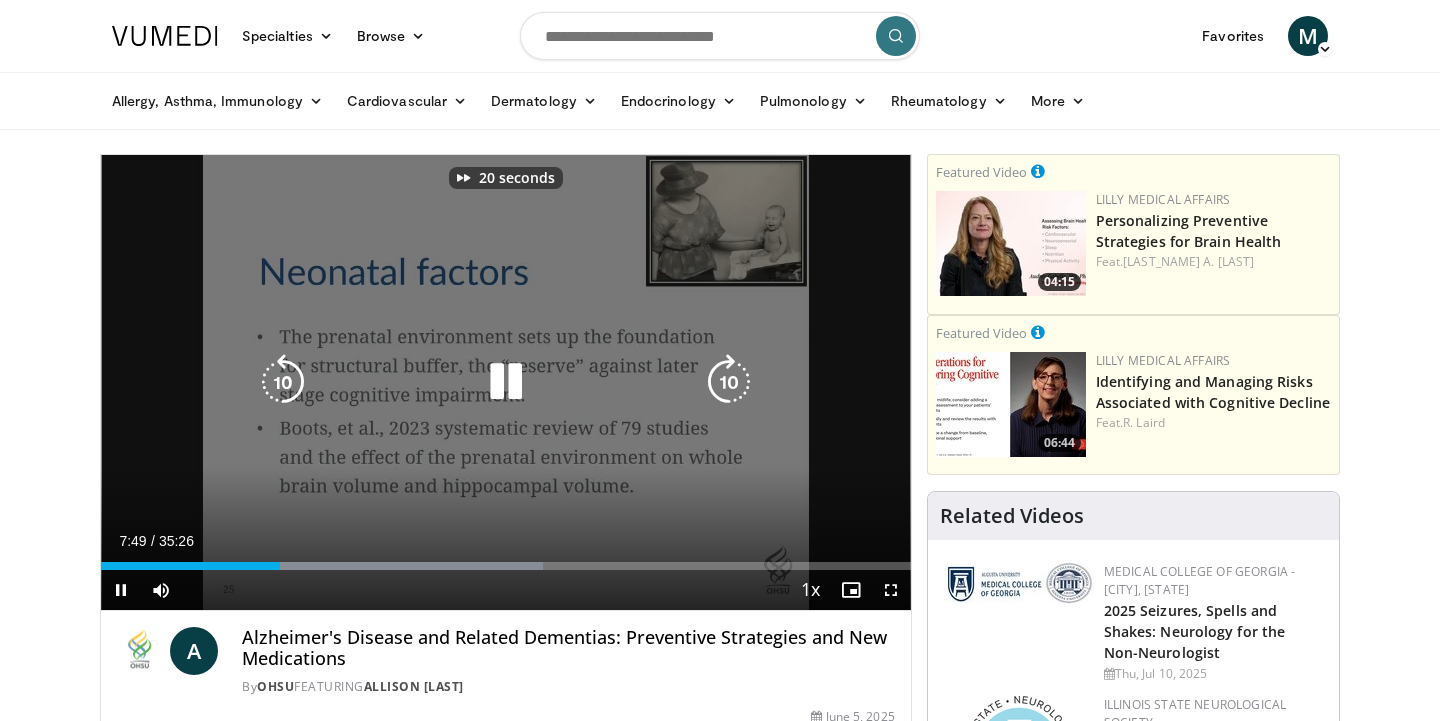click at bounding box center [729, 382] 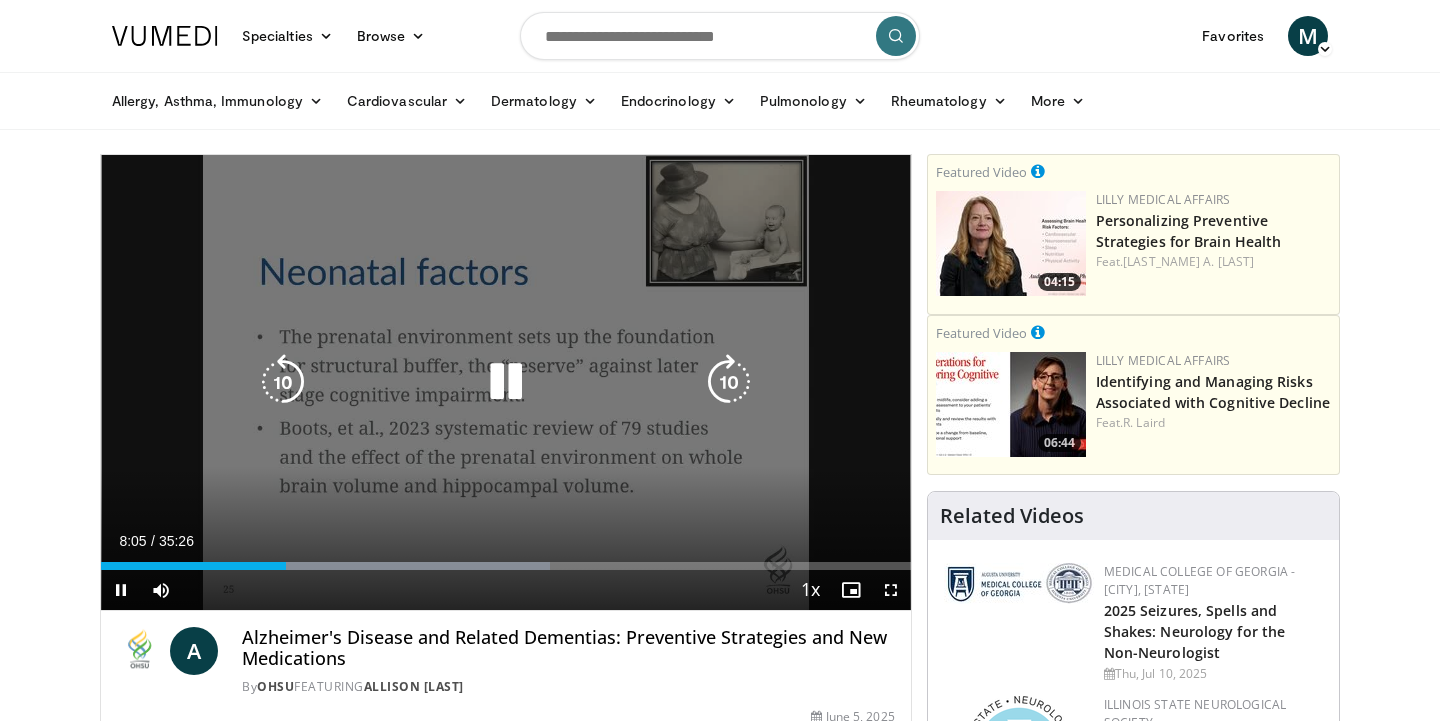 click at bounding box center [729, 382] 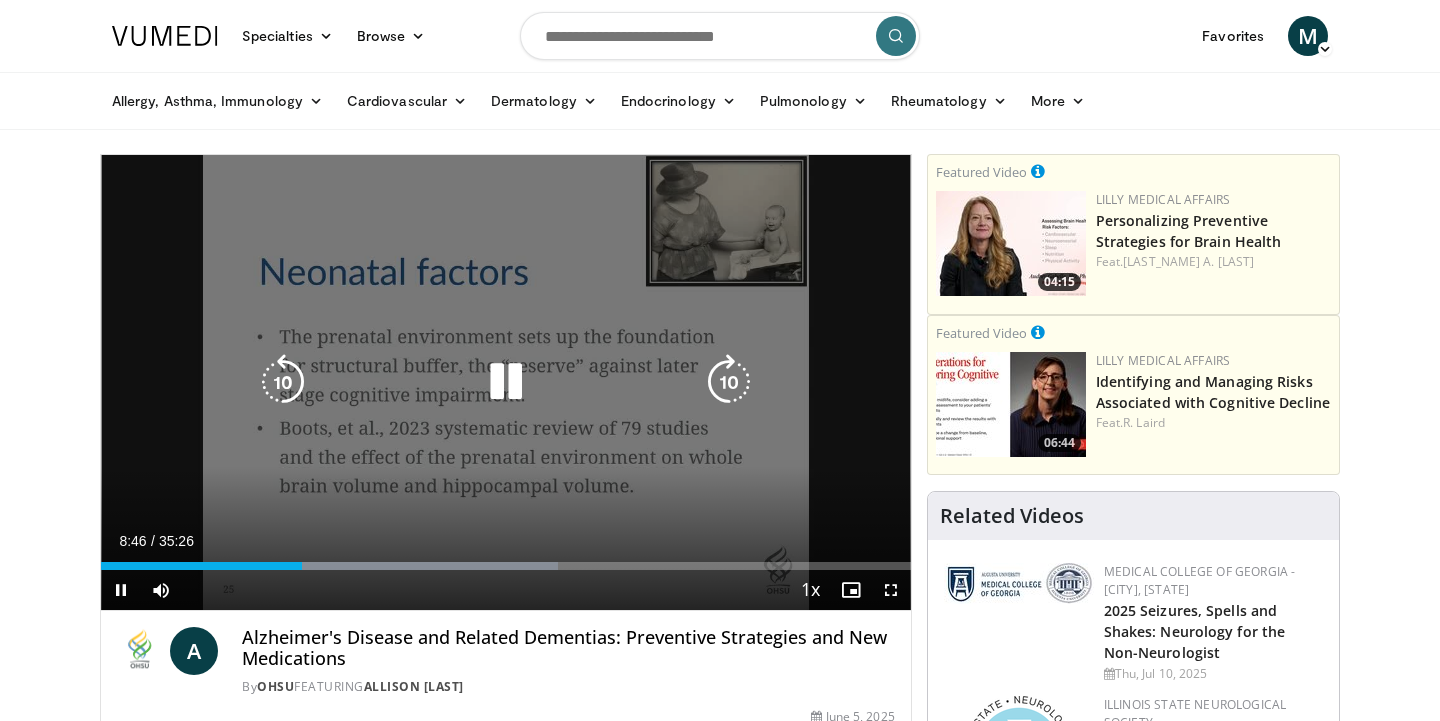 click on "10 seconds
Tap to unmute" at bounding box center [506, 382] 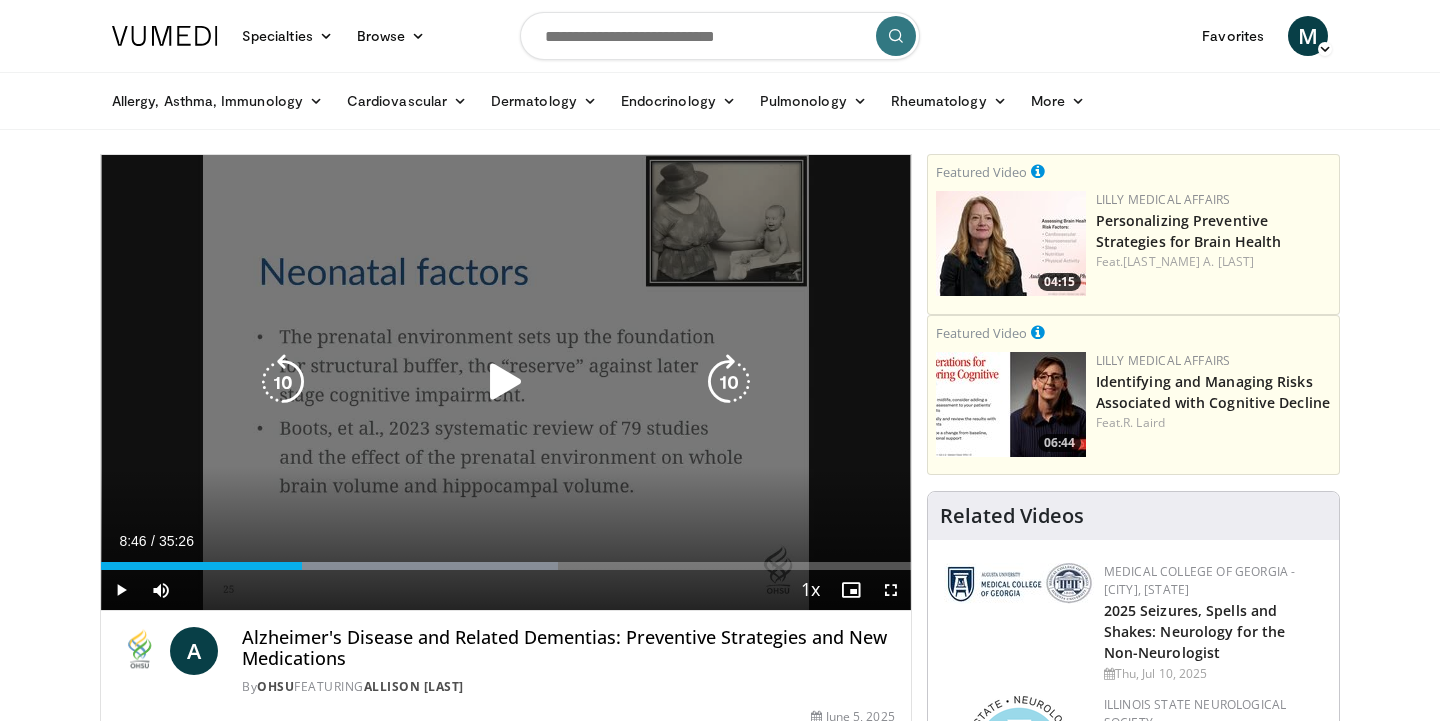 click at bounding box center (506, 382) 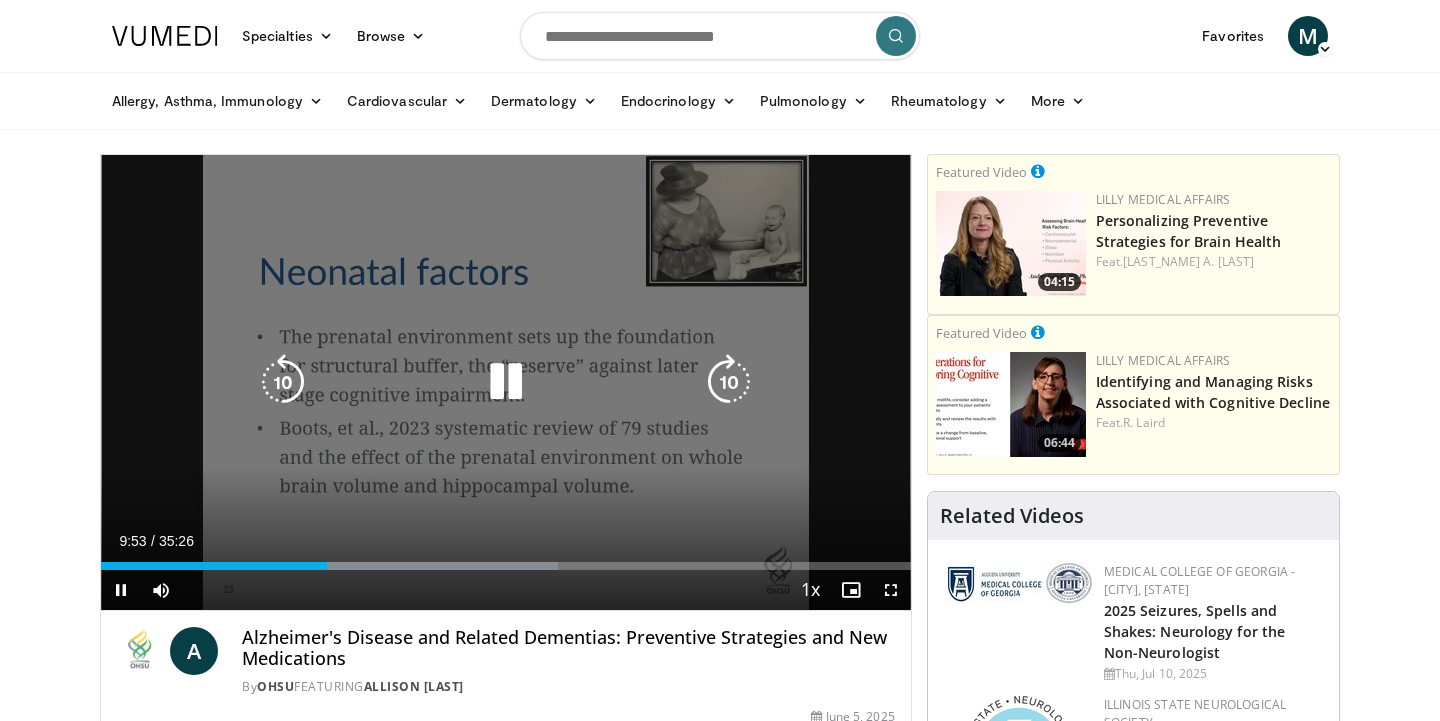 click at bounding box center (729, 382) 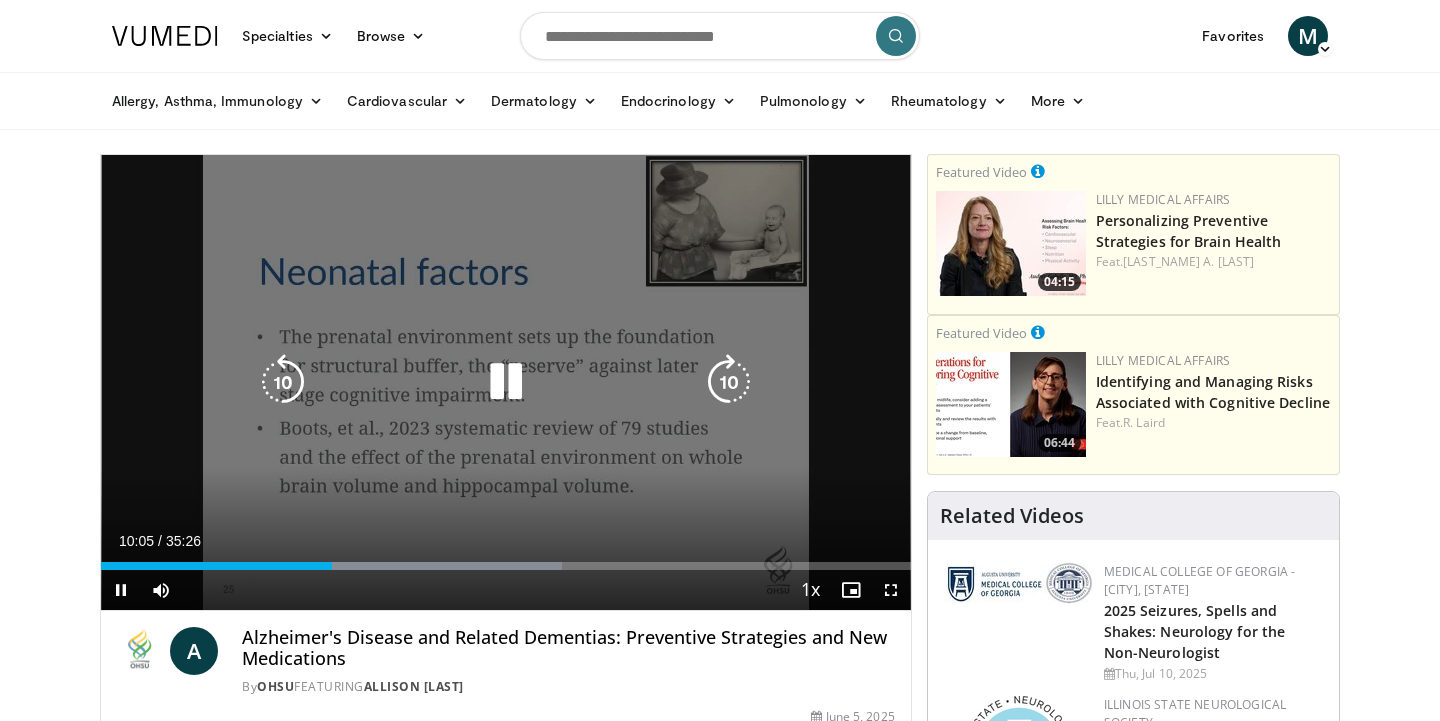 click at bounding box center (729, 382) 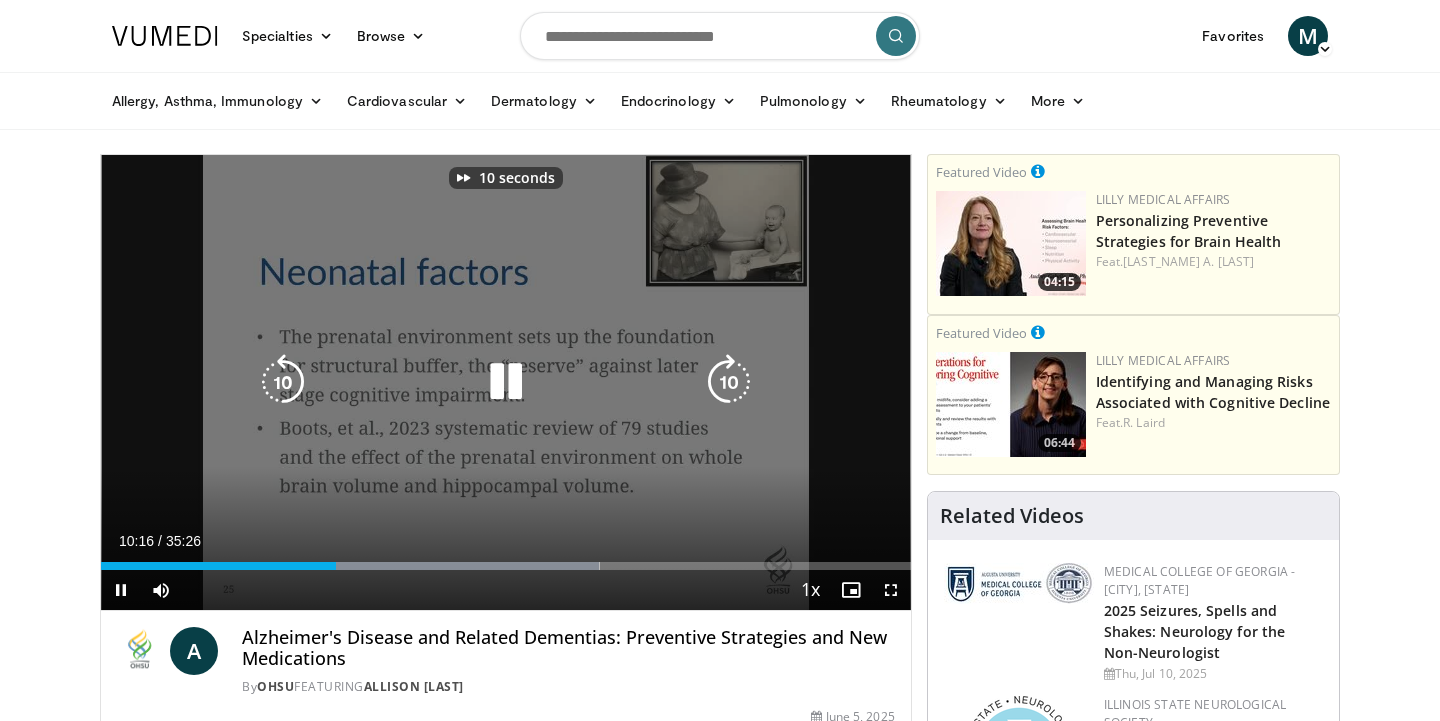 click at bounding box center [729, 382] 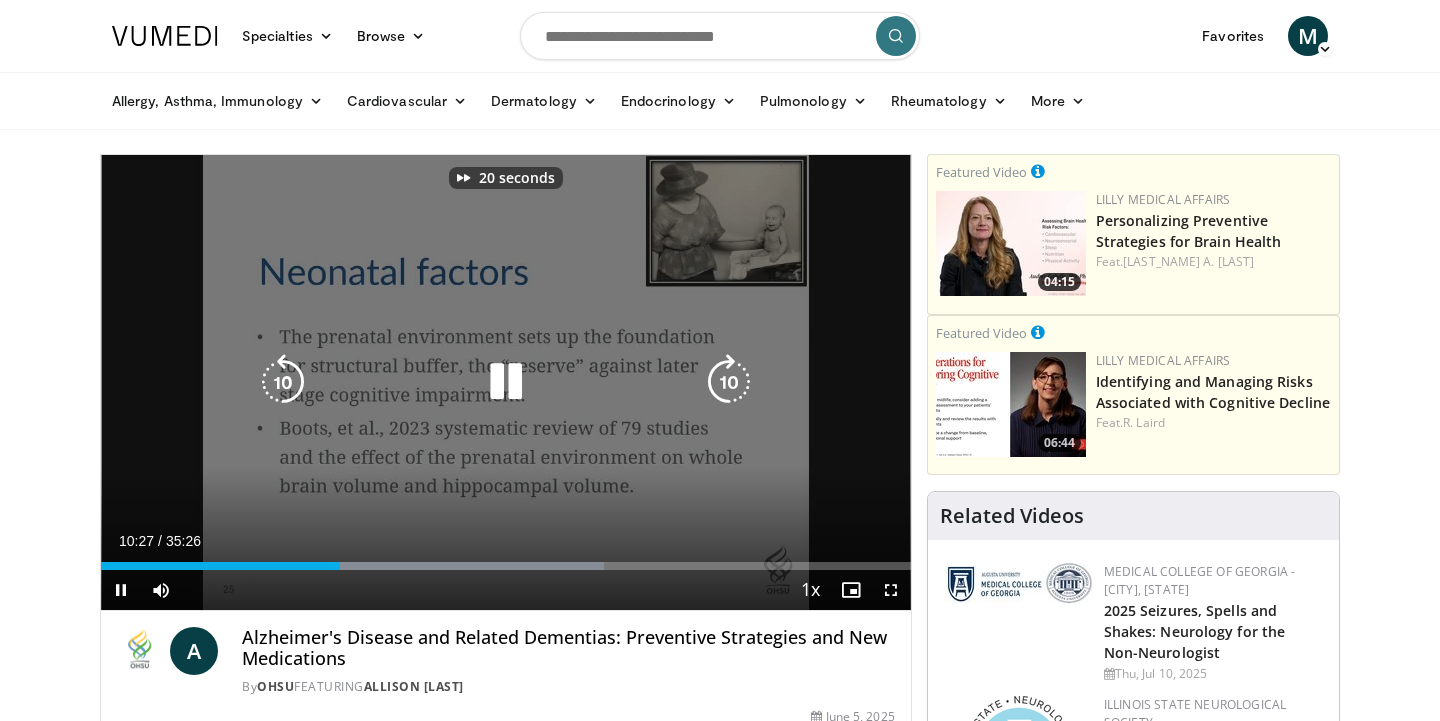 click at bounding box center [729, 382] 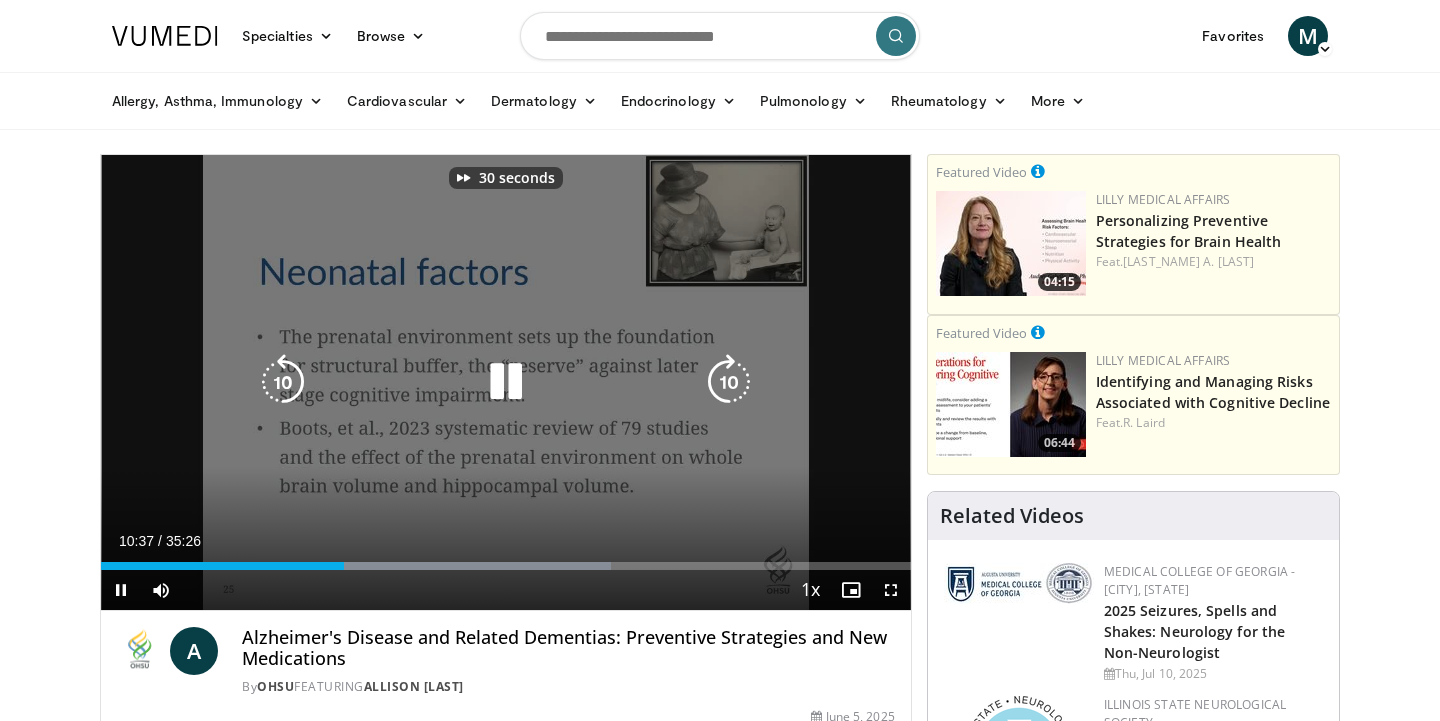 click at bounding box center (729, 382) 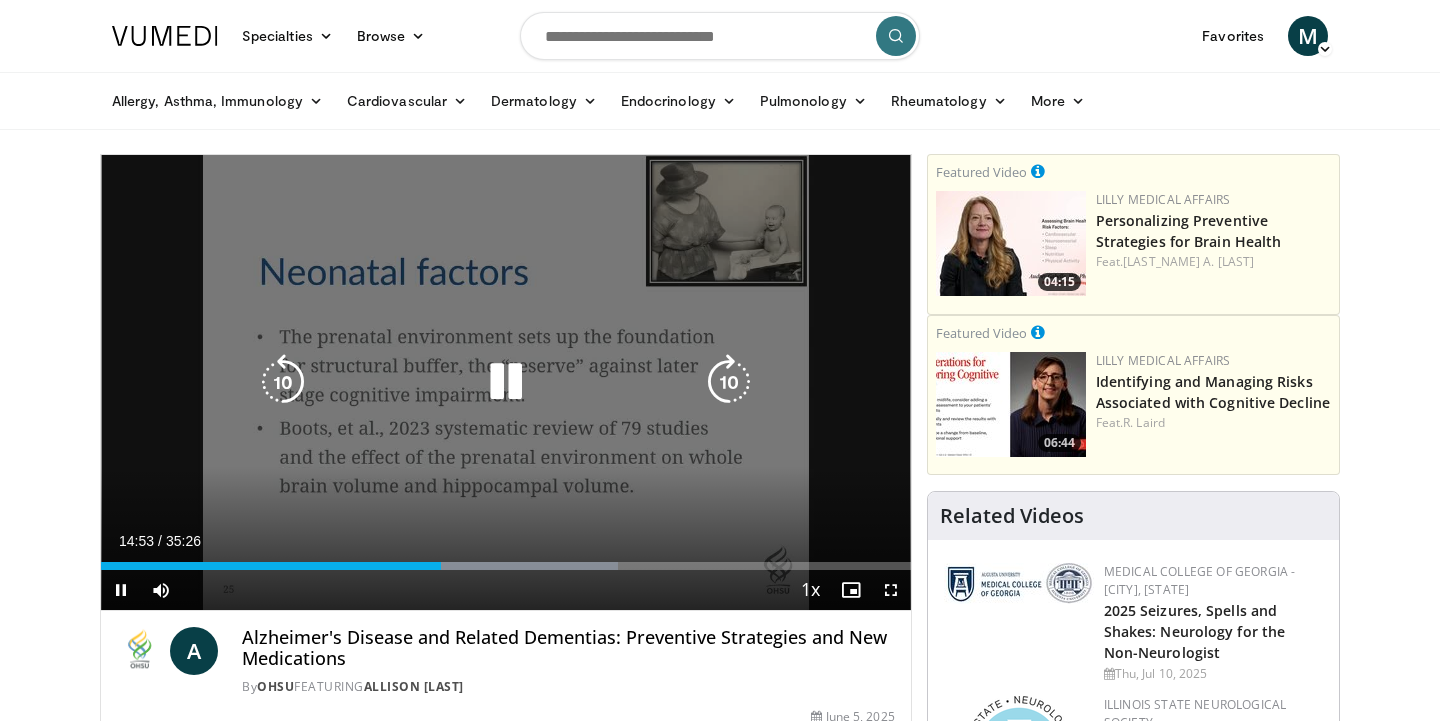 click at bounding box center (729, 382) 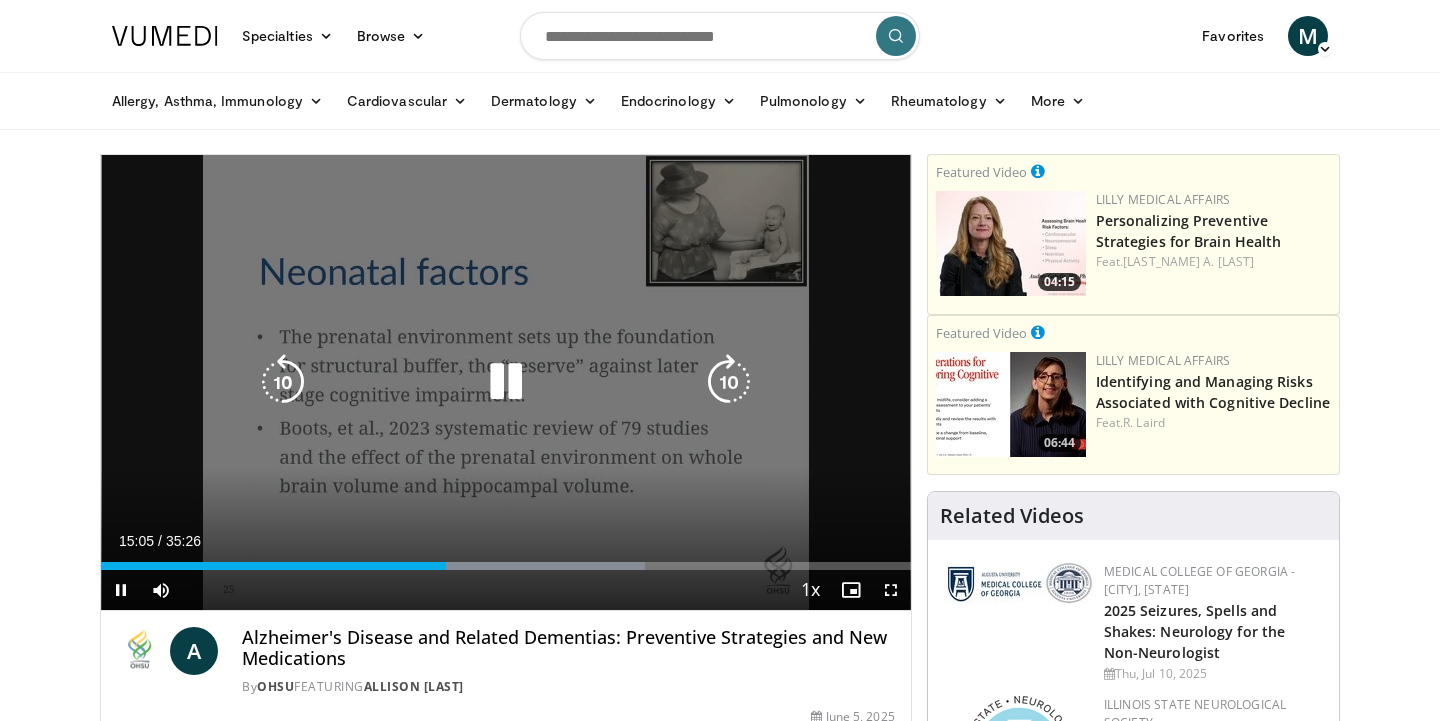 click at bounding box center (729, 382) 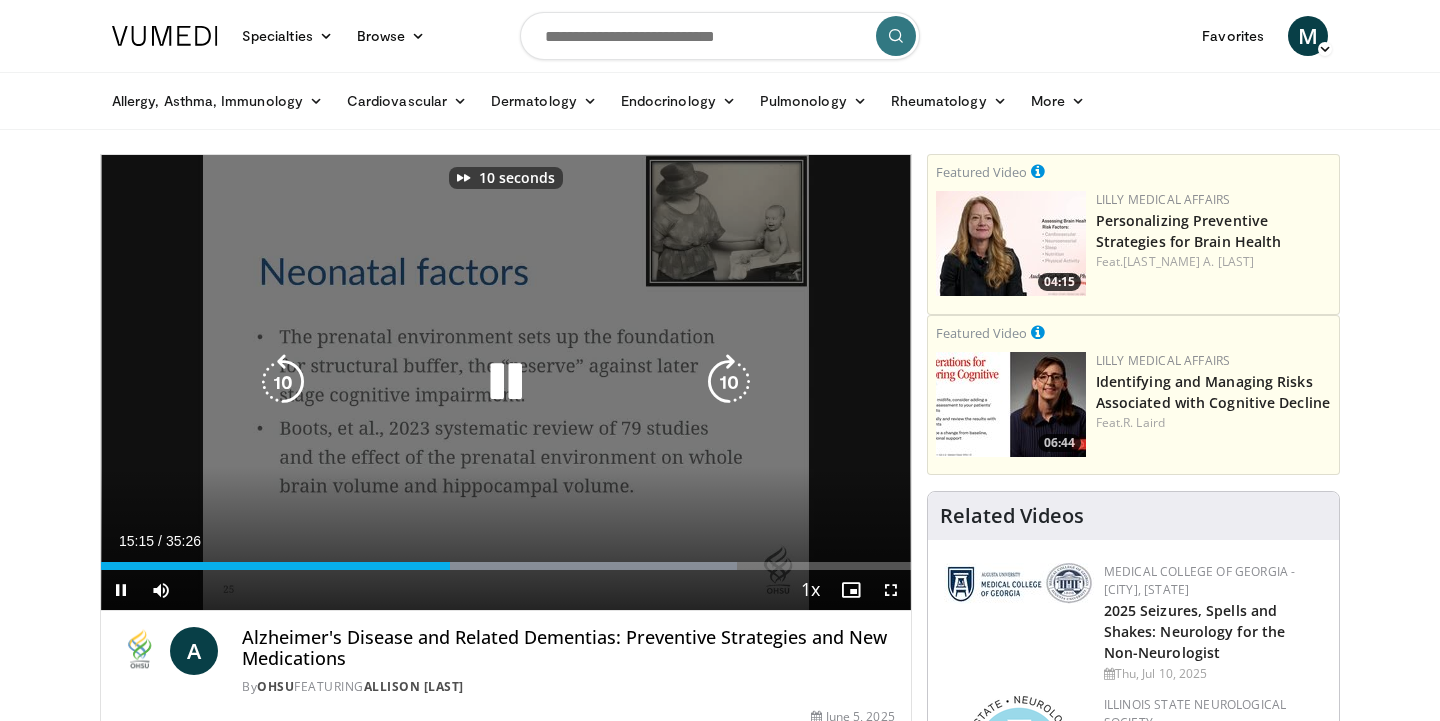 click at bounding box center (729, 382) 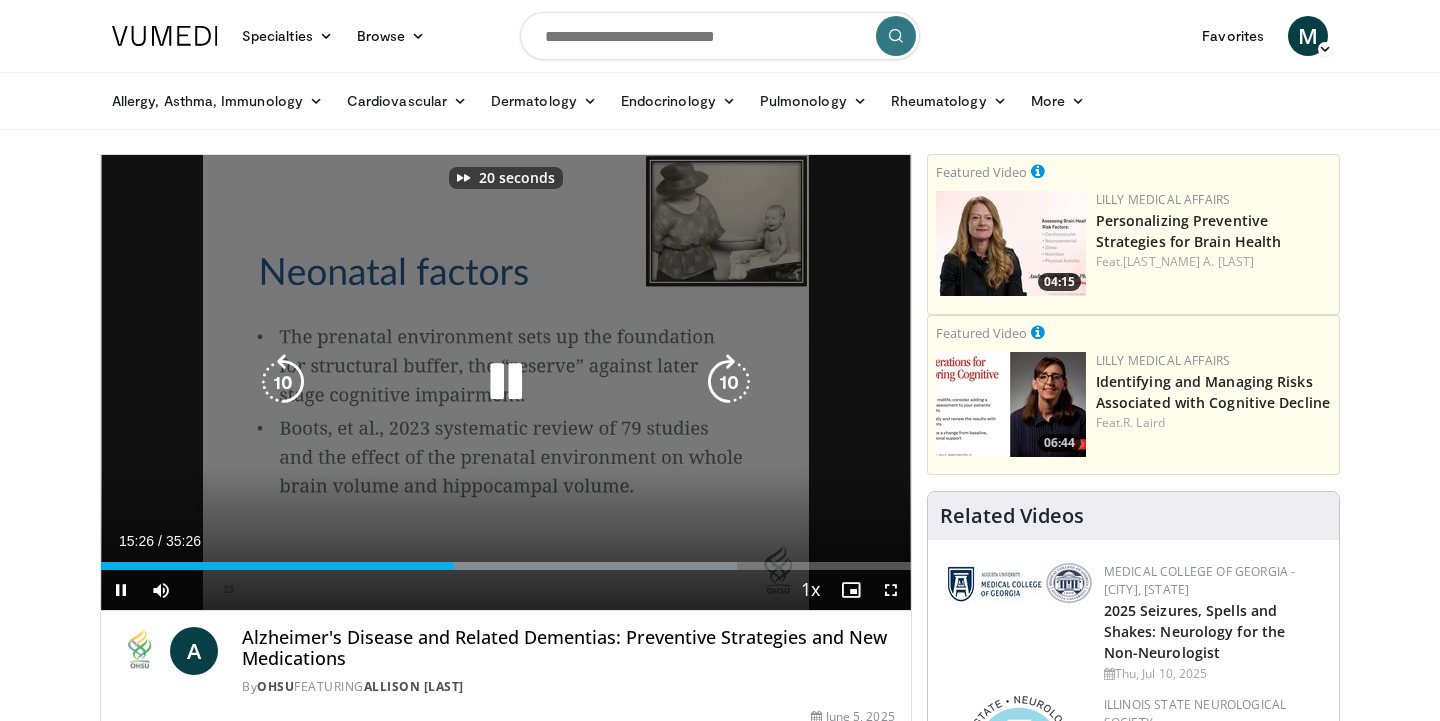 click at bounding box center [729, 382] 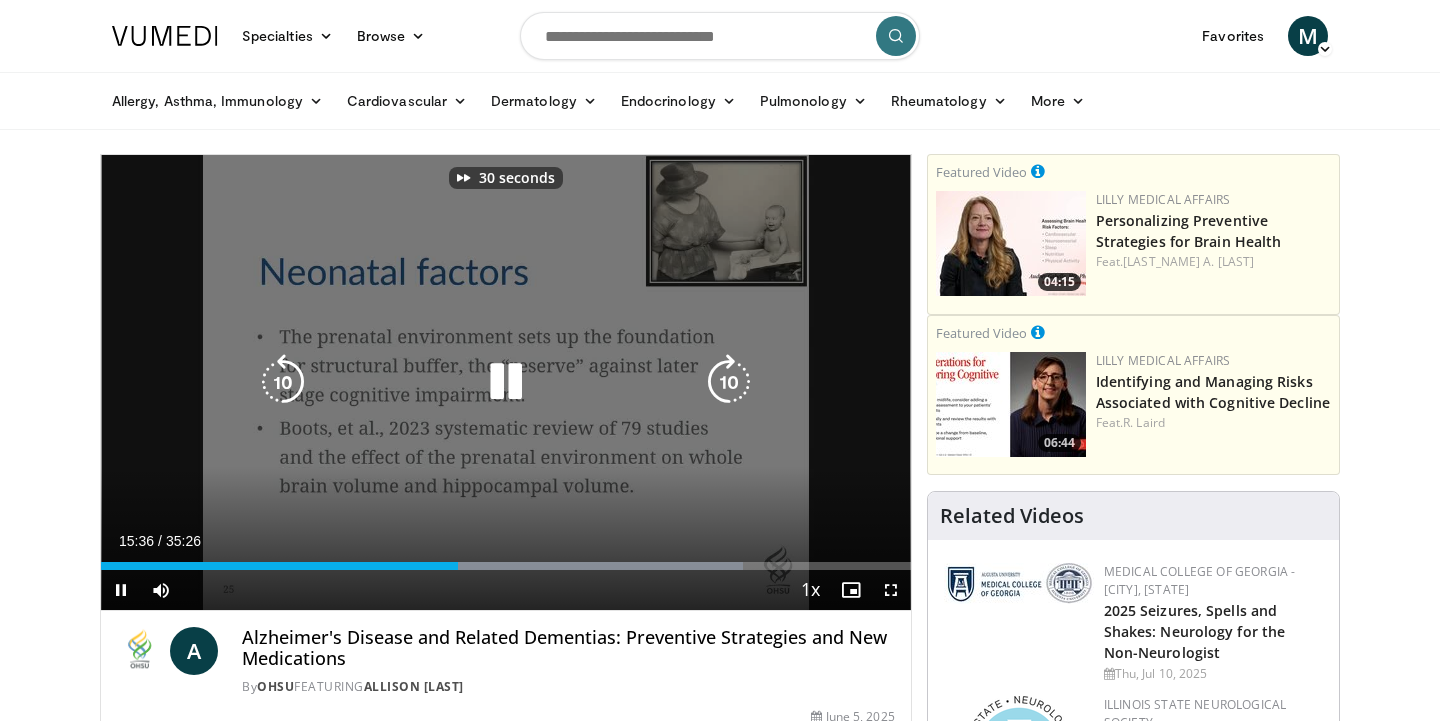 click at bounding box center (729, 382) 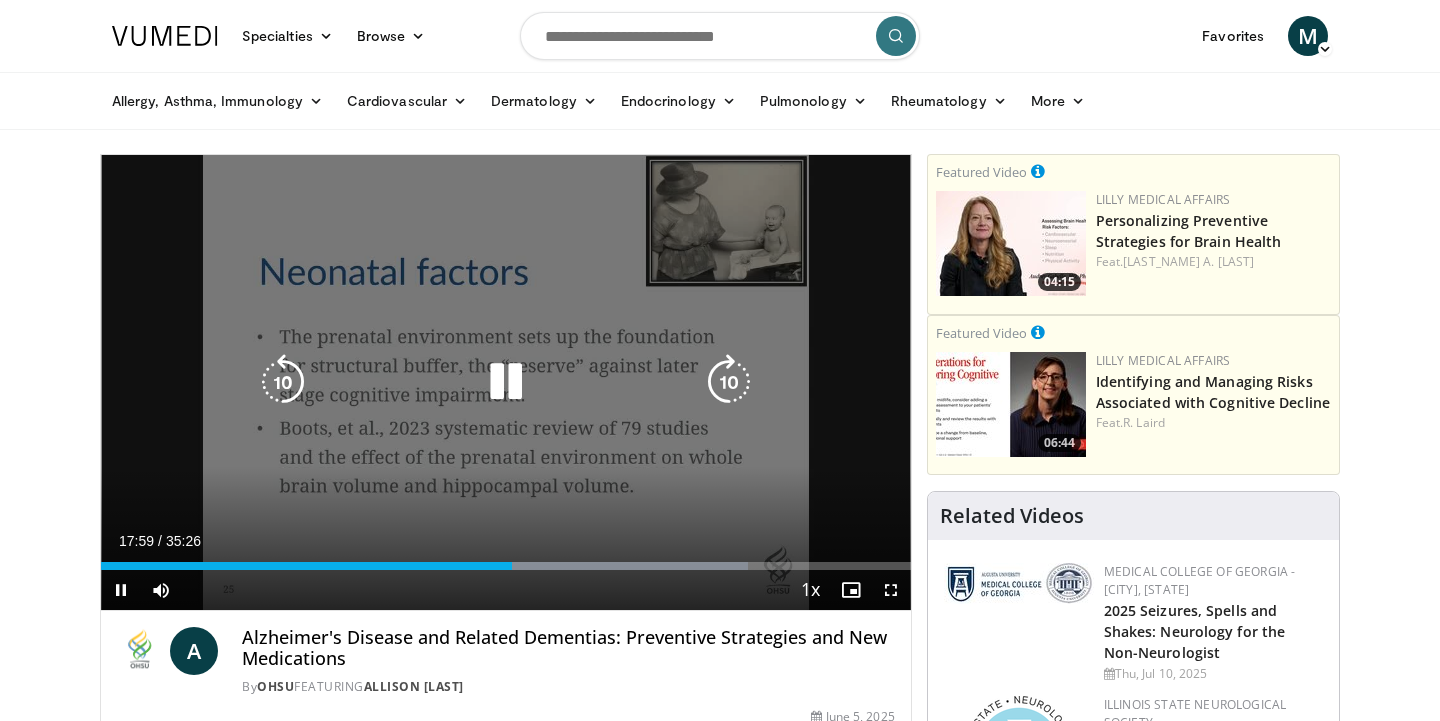 click at bounding box center (729, 382) 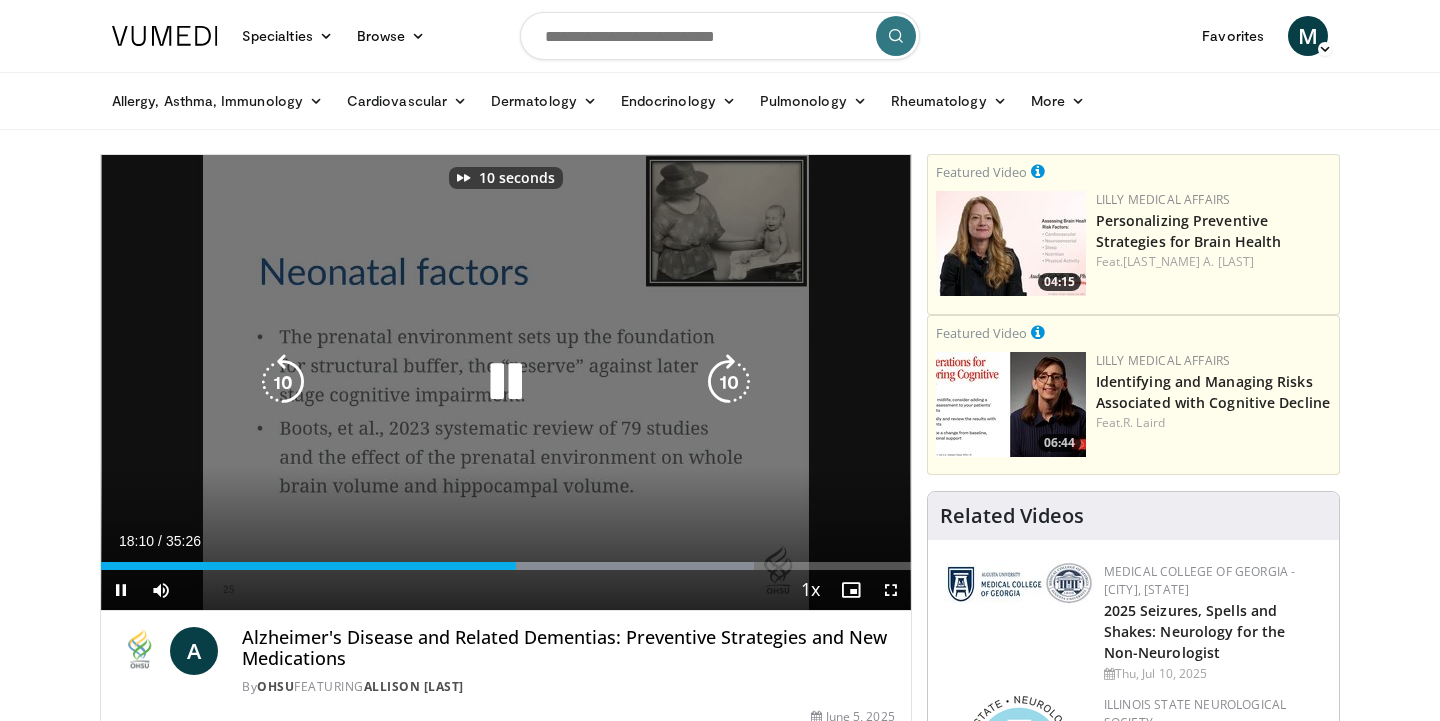 click at bounding box center [729, 382] 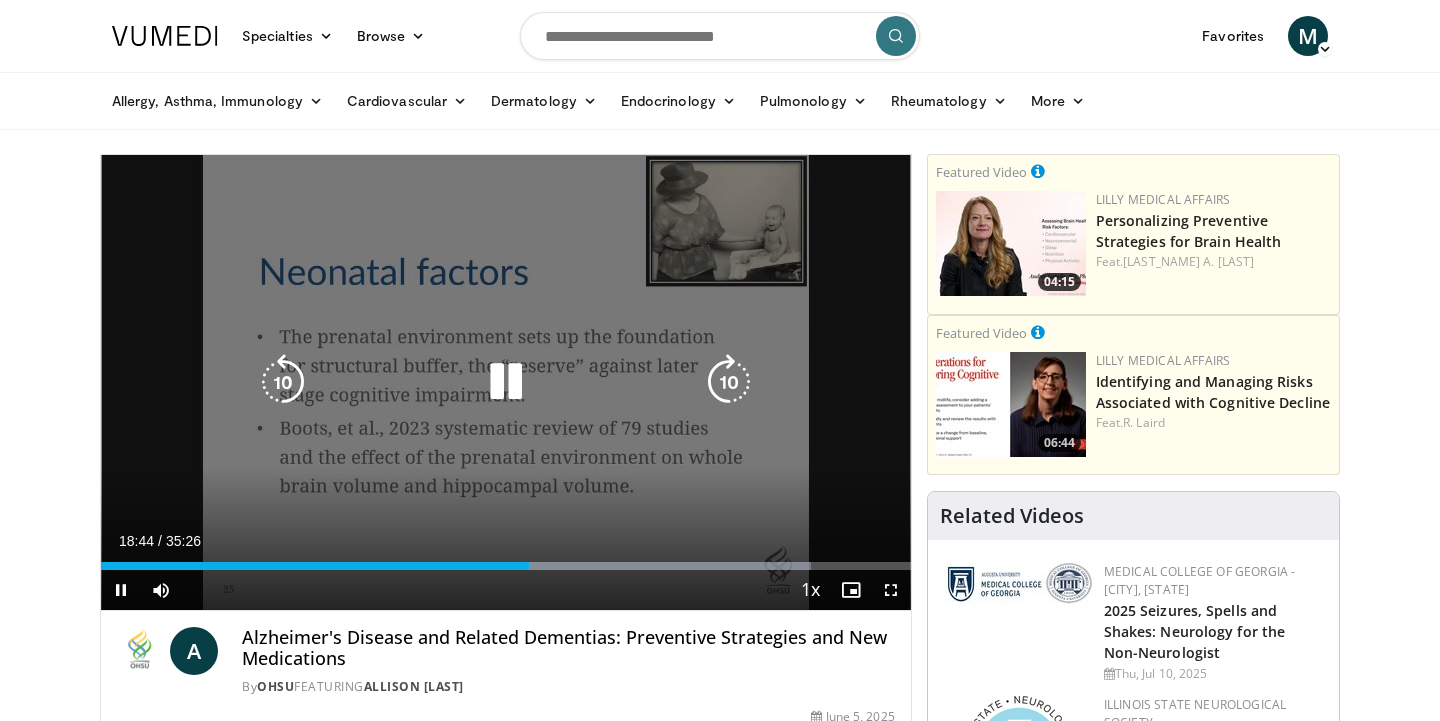 click at bounding box center (506, 382) 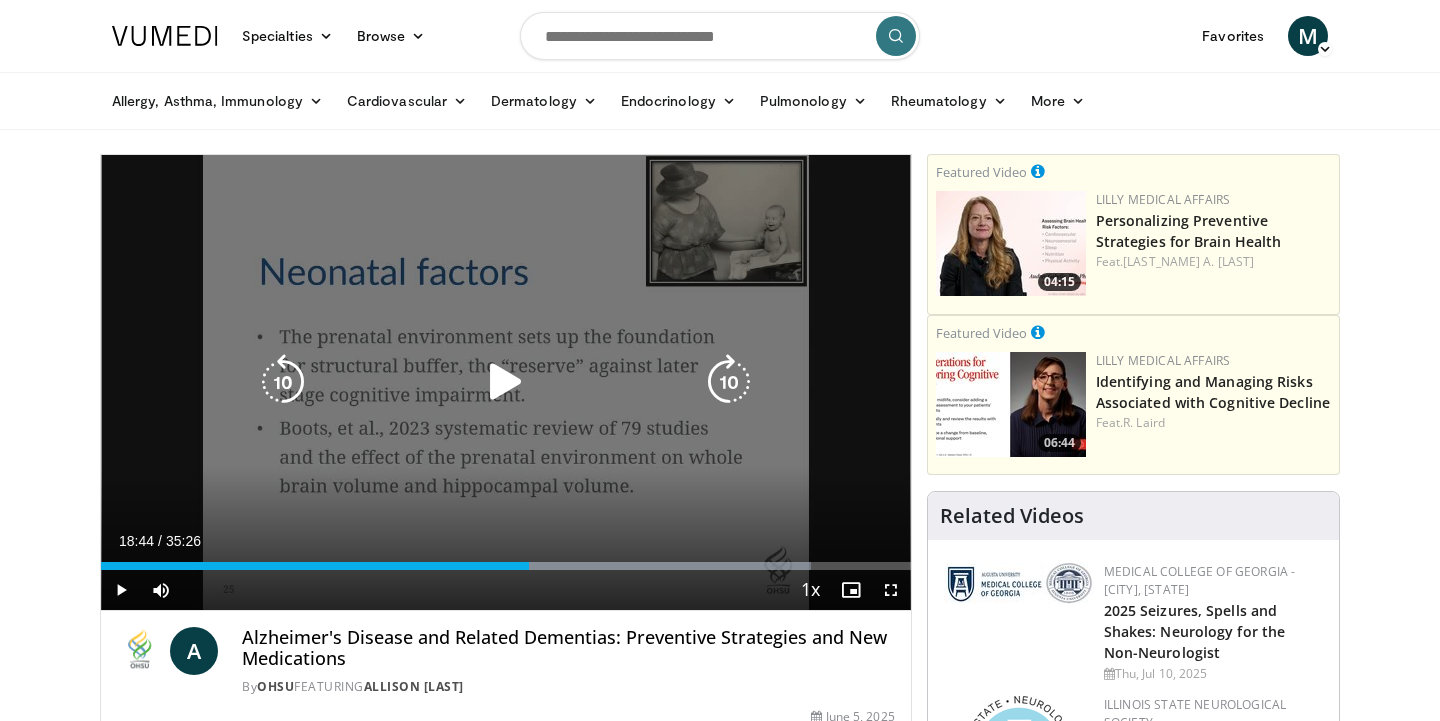 click at bounding box center [506, 382] 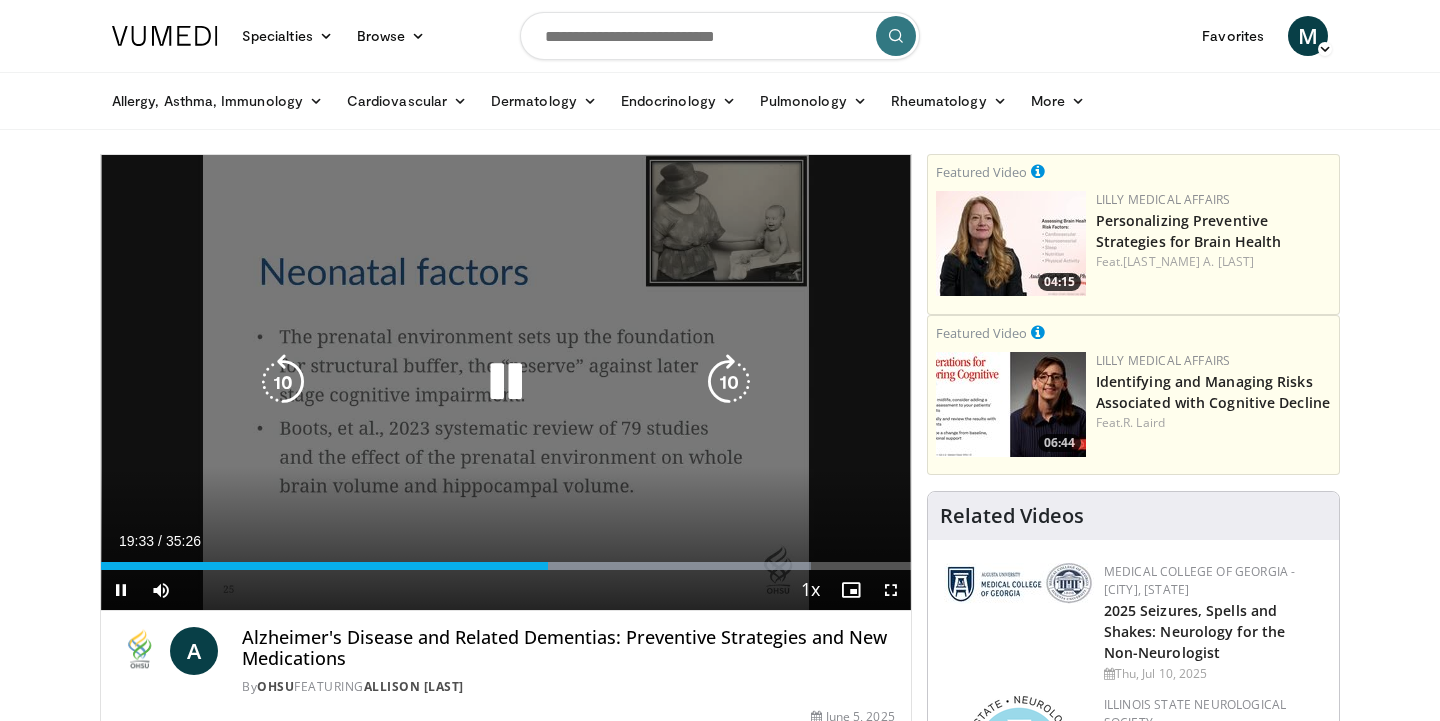 click at bounding box center (729, 382) 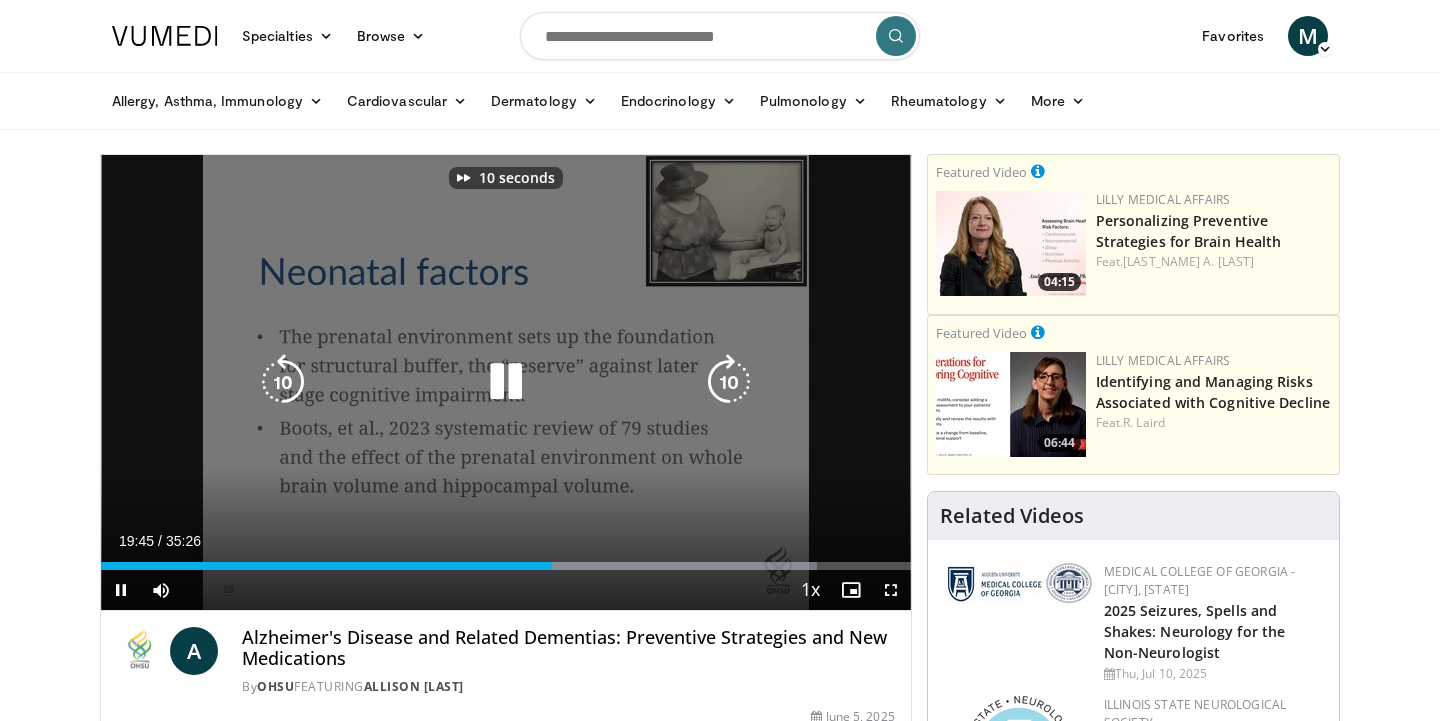 click at bounding box center [729, 382] 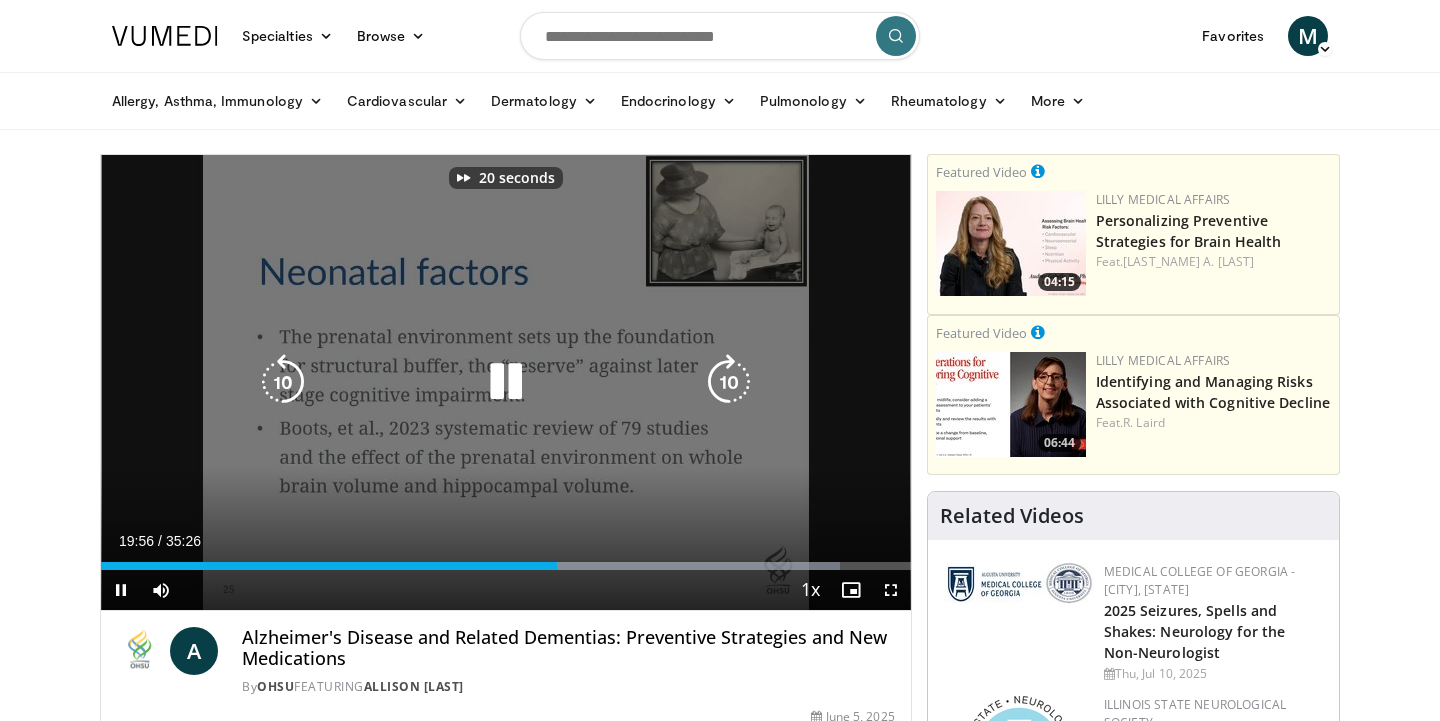 click at bounding box center (729, 382) 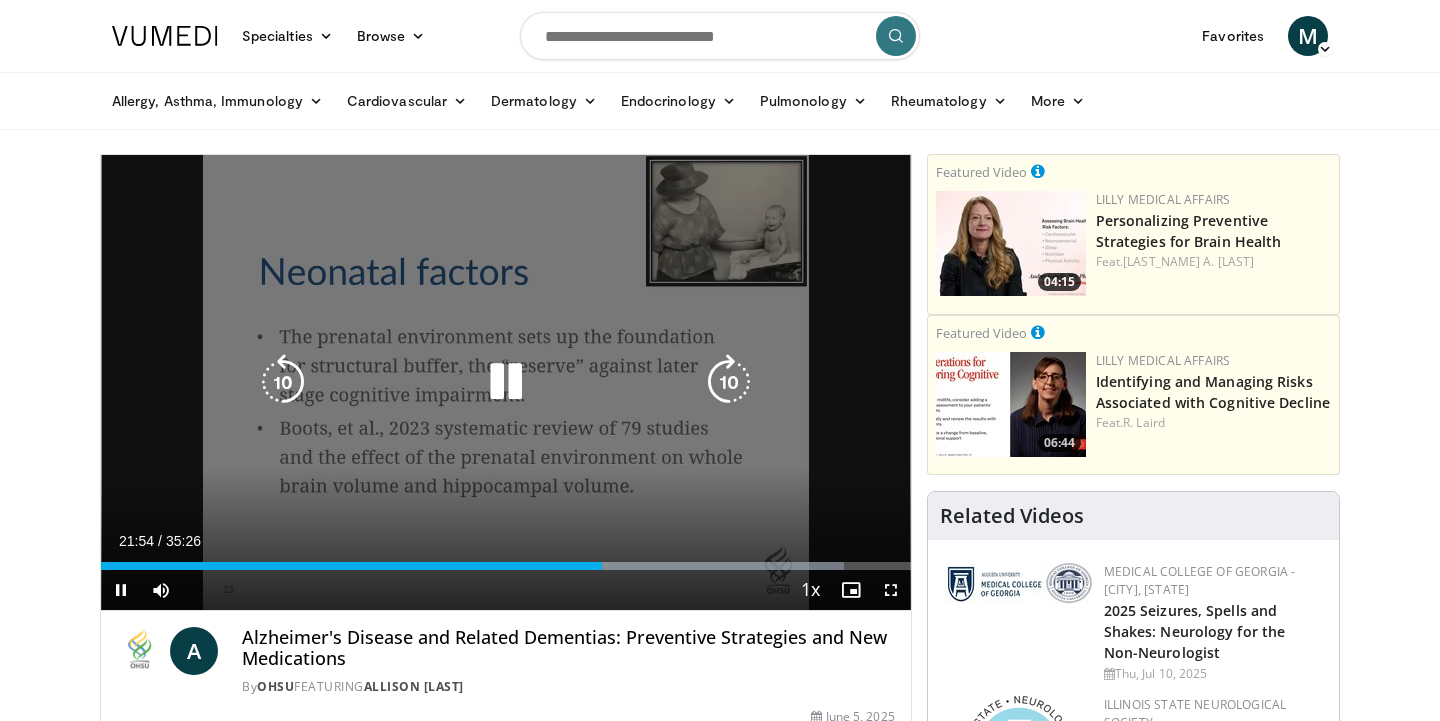 click at bounding box center (729, 382) 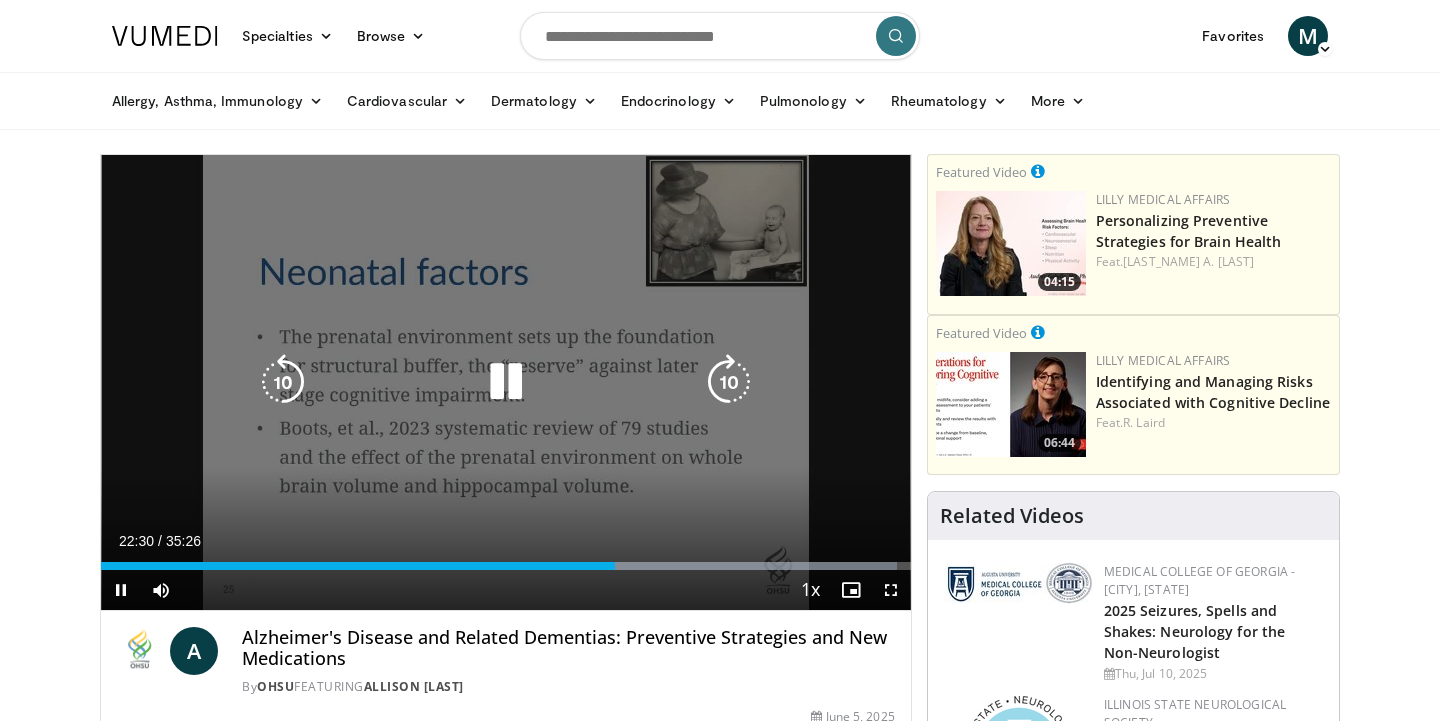 click at bounding box center (729, 382) 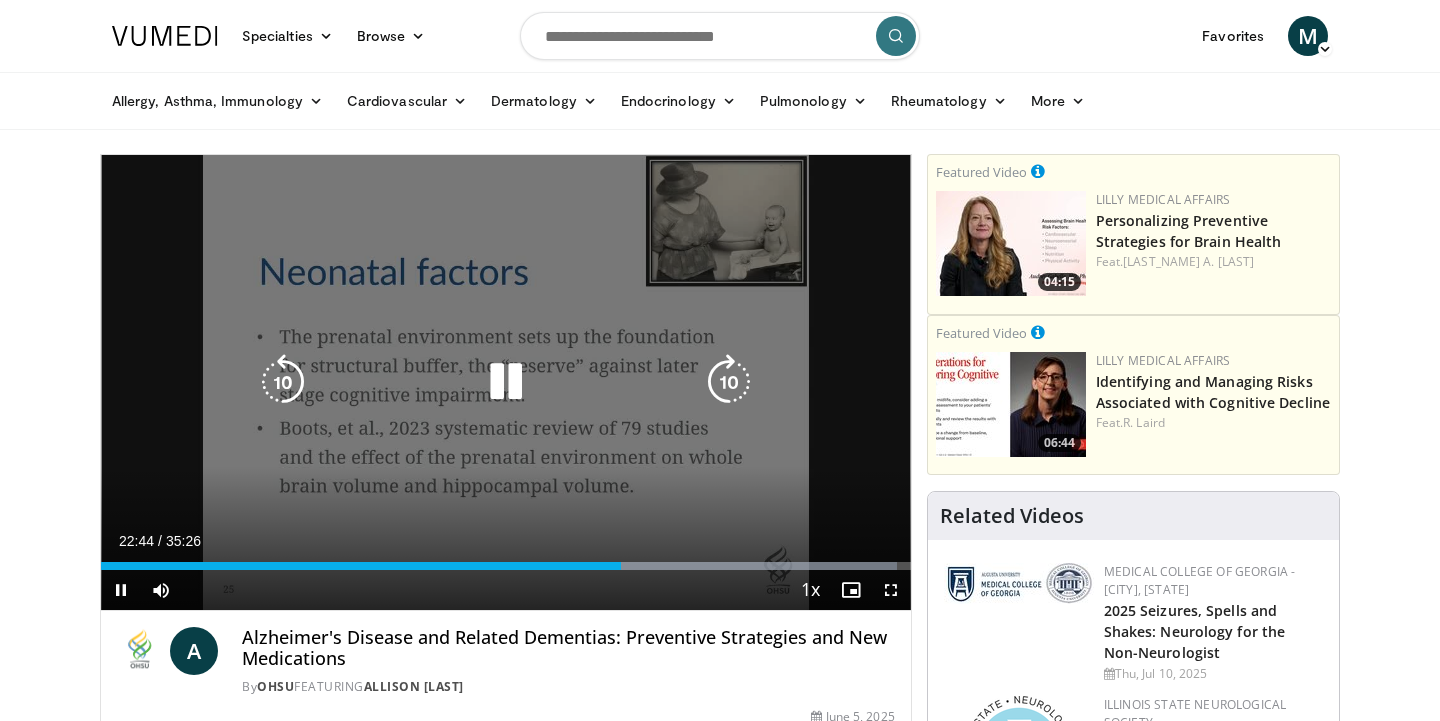 click at bounding box center (729, 382) 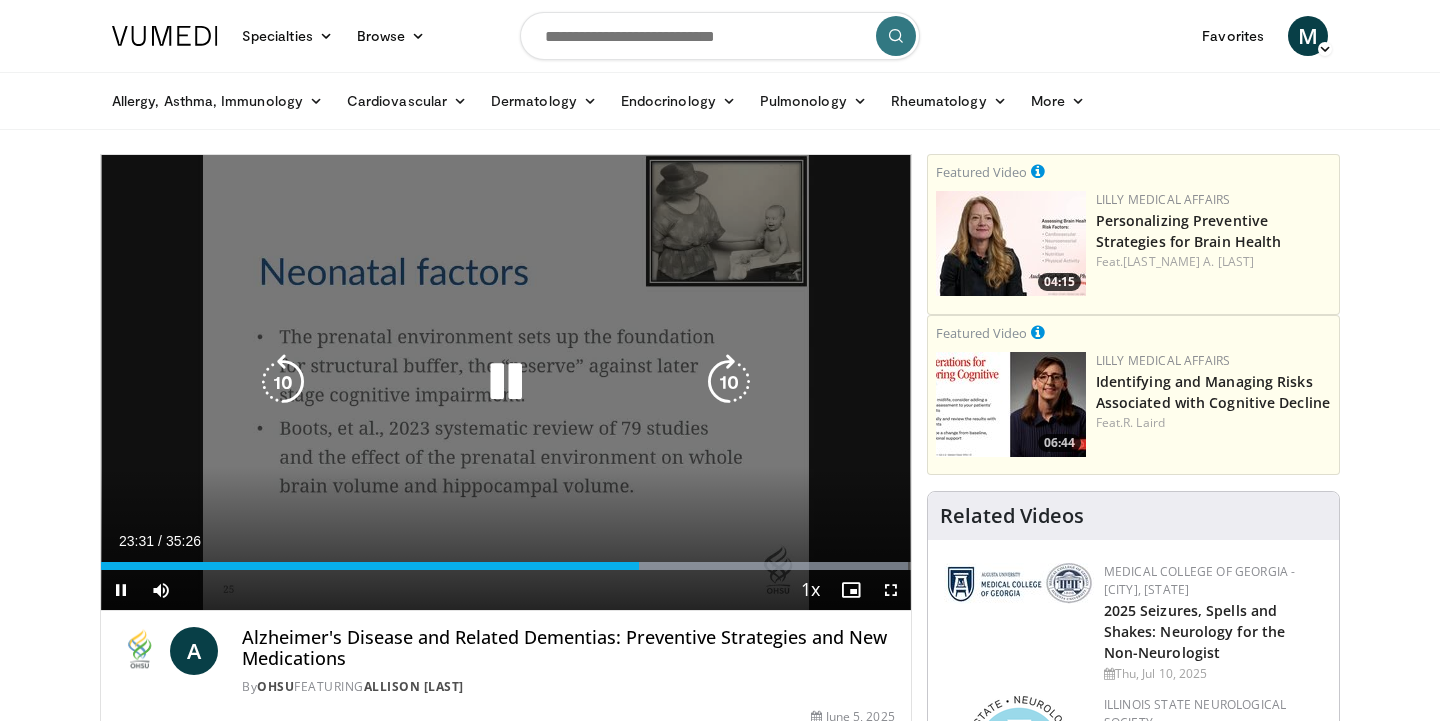 click at bounding box center (283, 382) 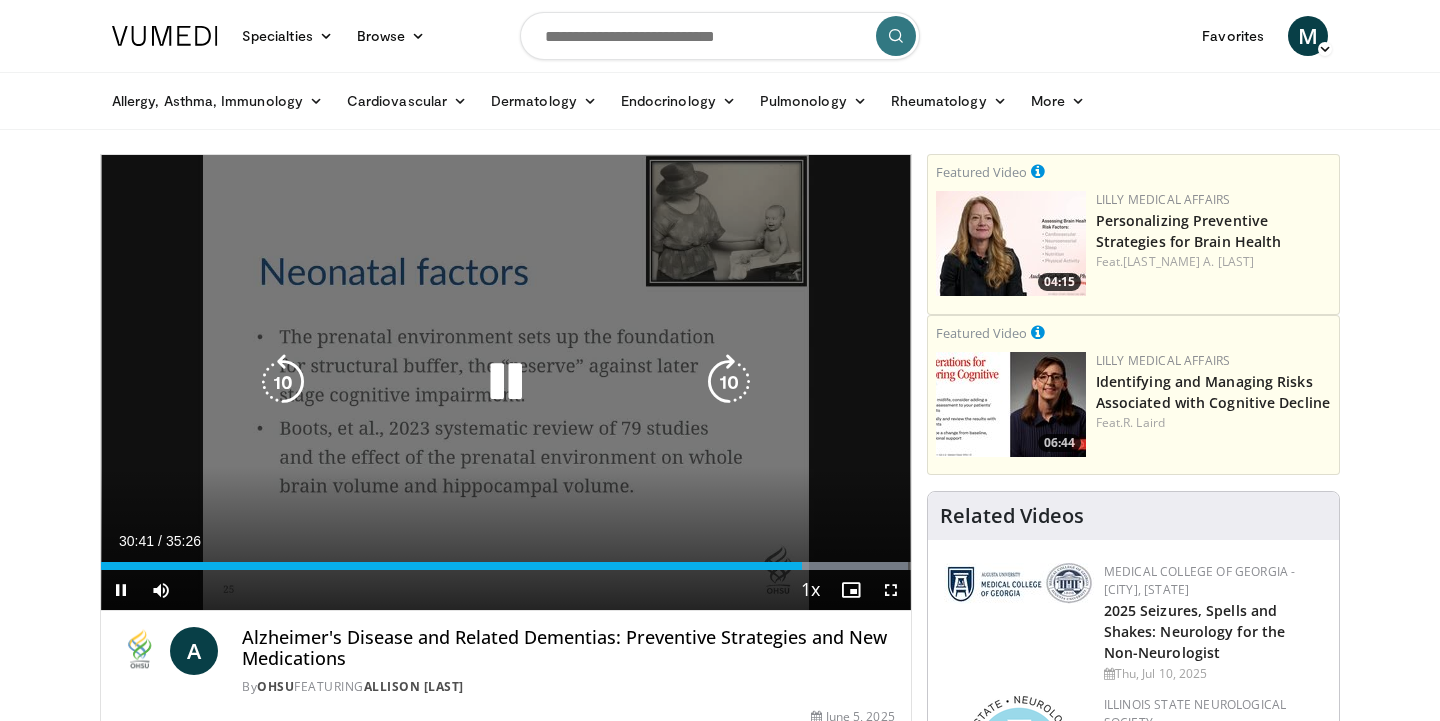 click at bounding box center [729, 382] 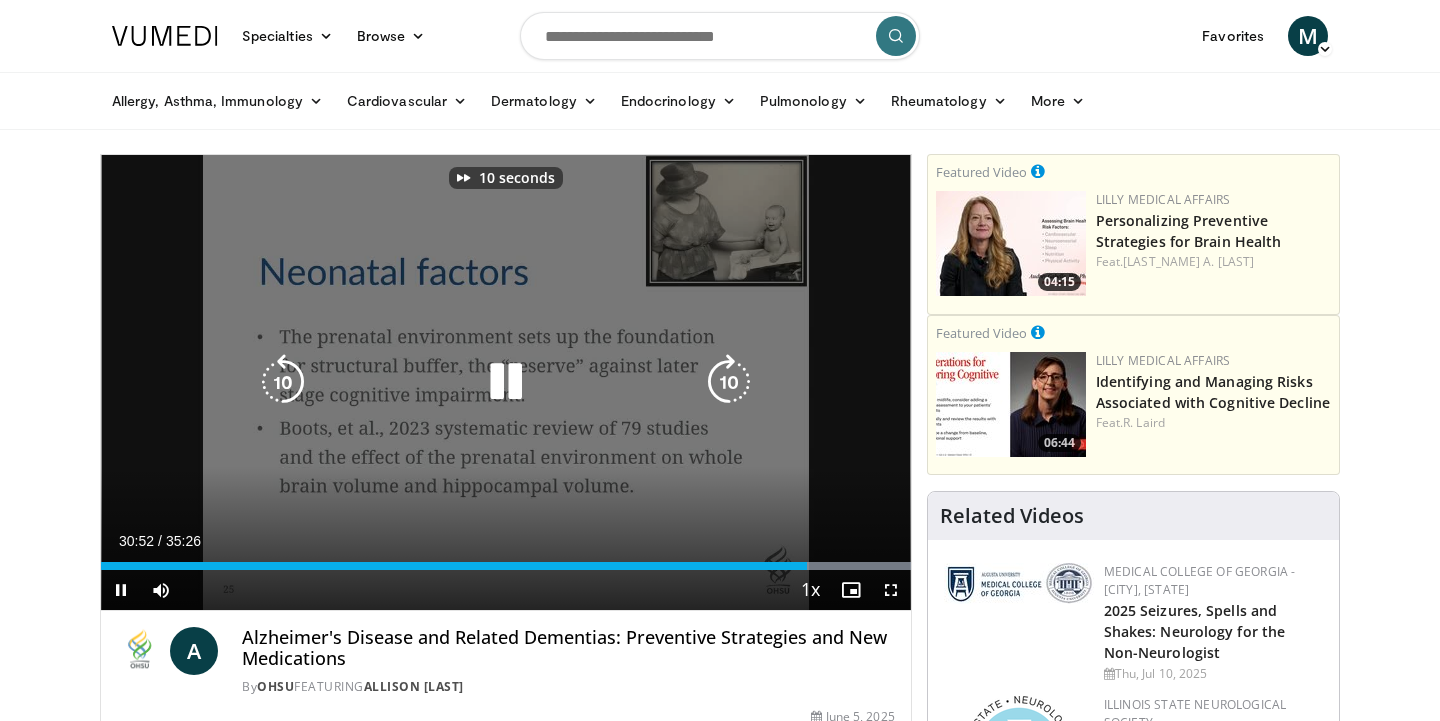 click at bounding box center (729, 382) 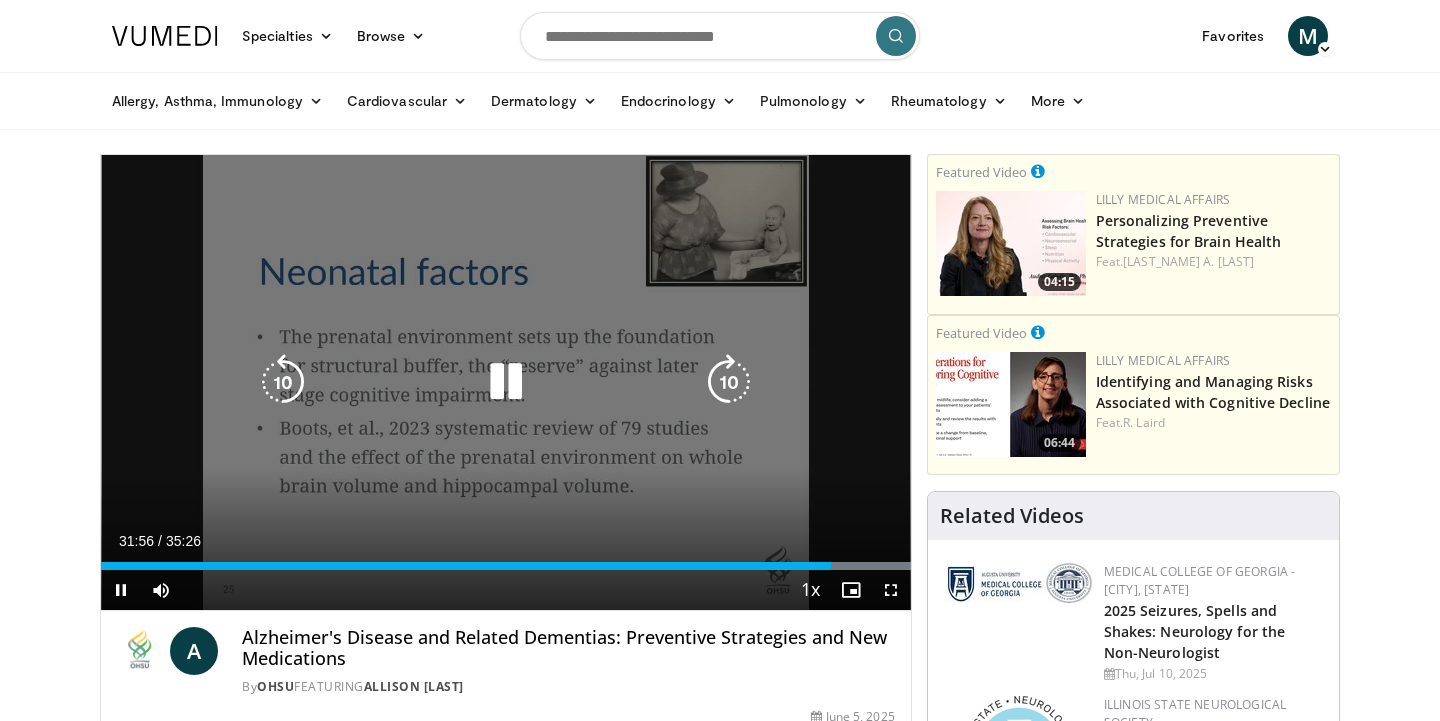 click at bounding box center (283, 382) 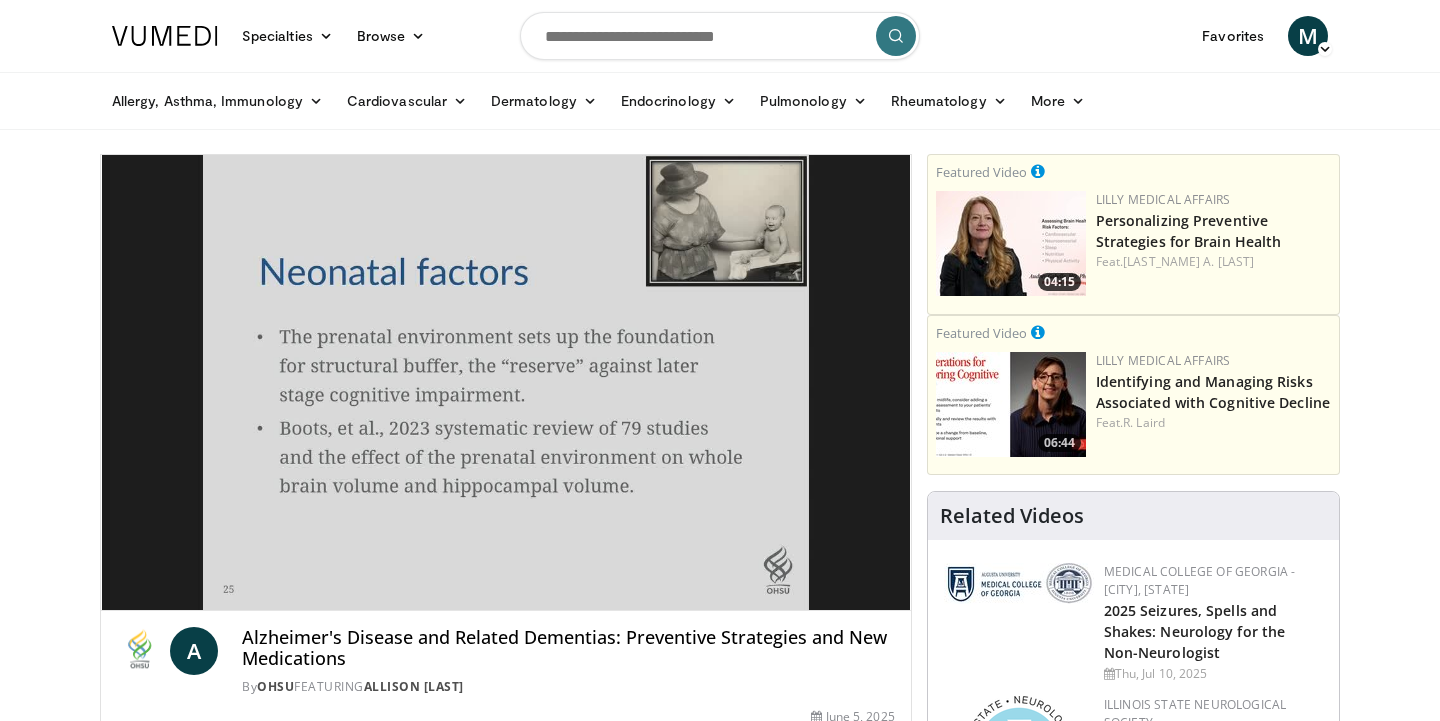 click on "10 seconds
Tap to unmute" at bounding box center (506, 382) 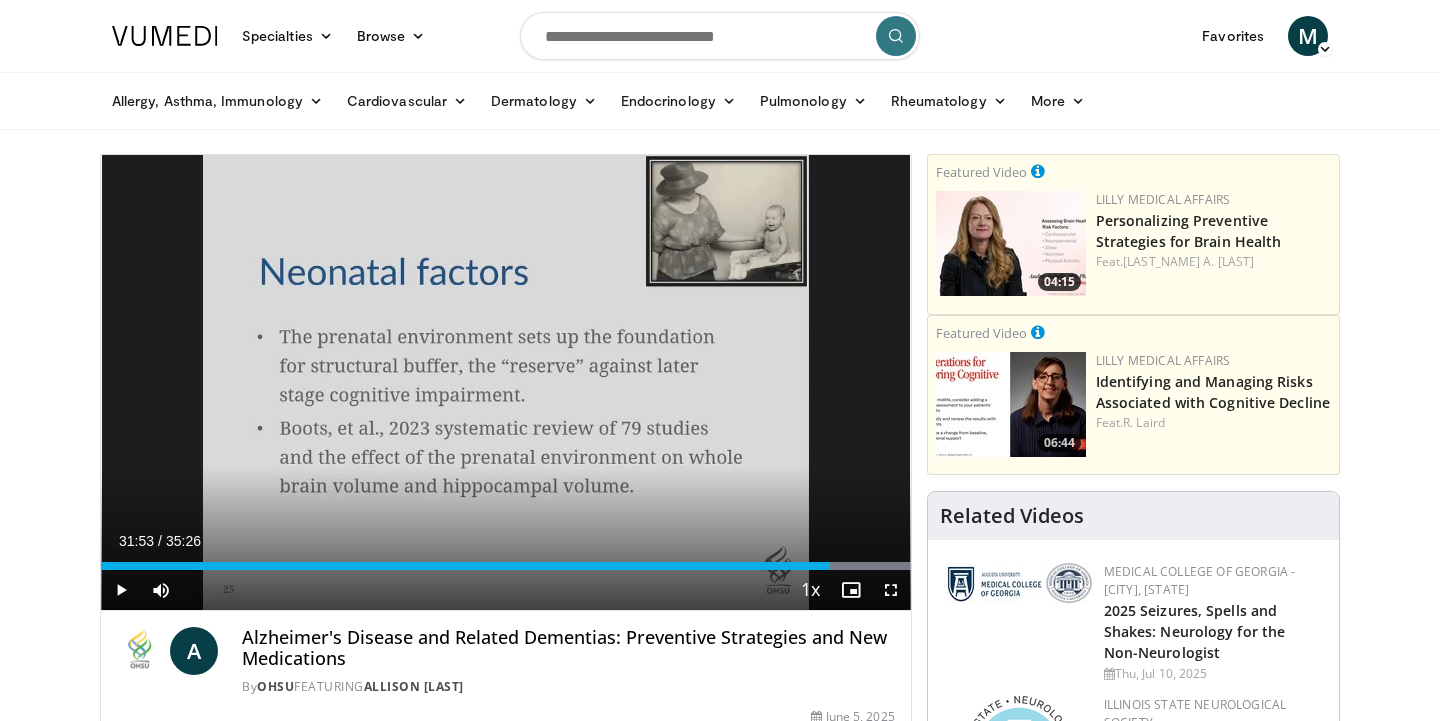 click on "10 seconds
Tap to unmute" at bounding box center (506, 382) 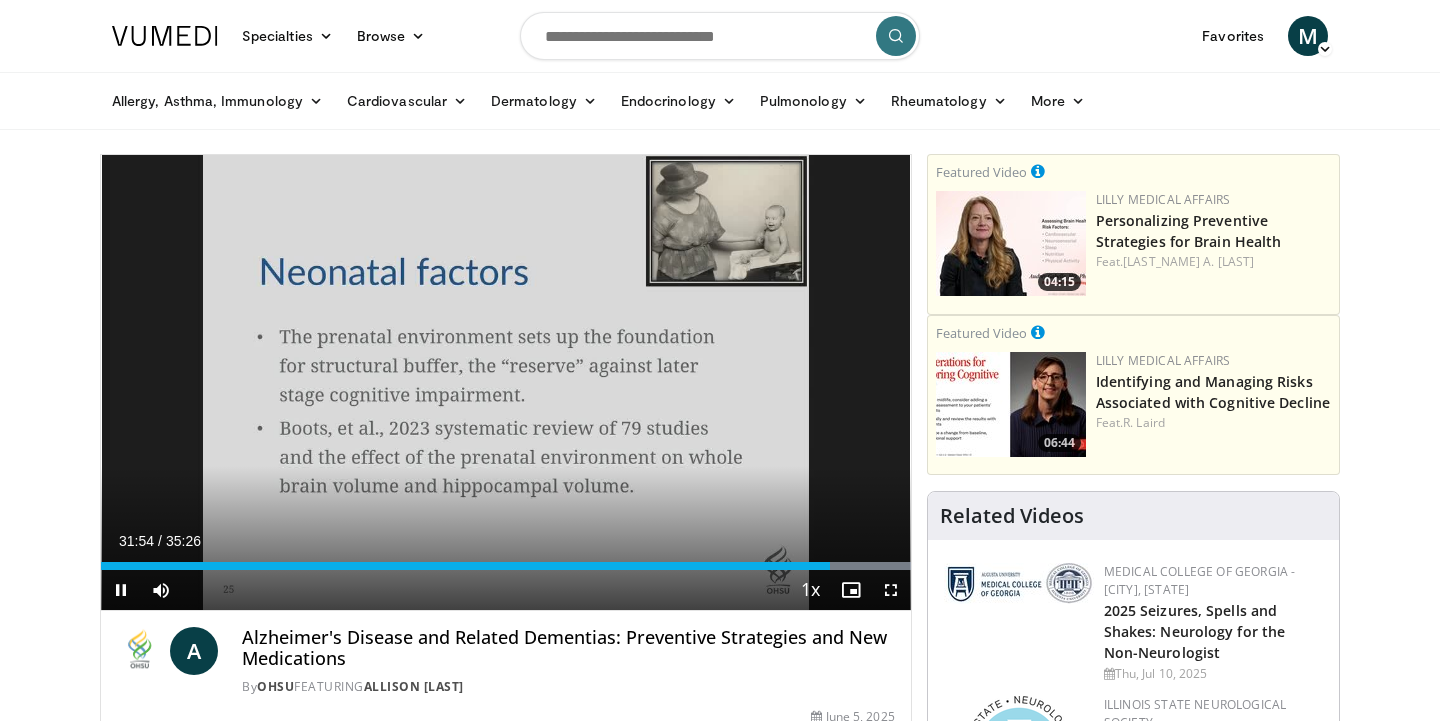 click on "10 seconds
Tap to unmute" at bounding box center (506, 382) 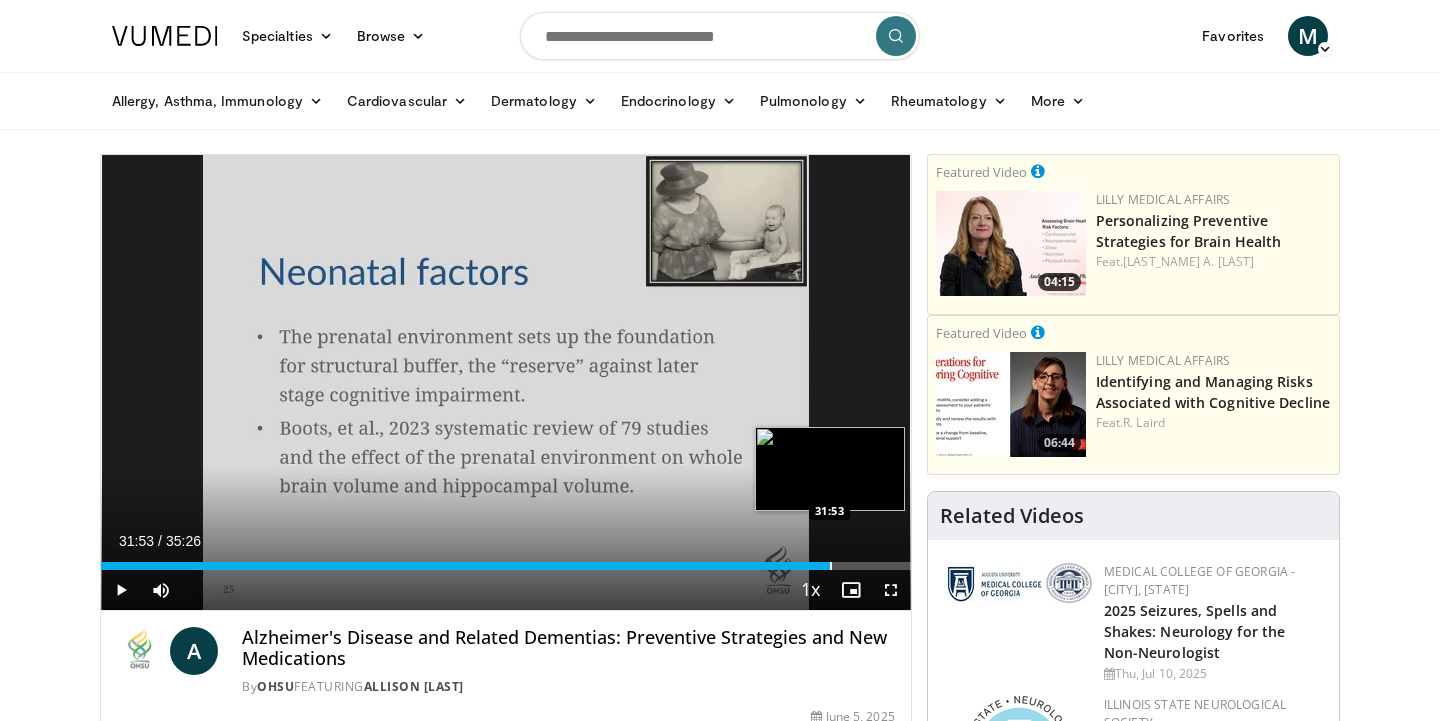 click at bounding box center [831, 566] 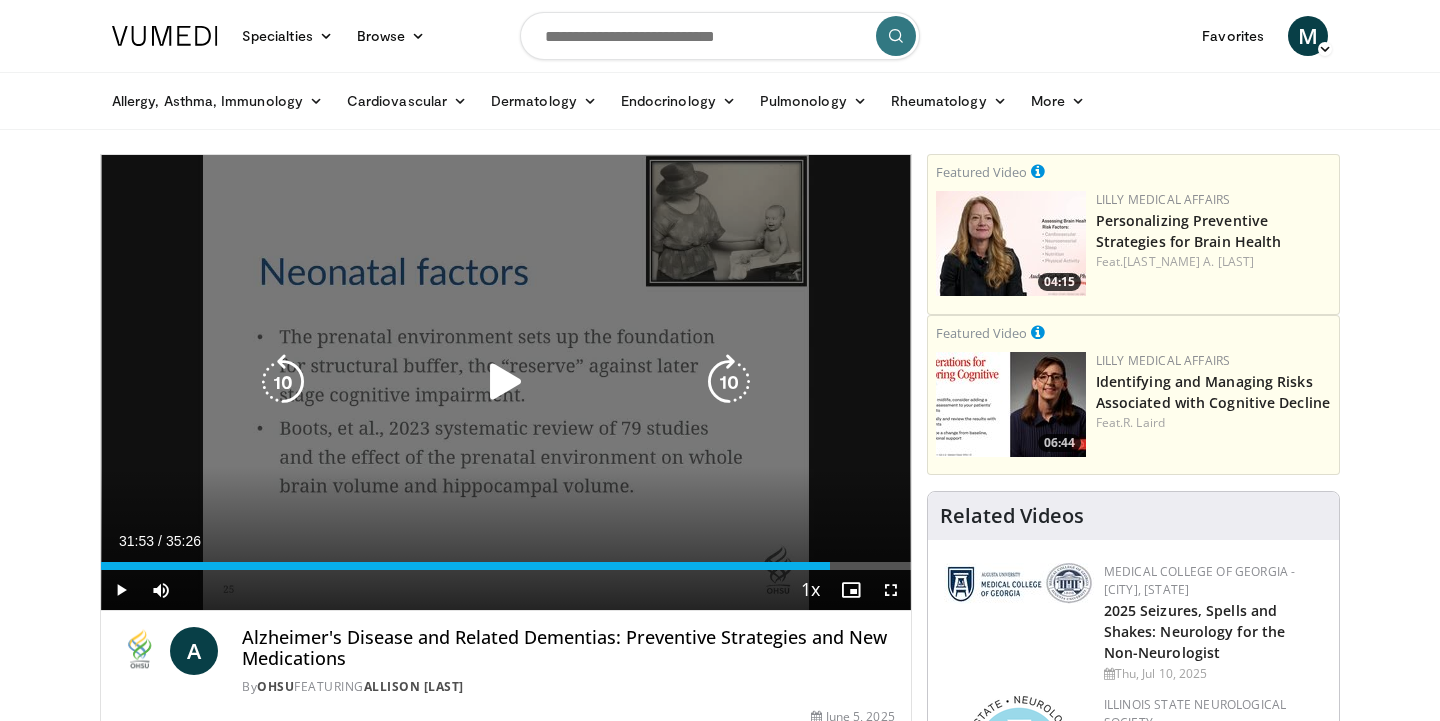 click at bounding box center (506, 382) 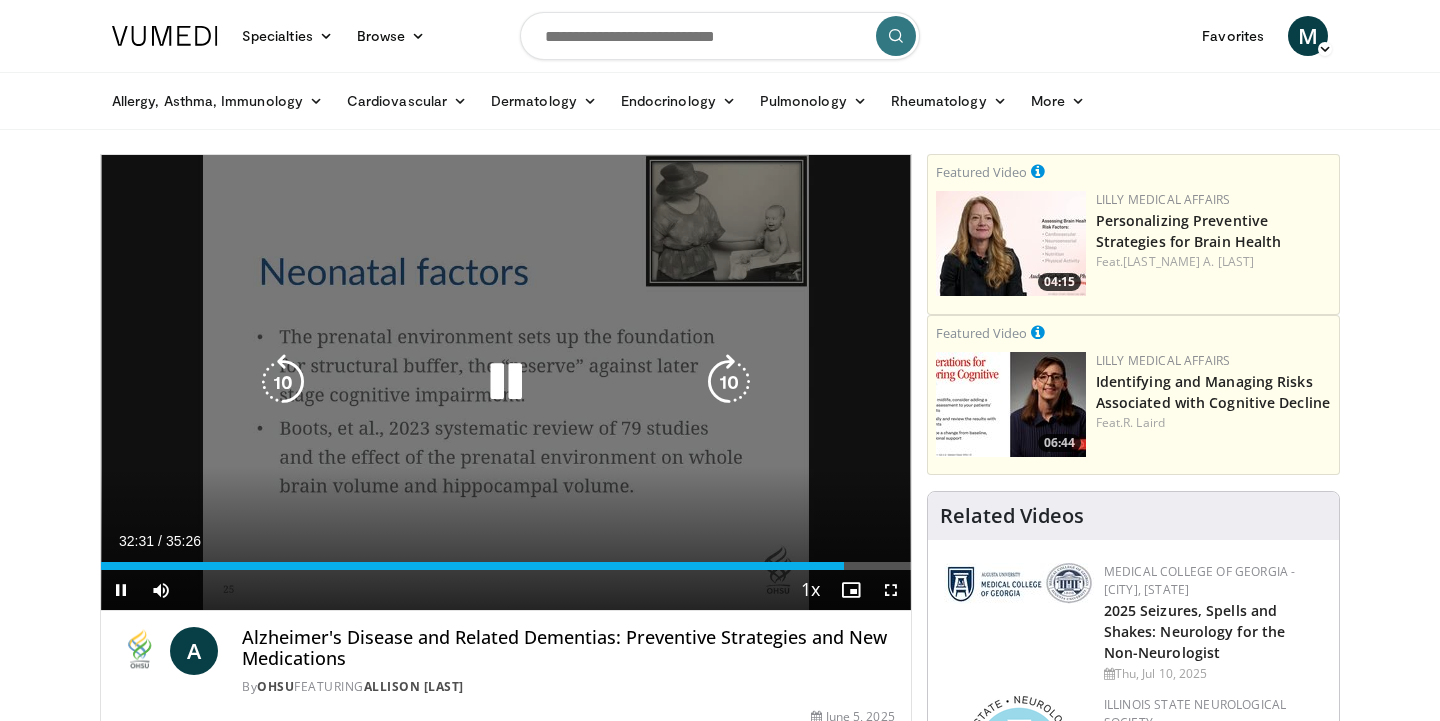 click at bounding box center (283, 382) 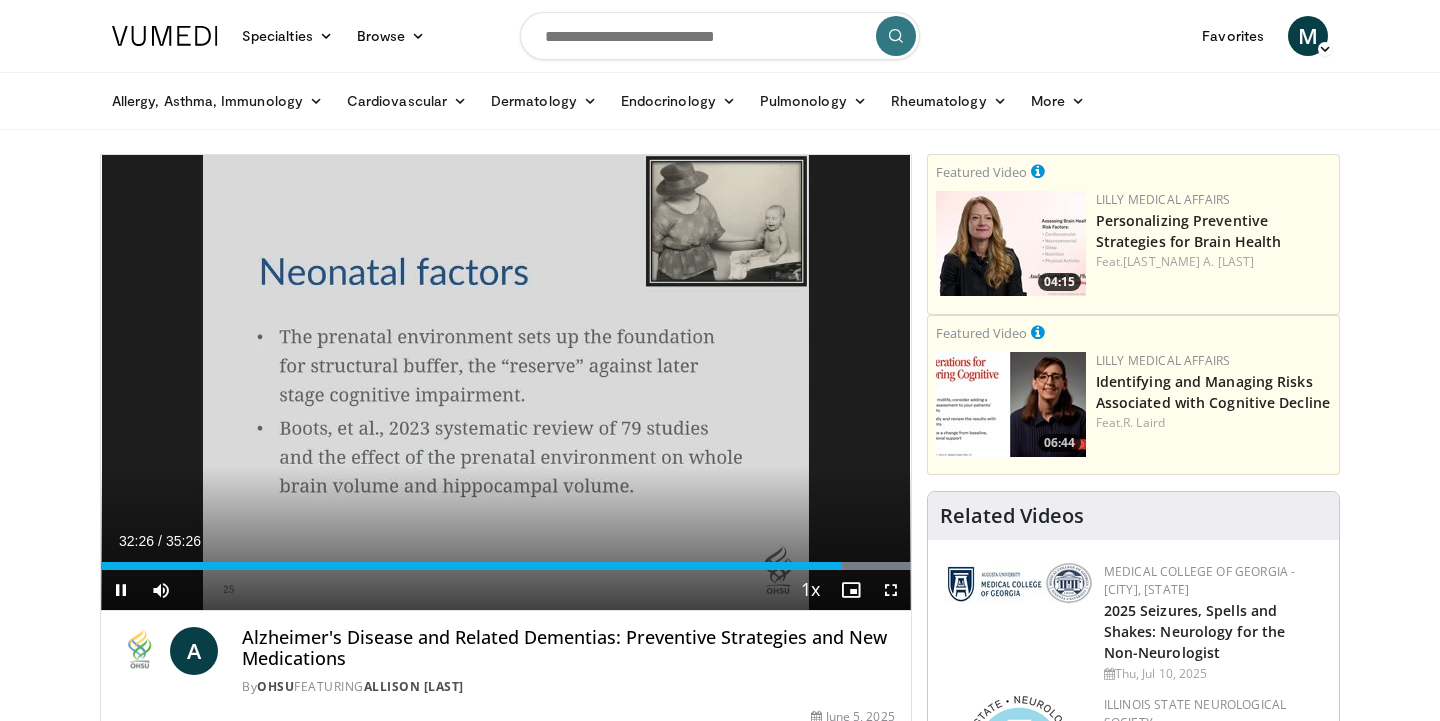 click at bounding box center [121, 590] 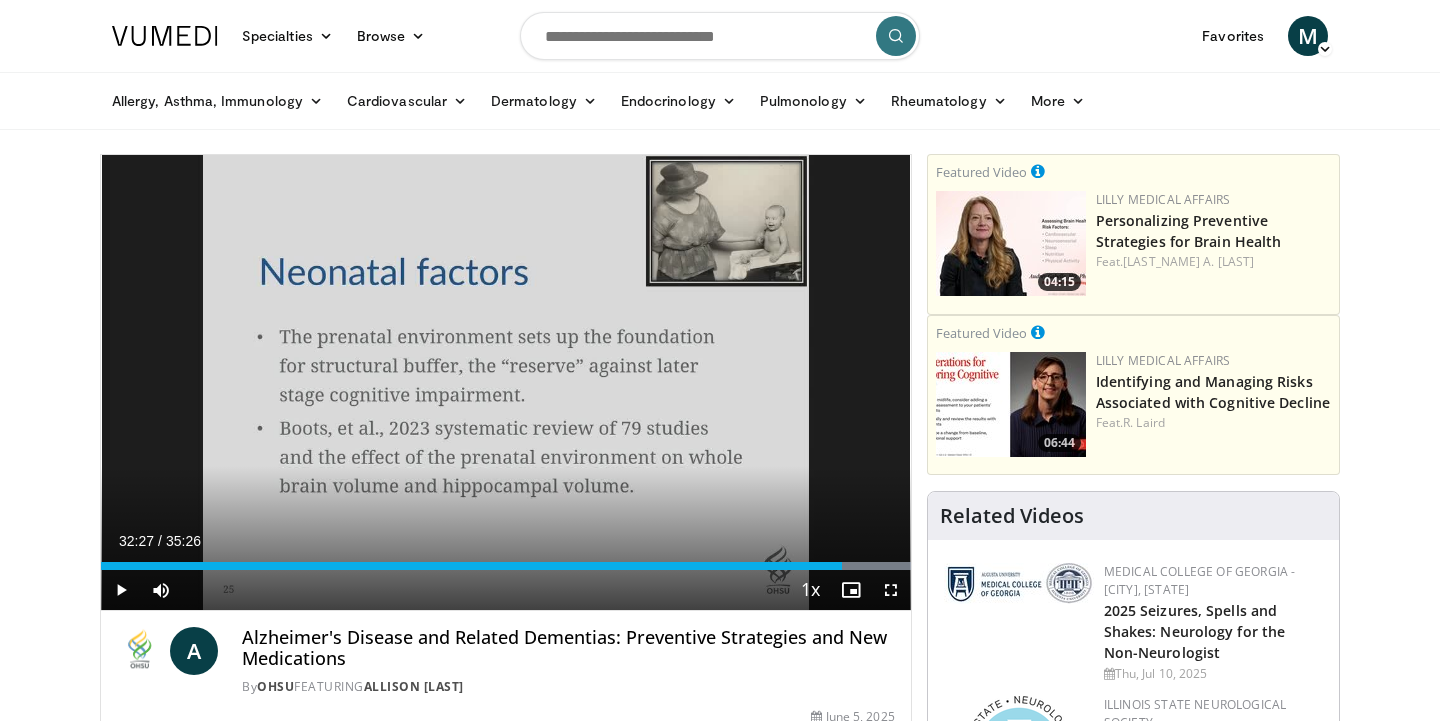 click at bounding box center (121, 590) 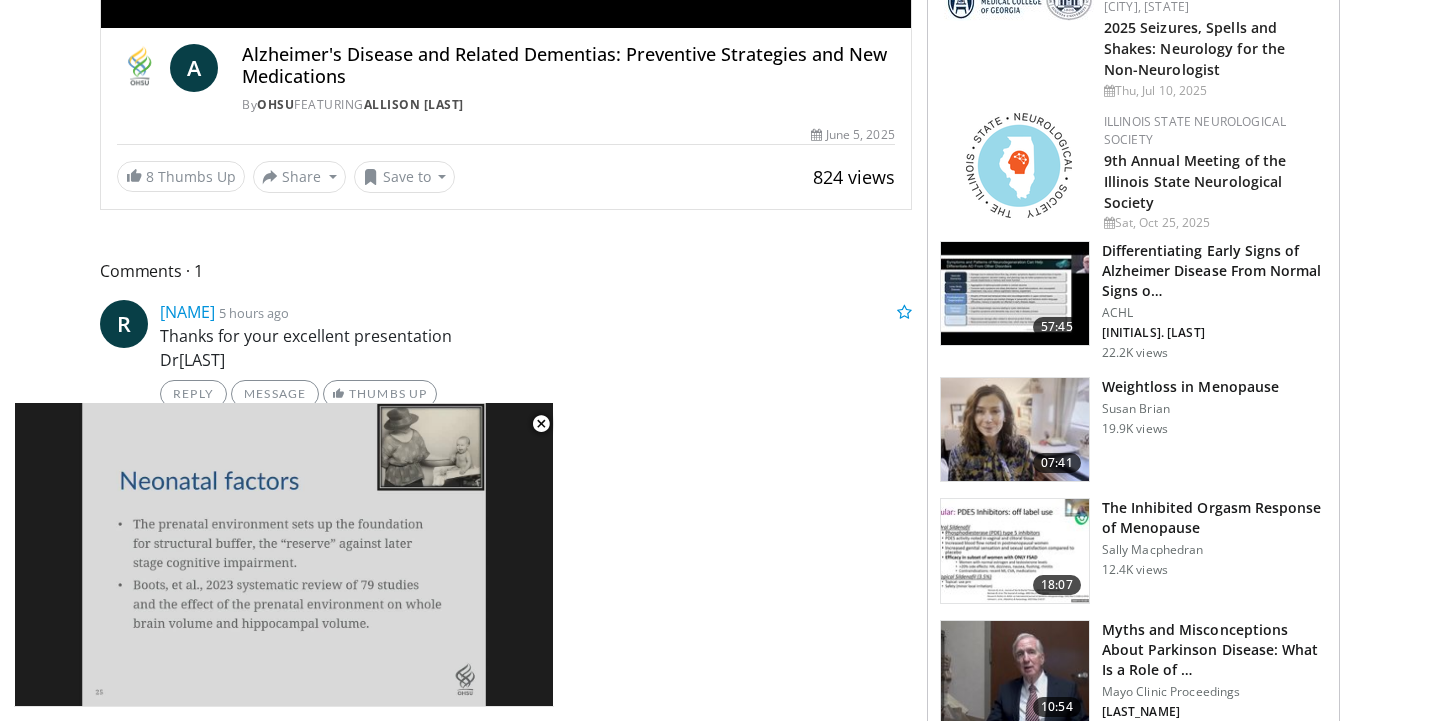 scroll, scrollTop: 588, scrollLeft: 0, axis: vertical 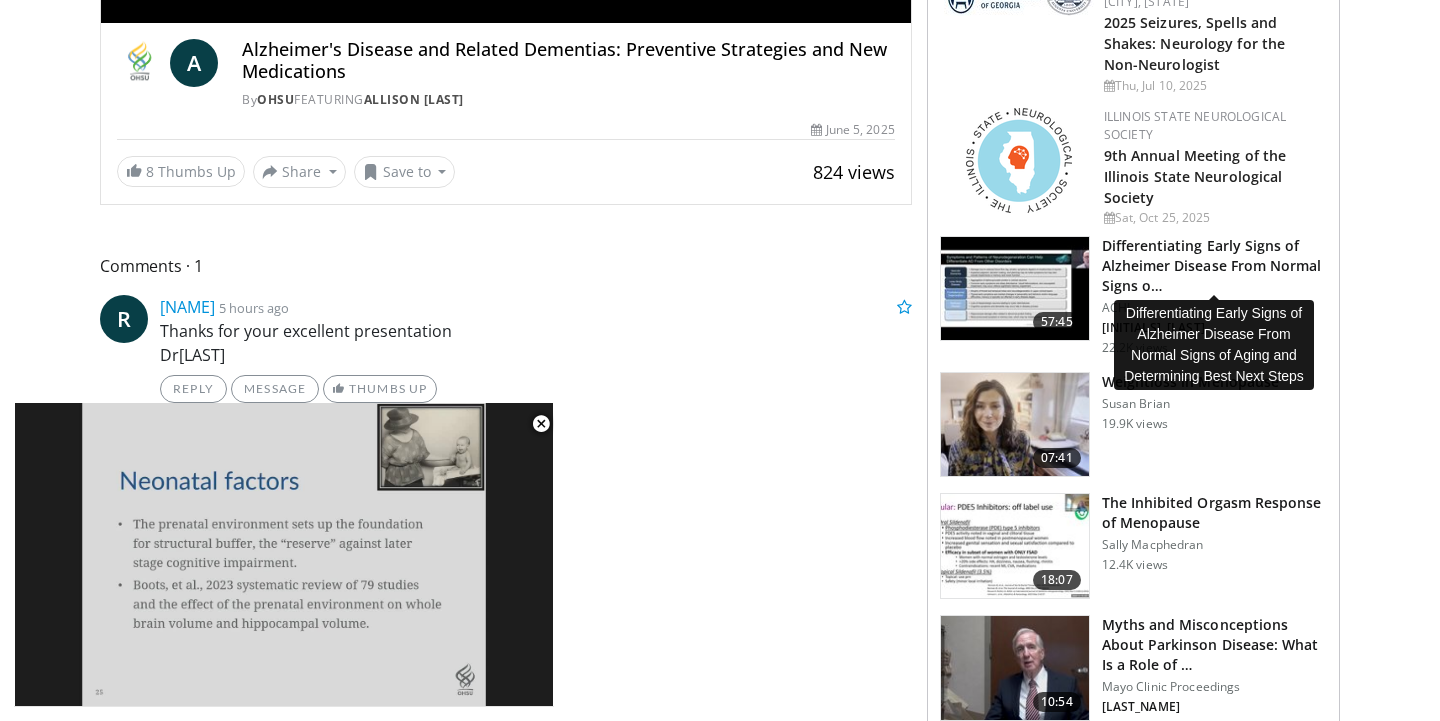 click on "Differentiating Early Signs of Alzheimer Disease From Normal Signs o…" at bounding box center (1214, 266) 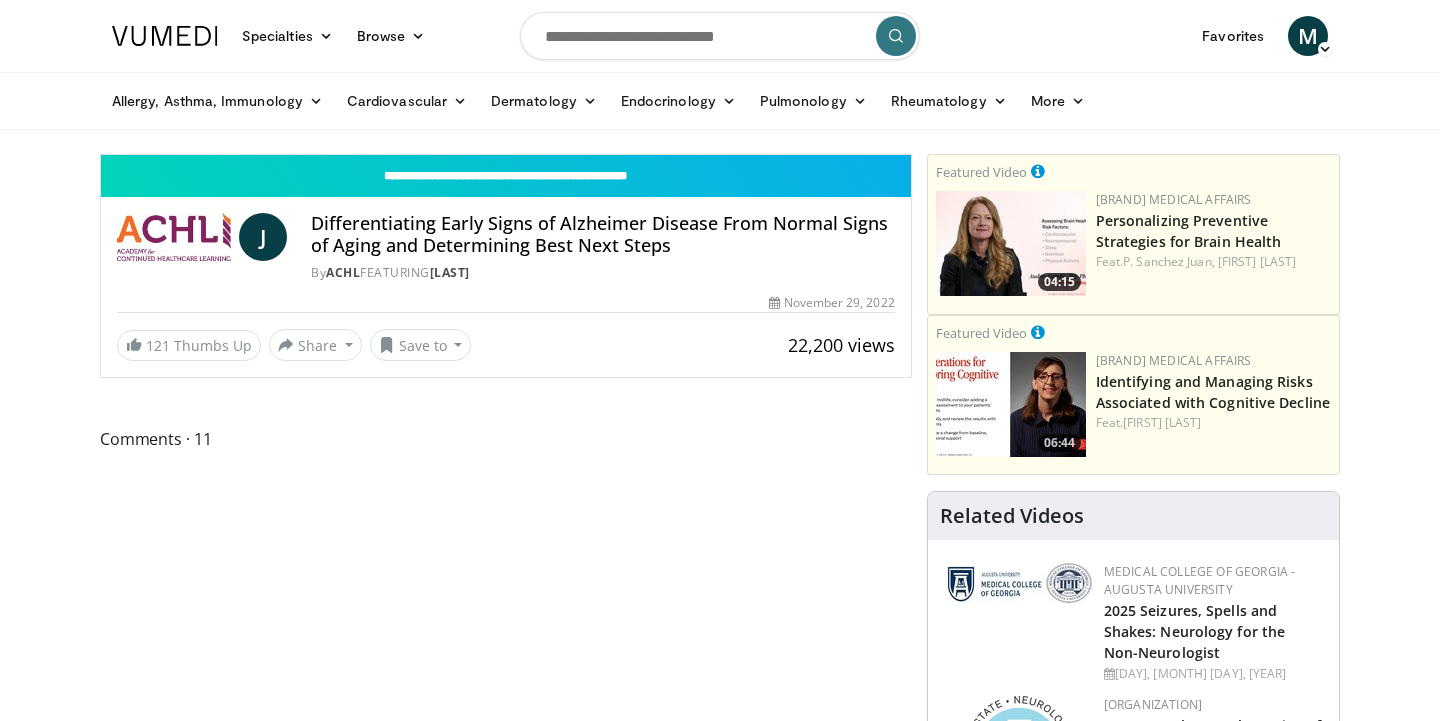 scroll, scrollTop: 0, scrollLeft: 0, axis: both 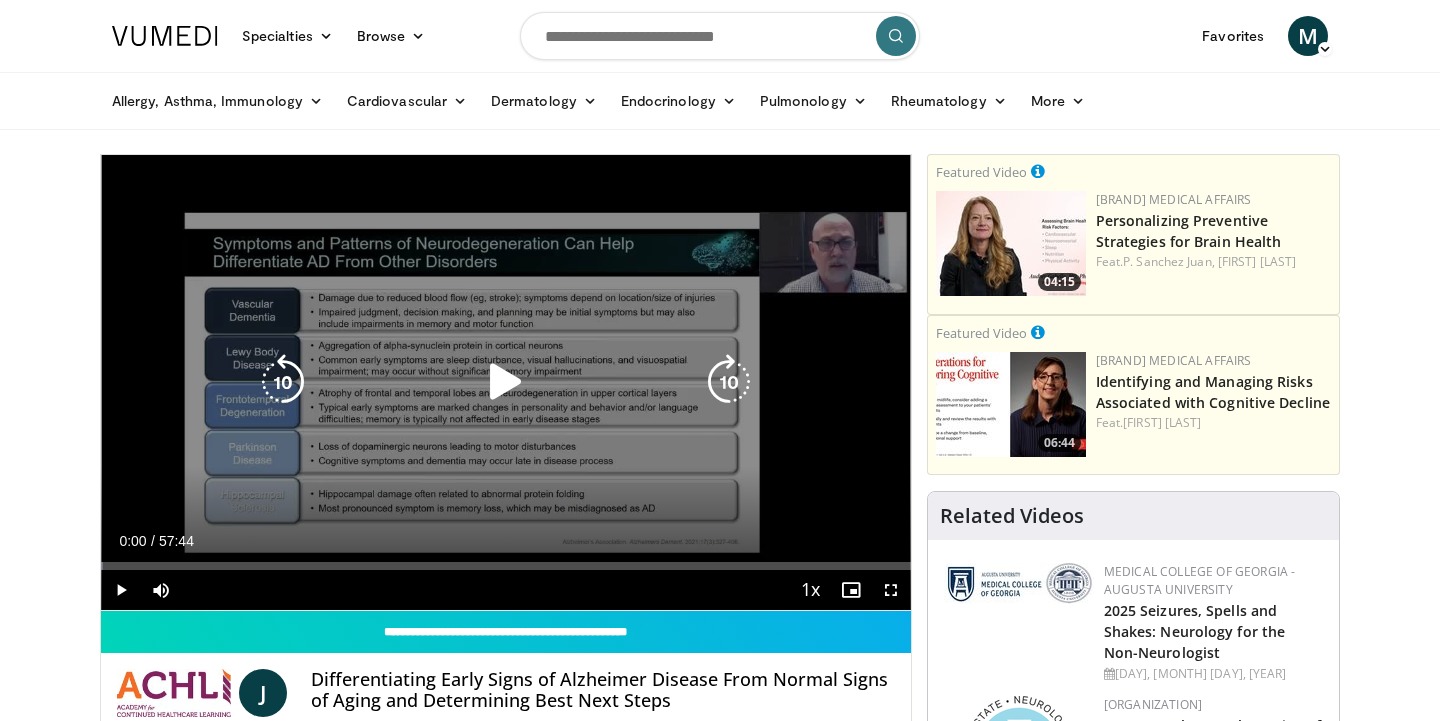 click at bounding box center [506, 382] 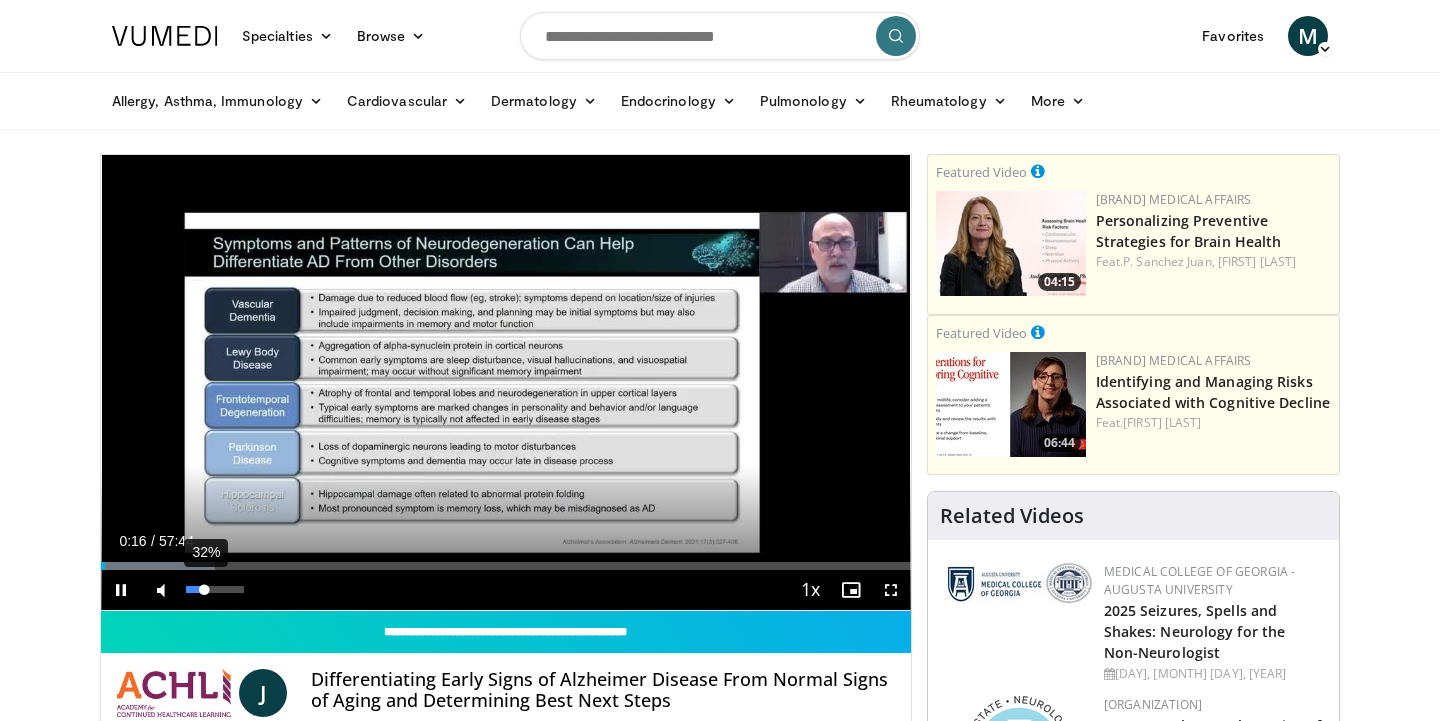 drag, startPoint x: 243, startPoint y: 592, endPoint x: 204, endPoint y: 588, distance: 39.20459 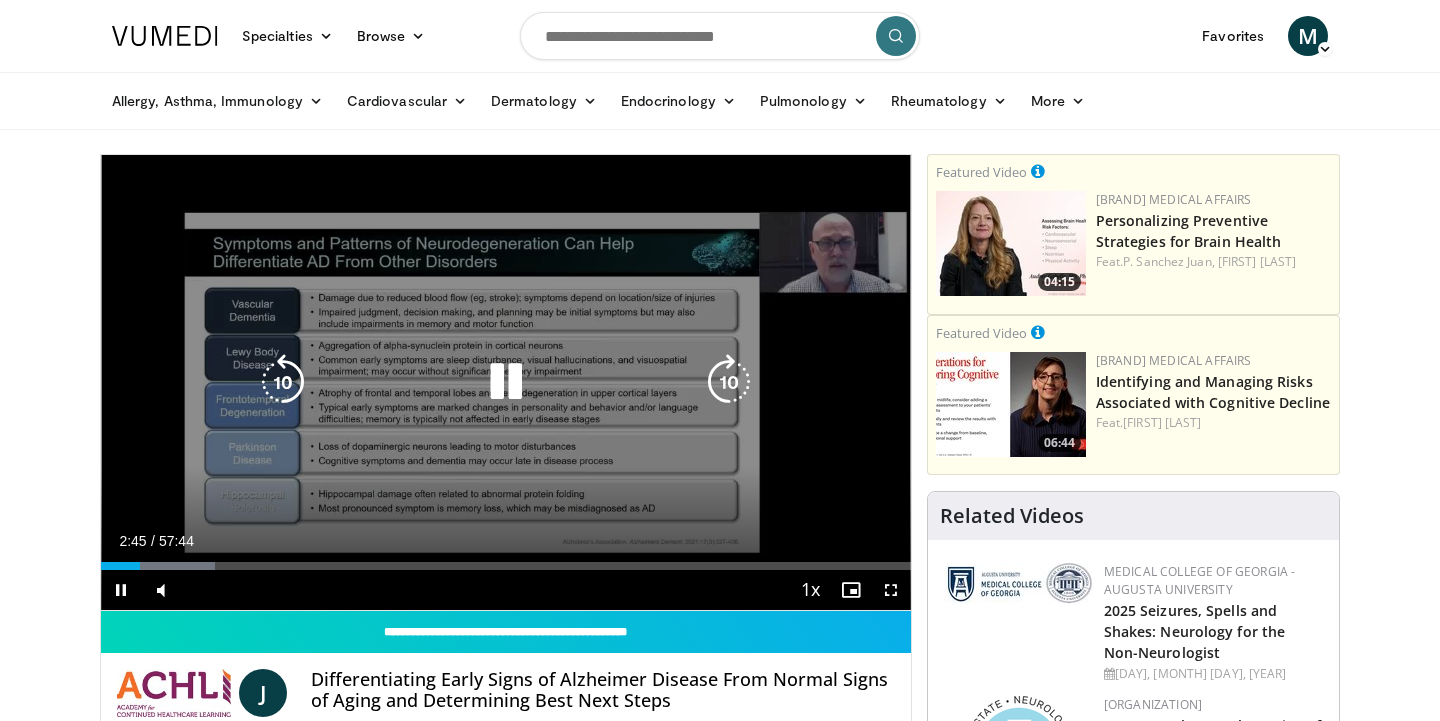 click at bounding box center (729, 382) 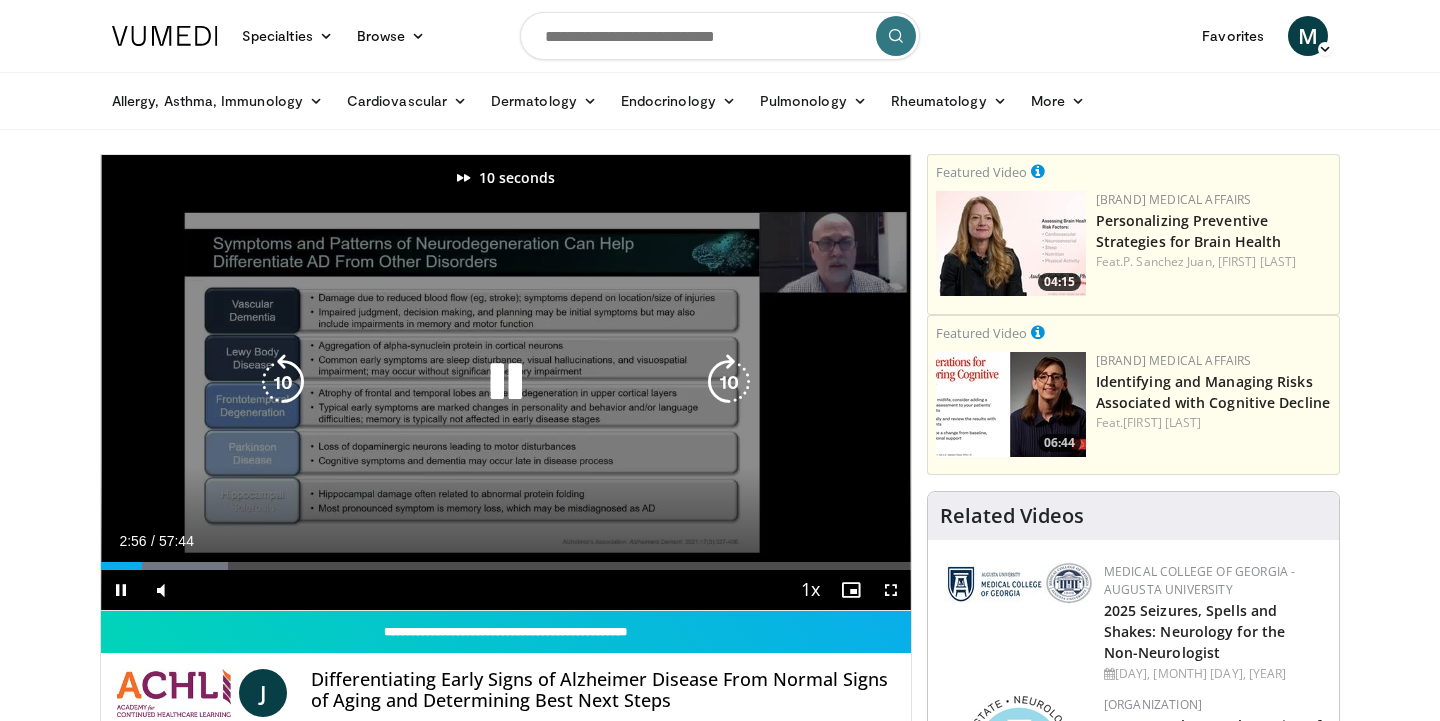 click at bounding box center [729, 382] 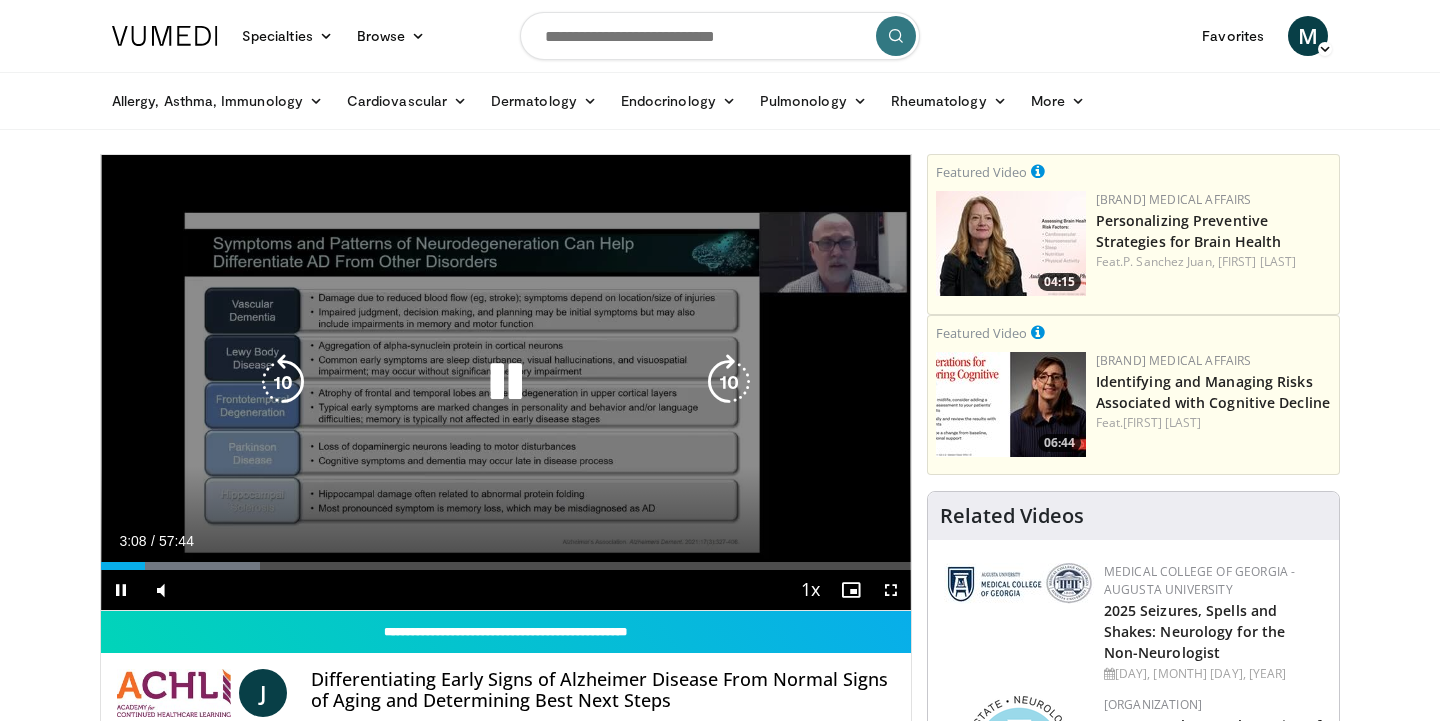 click at bounding box center (729, 382) 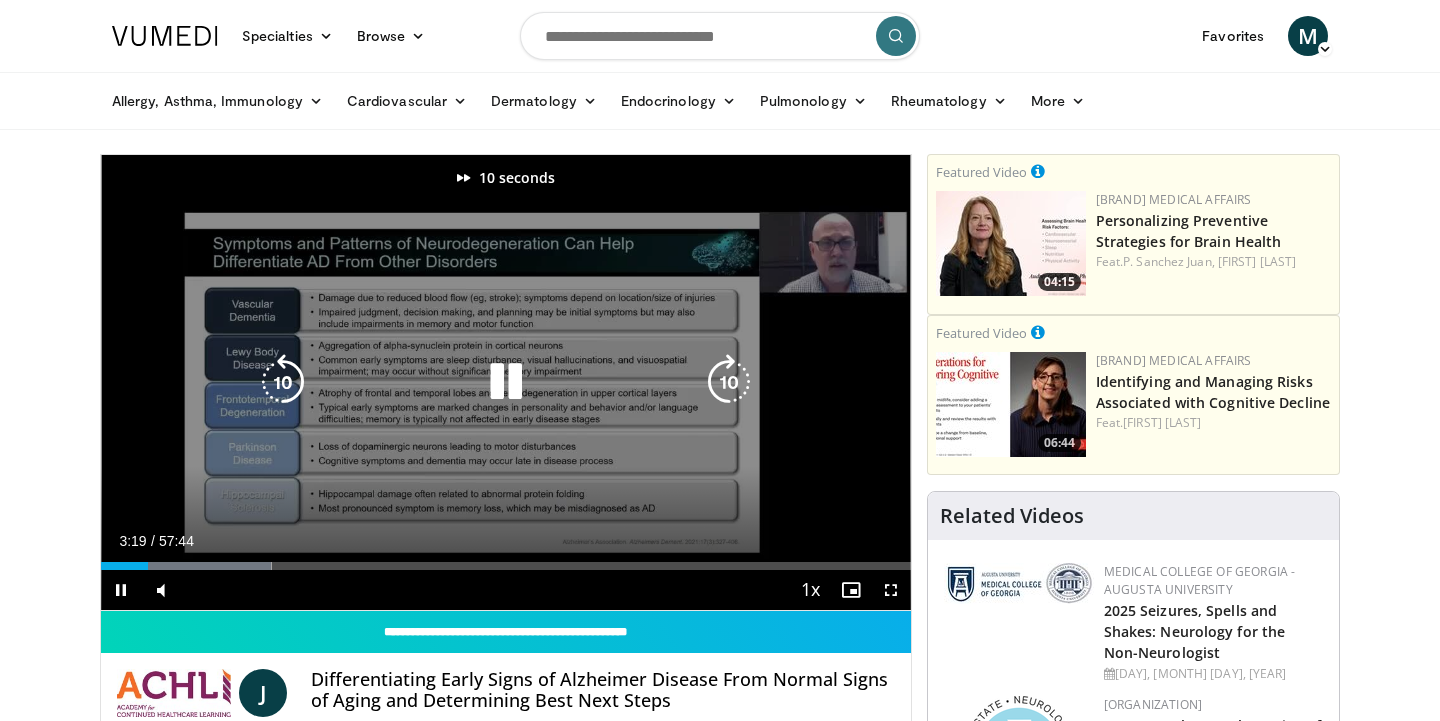 click at bounding box center [729, 382] 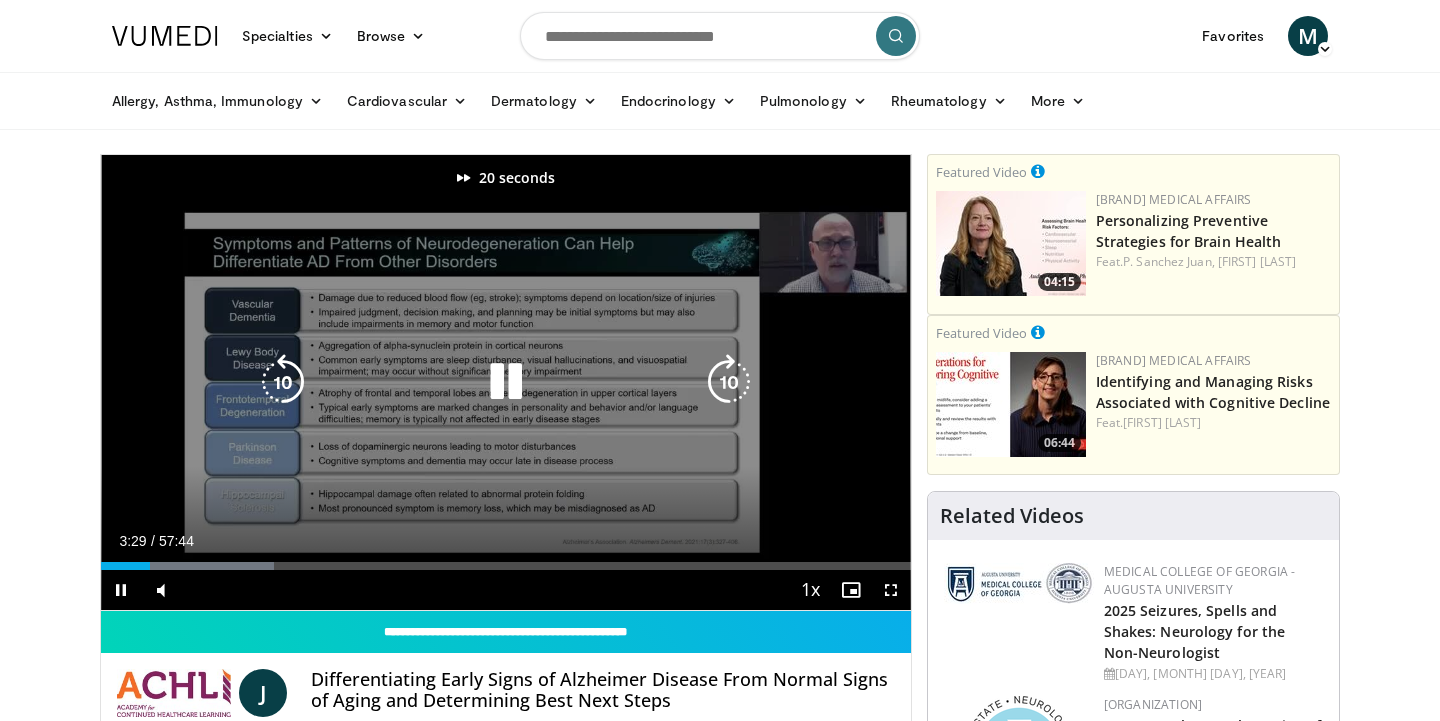 click at bounding box center (729, 382) 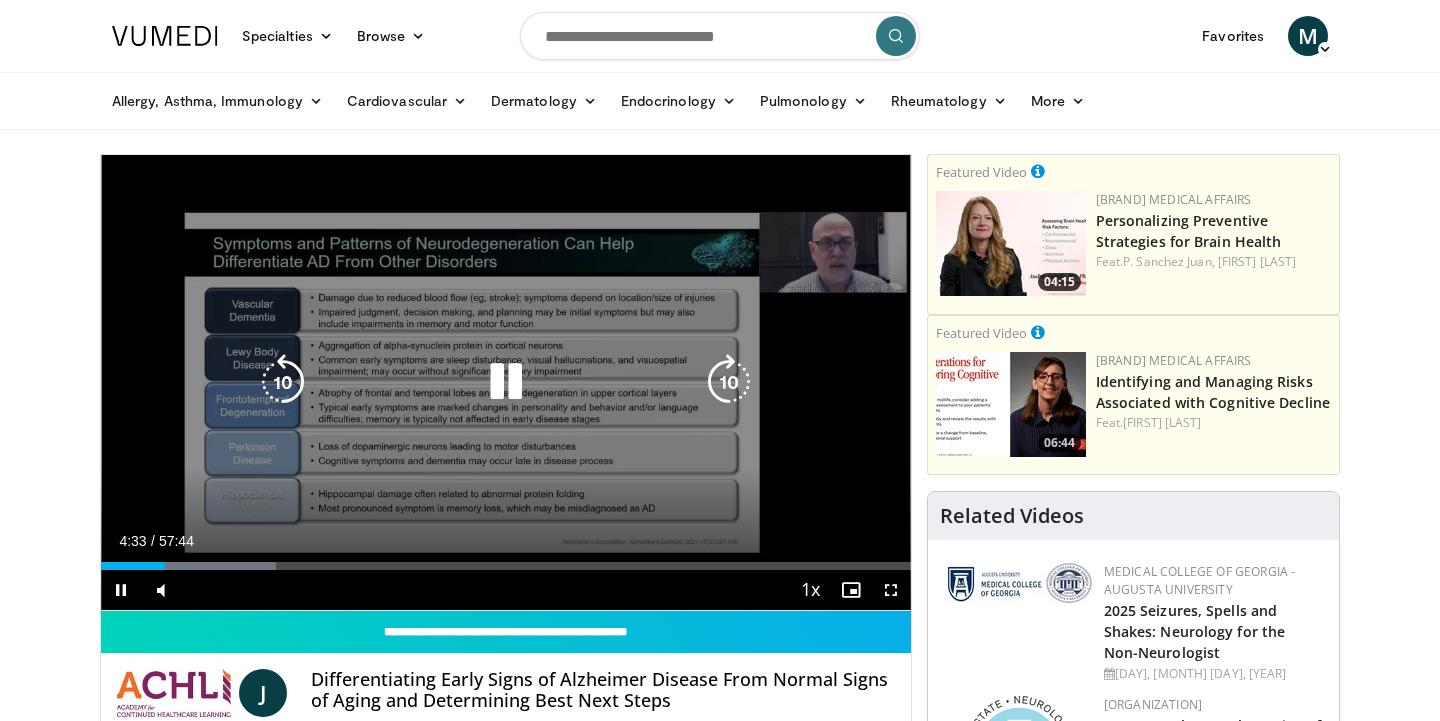 click at bounding box center (506, 382) 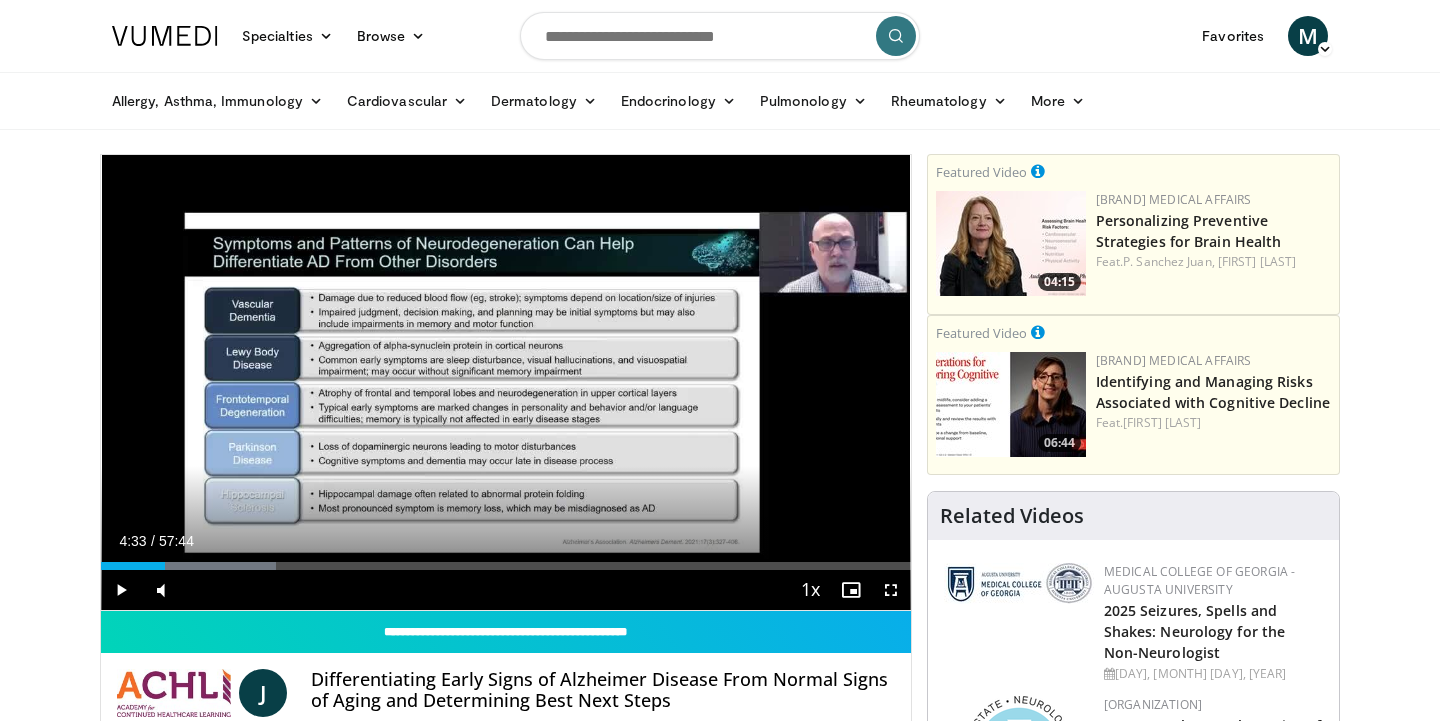 click at bounding box center [121, 590] 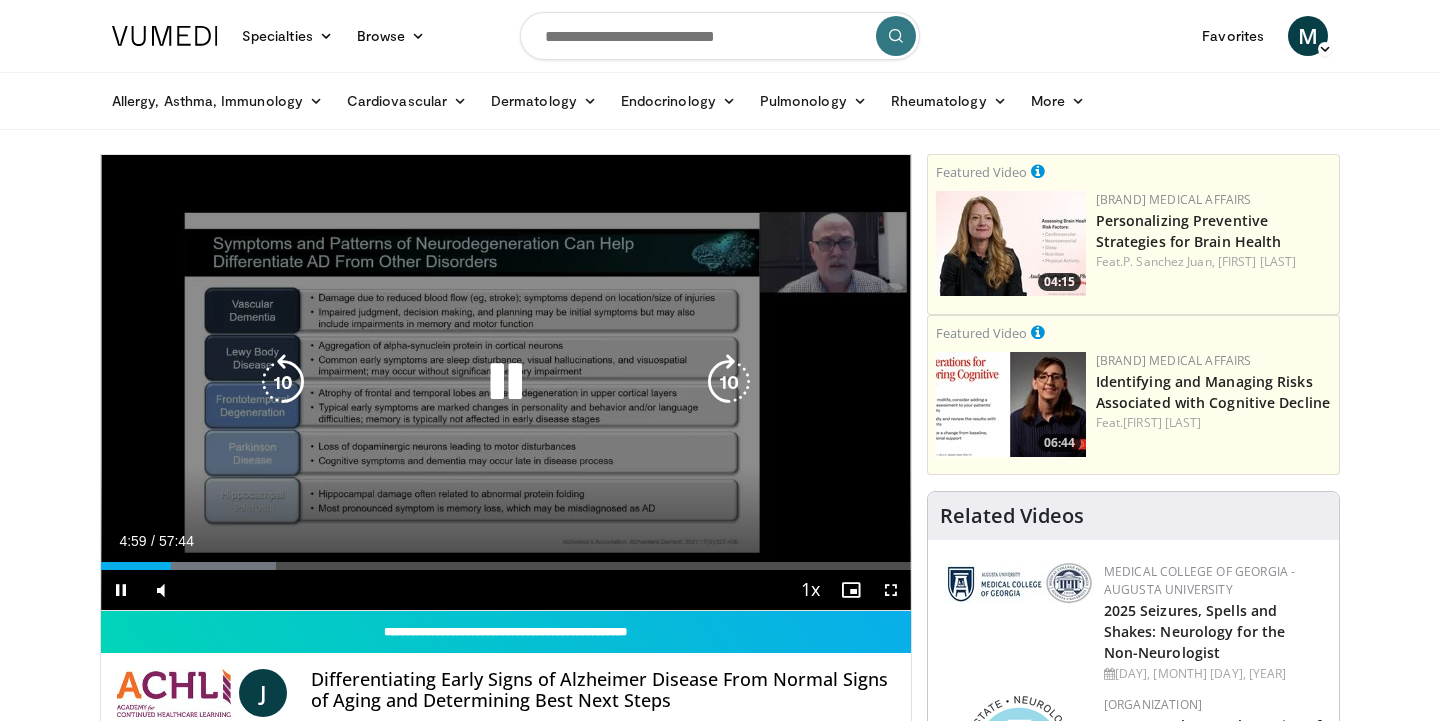 click at bounding box center [729, 382] 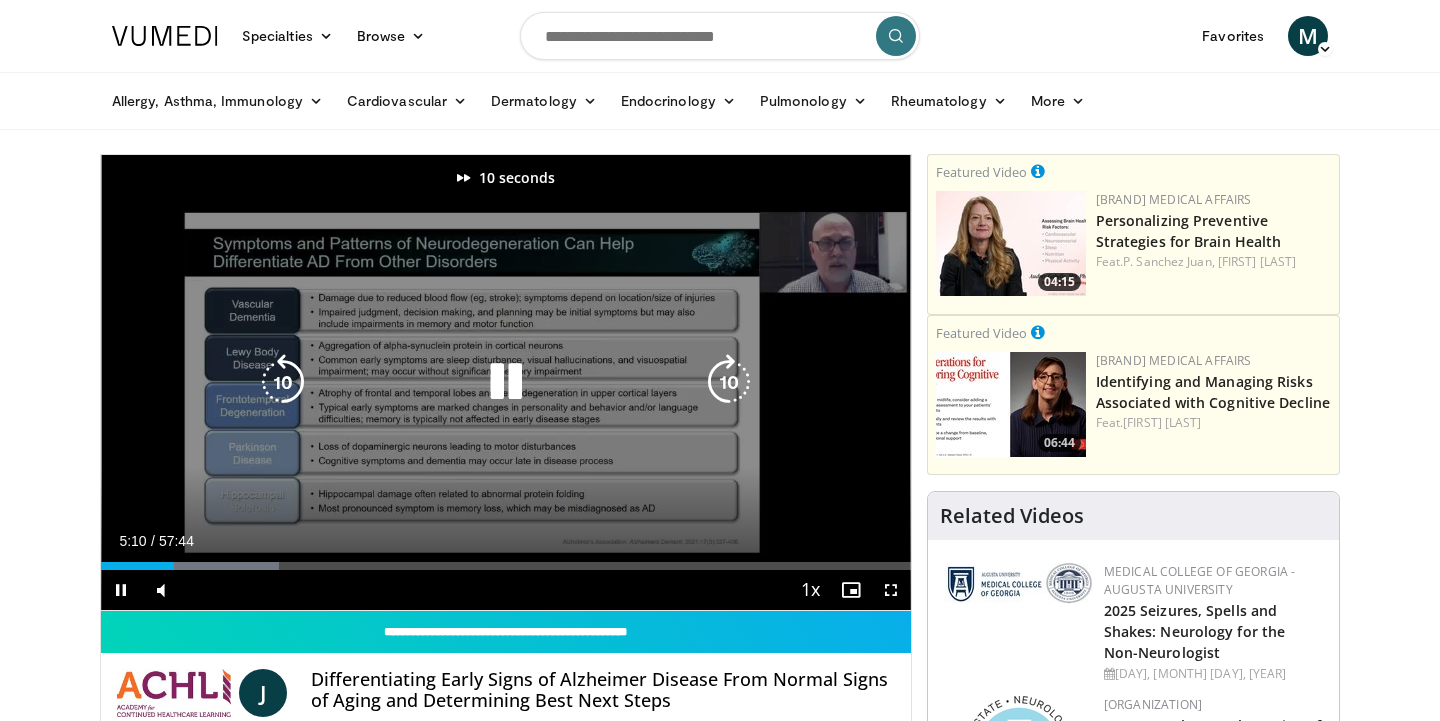 click at bounding box center [729, 382] 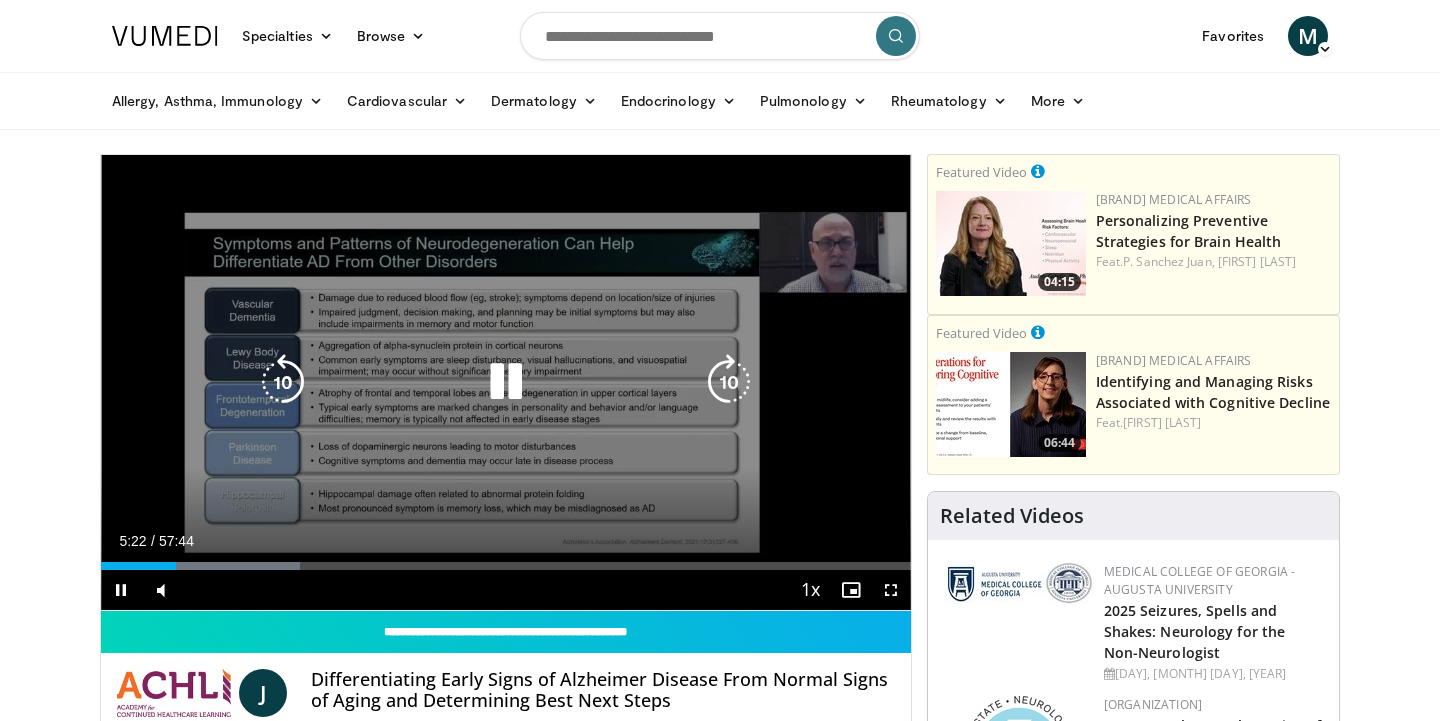 click at bounding box center (729, 382) 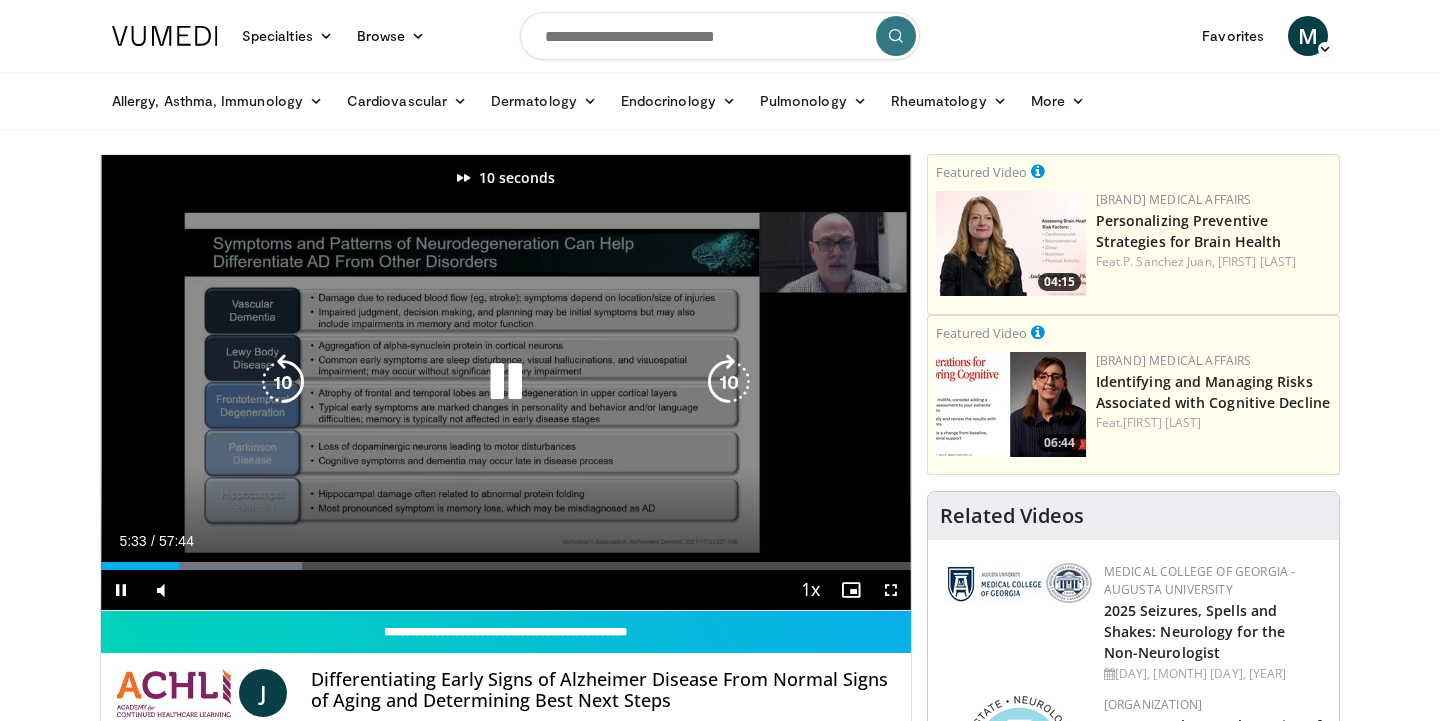 click at bounding box center [729, 382] 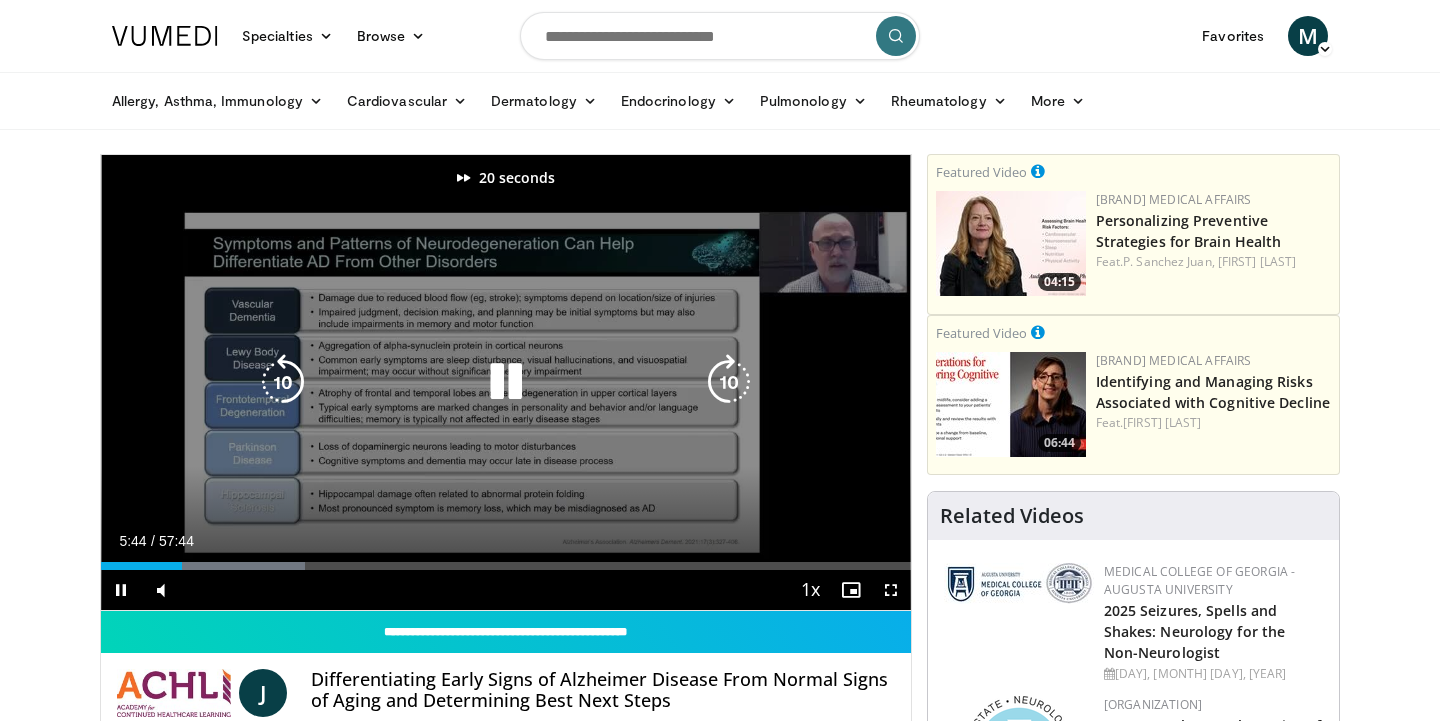 click at bounding box center [729, 382] 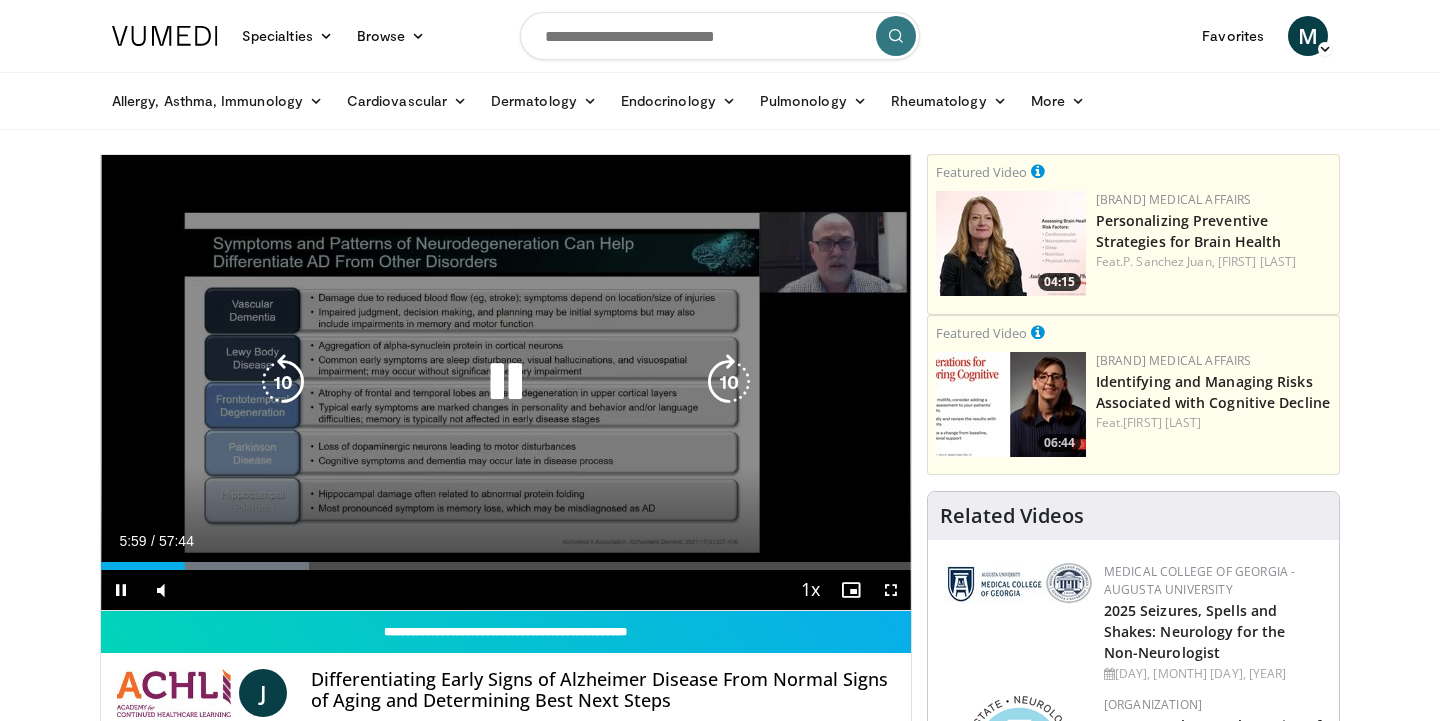click at bounding box center (506, 382) 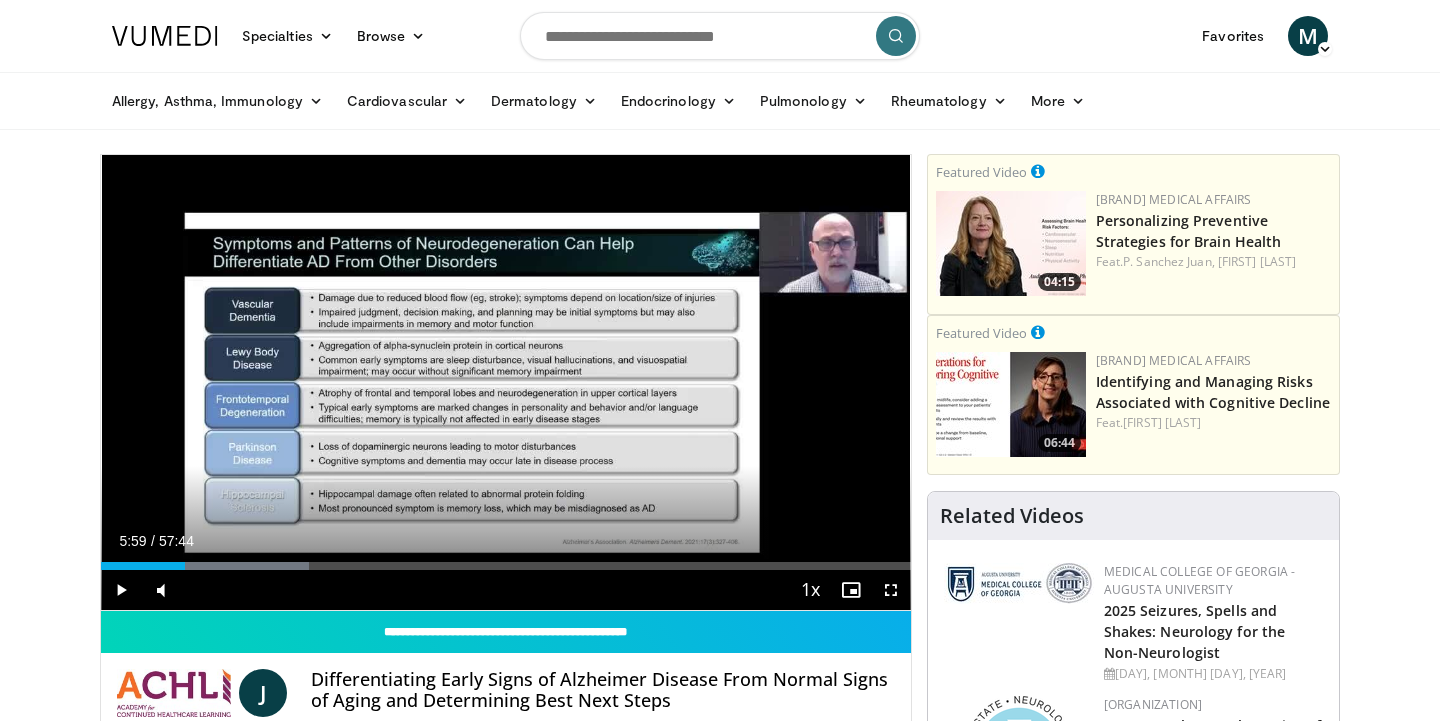 click at bounding box center [121, 590] 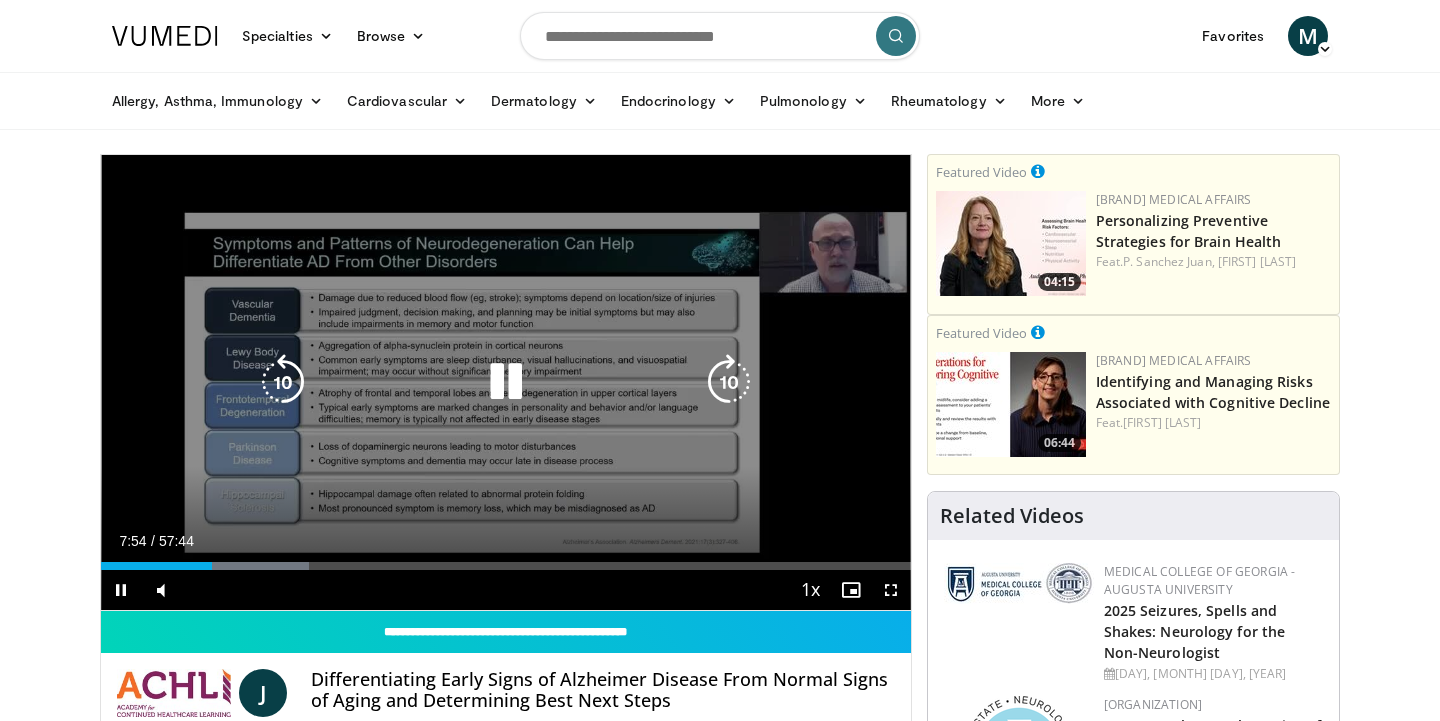 click at bounding box center (729, 382) 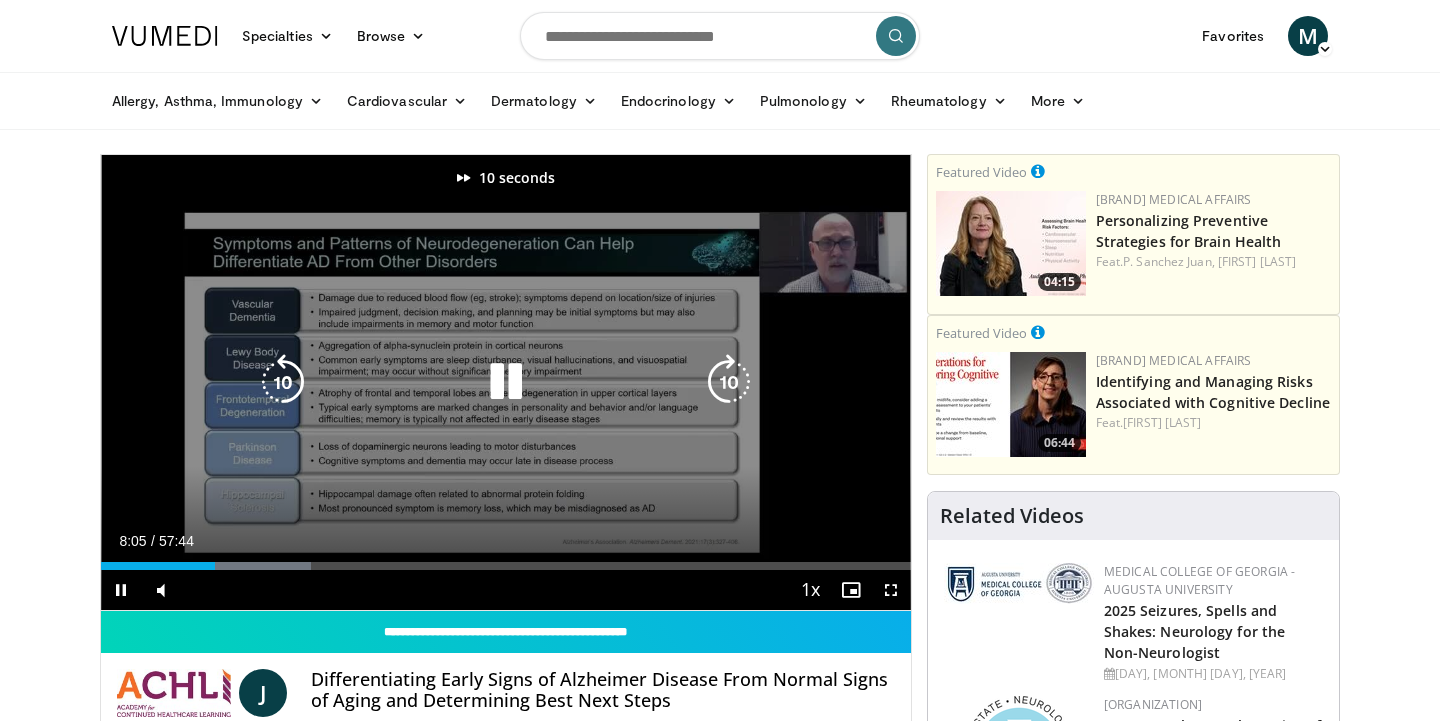 click at bounding box center (729, 382) 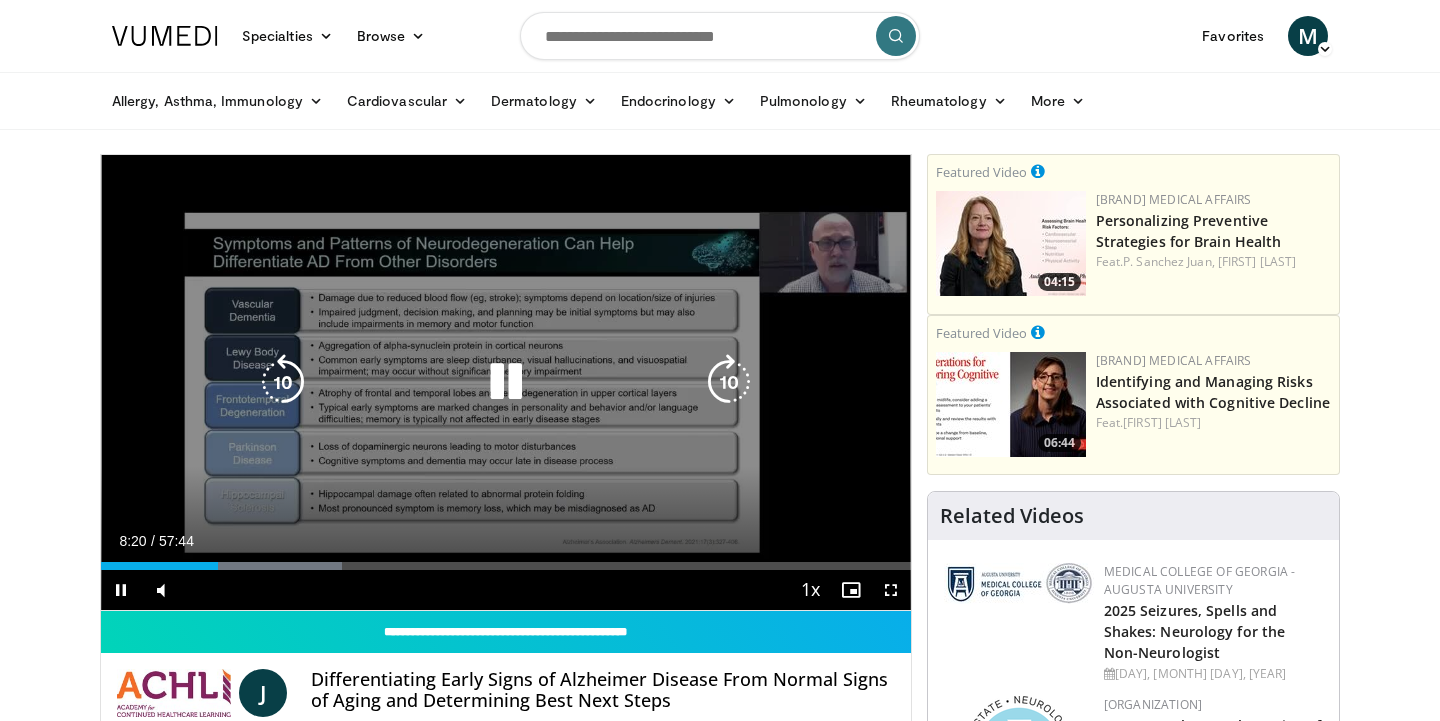 click at bounding box center [729, 382] 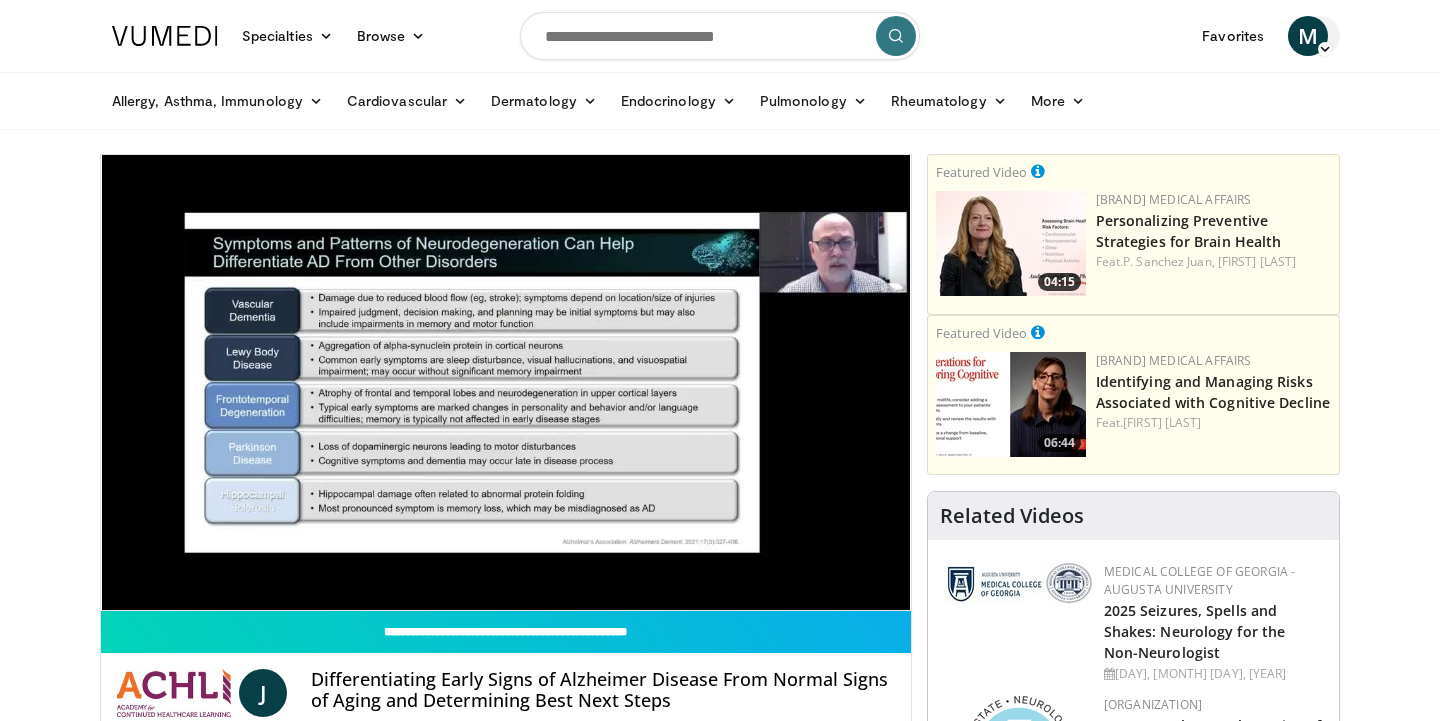 click at bounding box center (1325, 49) 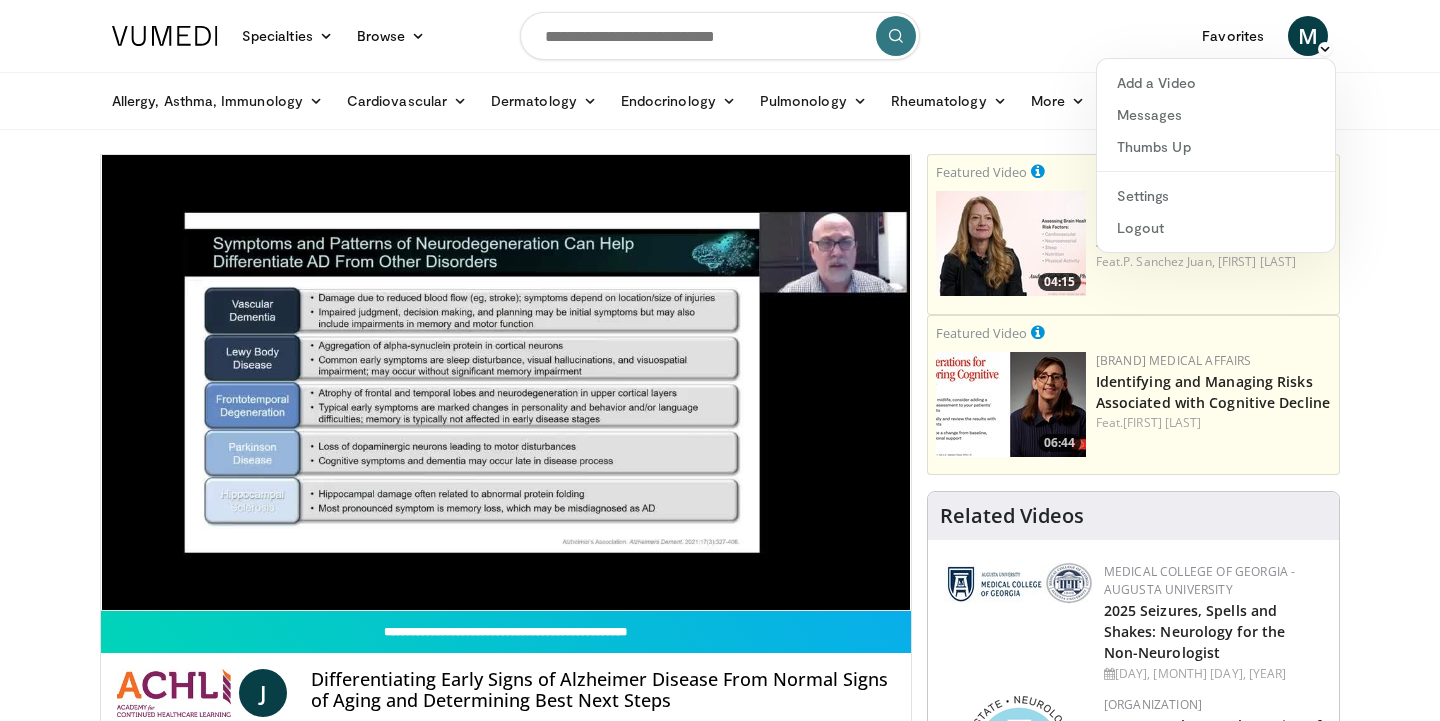 click on "Specialties
Adult & Family Medicine
Allergy, Asthma, Immunology
Anesthesiology
Cardiology
Dental
Dermatology
Endocrinology
Gastroenterology & Hepatology
General Surgery
Hematology & Oncology
Infectious Disease
Nephrology
Neurology
Neurosurgery
Obstetrics & Gynecology
Ophthalmology
Oral Maxillofacial
Orthopaedics
Otolaryngology
Pediatrics
Plastic Surgery
Podiatry
Psychiatry
Pulmonology
Radiation Oncology
Radiology
Rheumatology
Urology" at bounding box center (720, 1818) 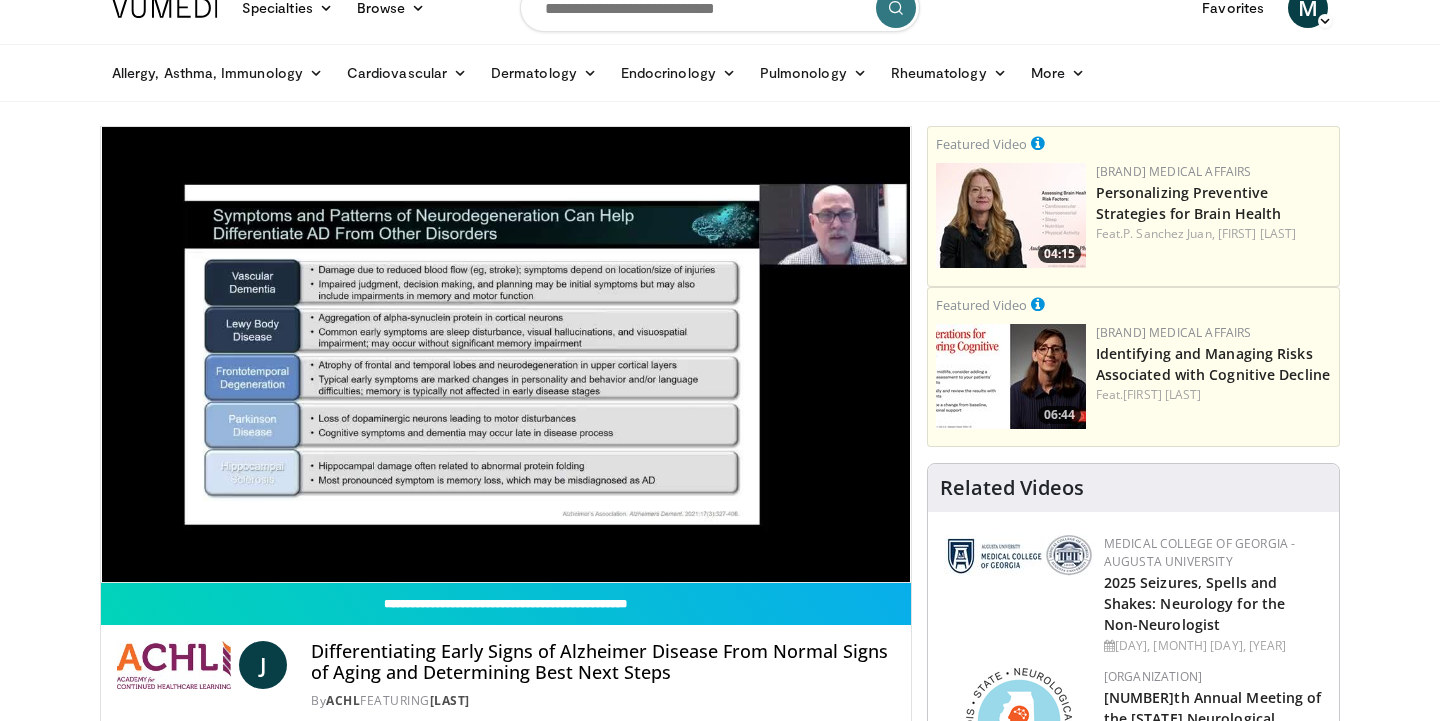 scroll, scrollTop: 29, scrollLeft: 0, axis: vertical 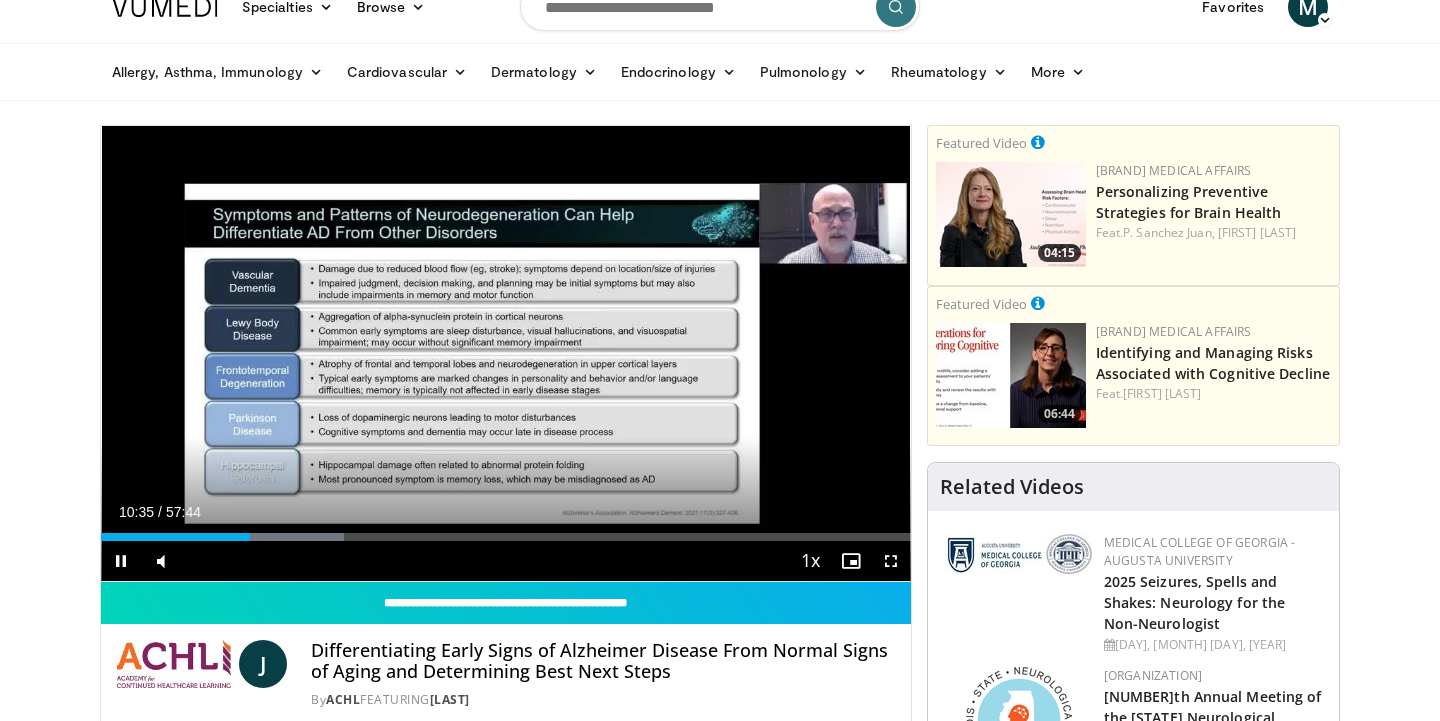 click at bounding box center (121, 561) 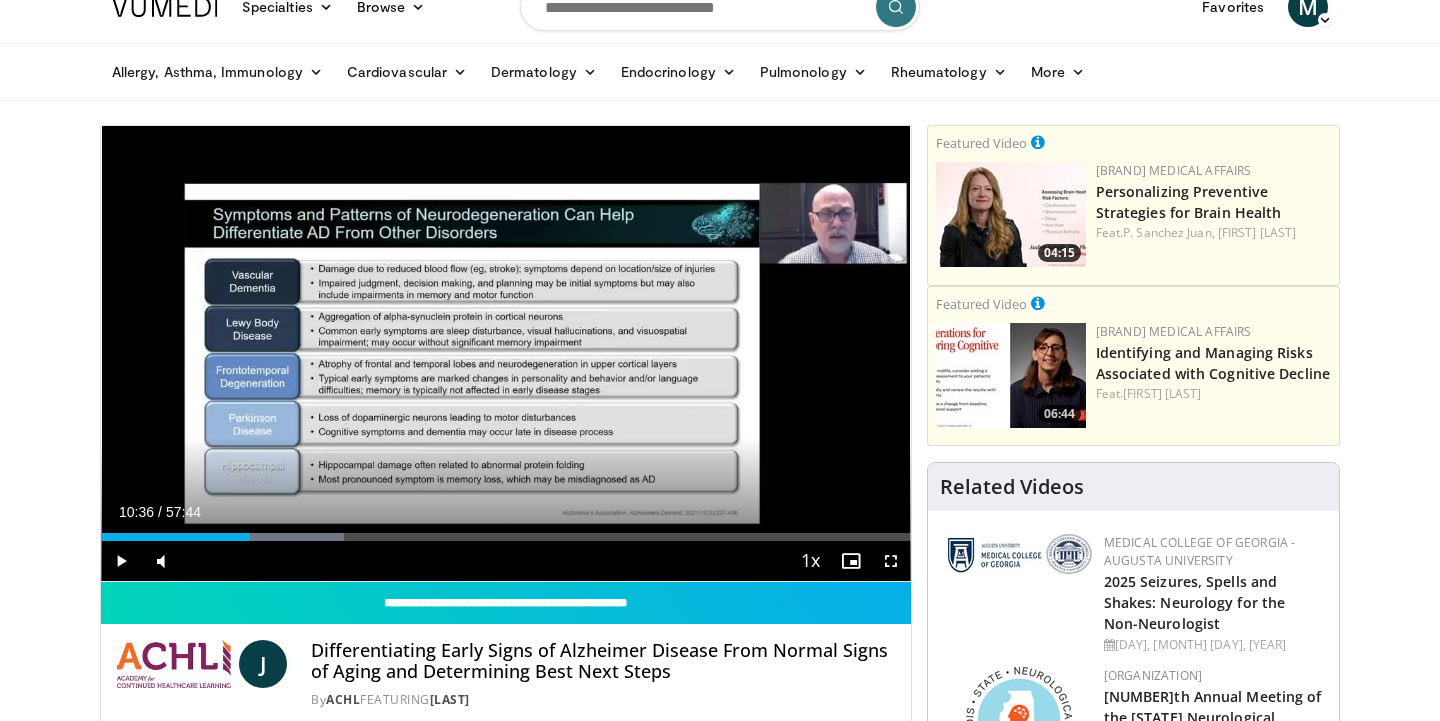 click at bounding box center [121, 561] 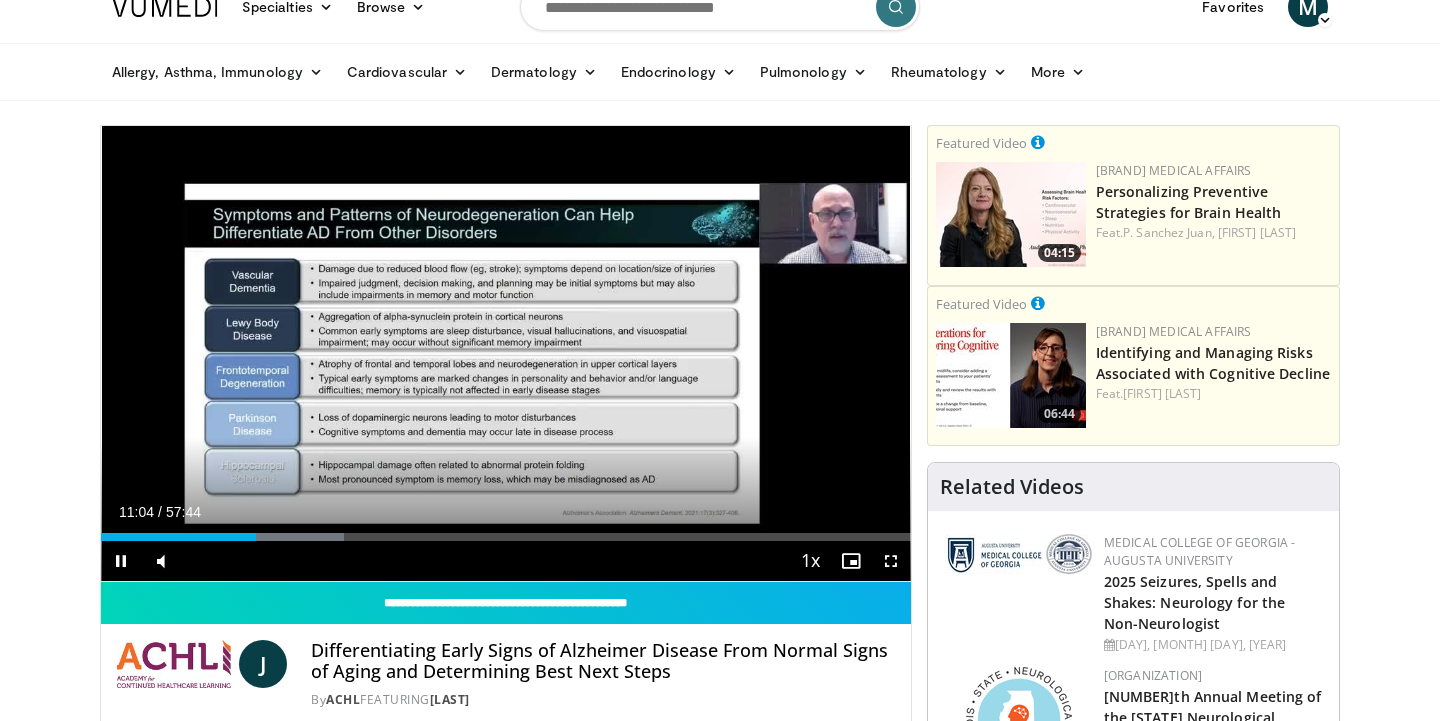 click at bounding box center (121, 561) 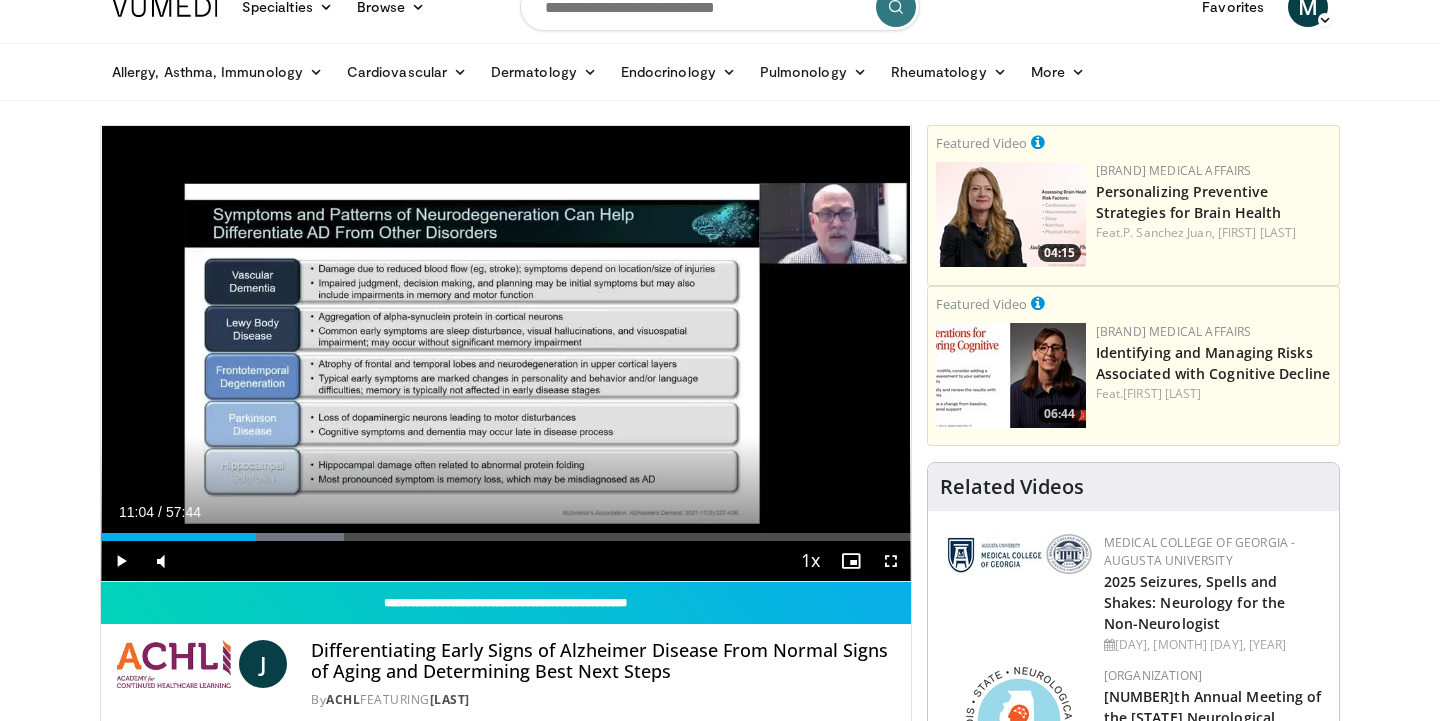 click at bounding box center [121, 561] 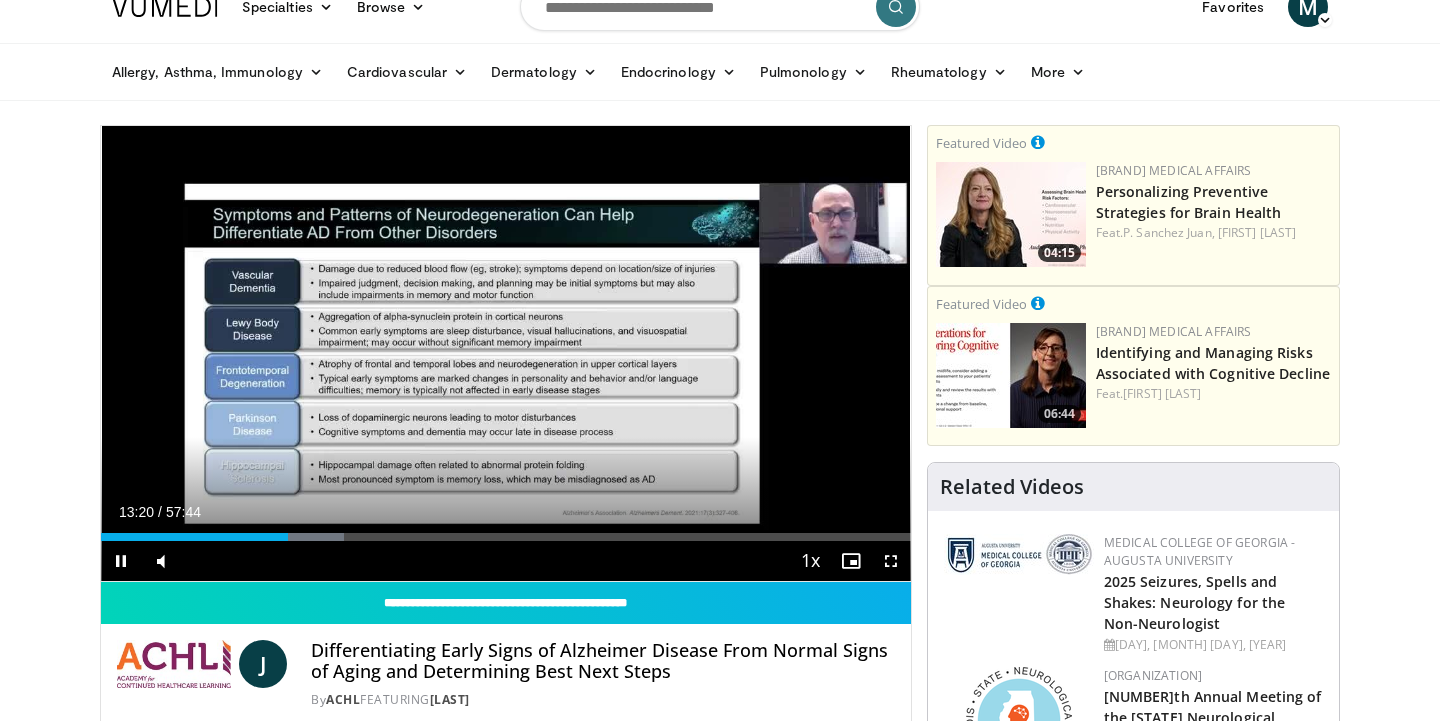 click on "**********" at bounding box center [506, 354] 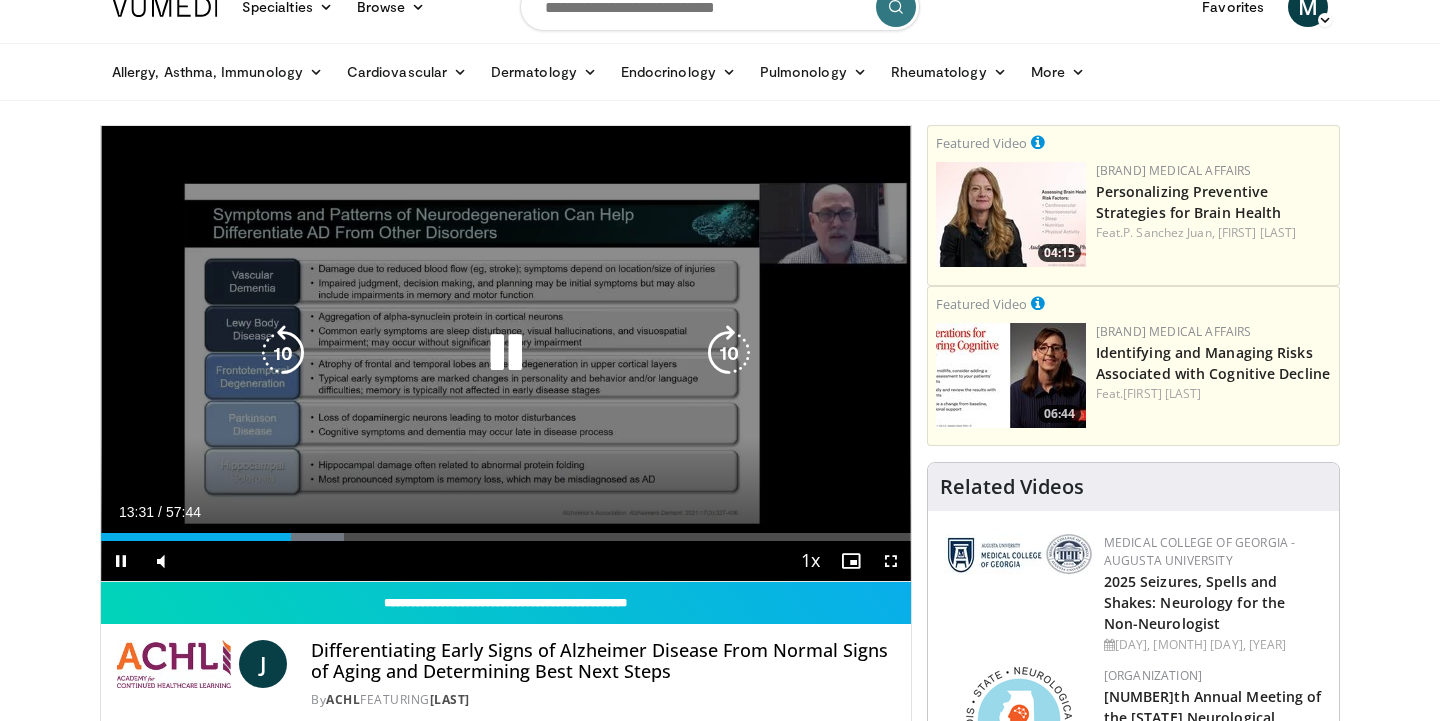 click at bounding box center (283, 353) 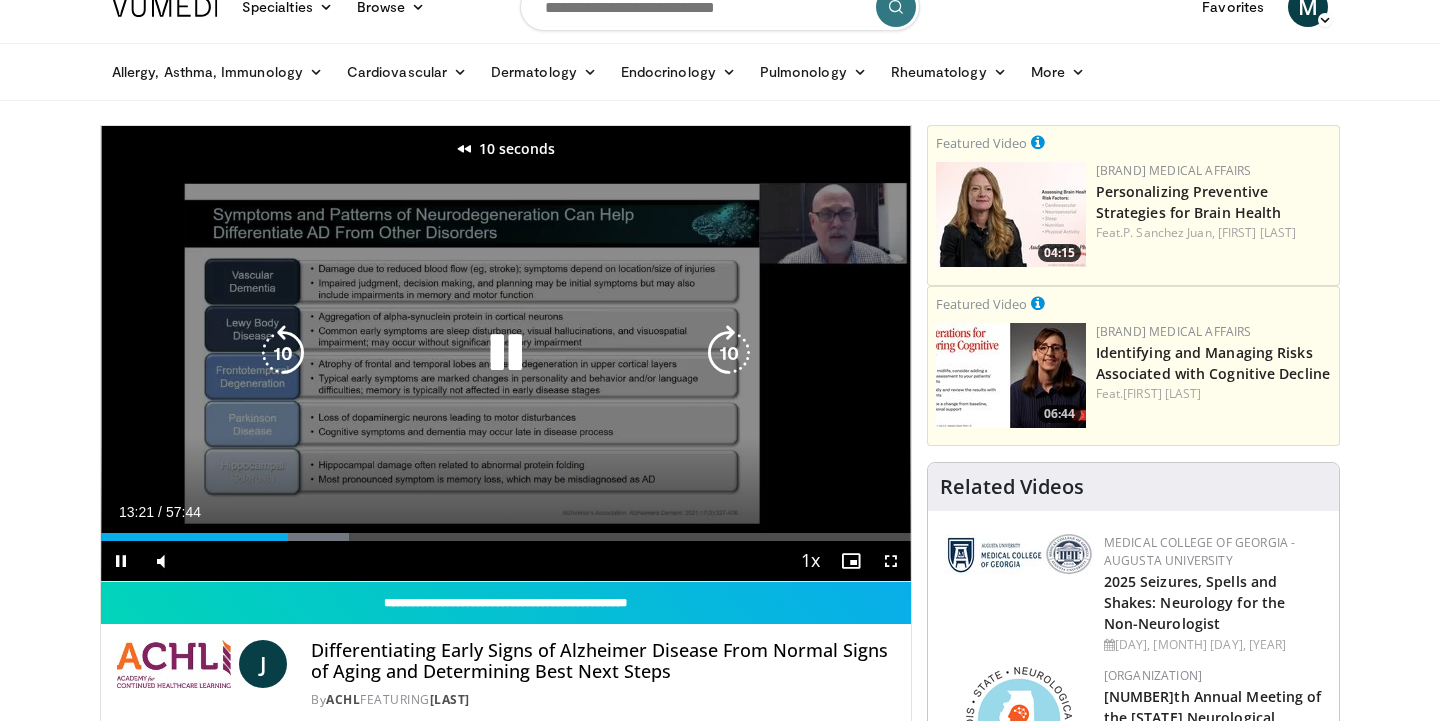 click at bounding box center [283, 353] 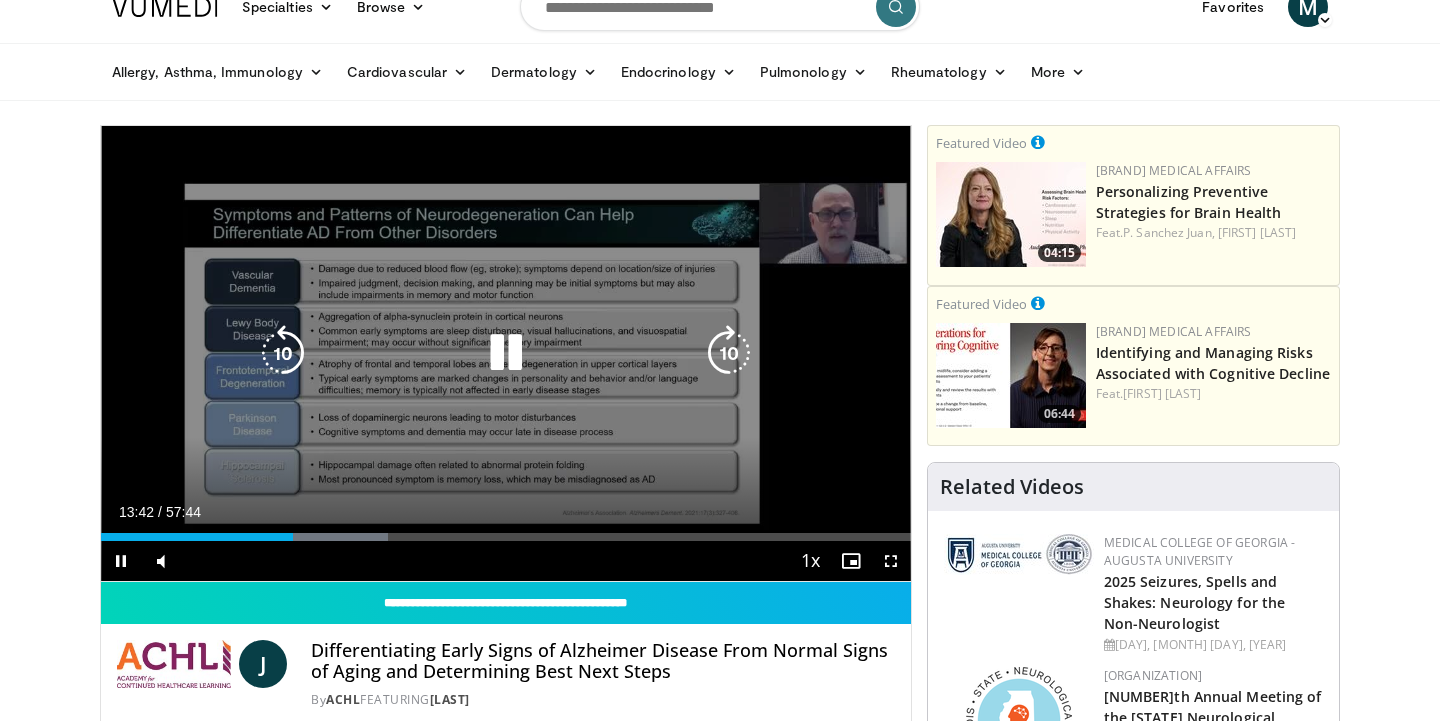 click at bounding box center (729, 353) 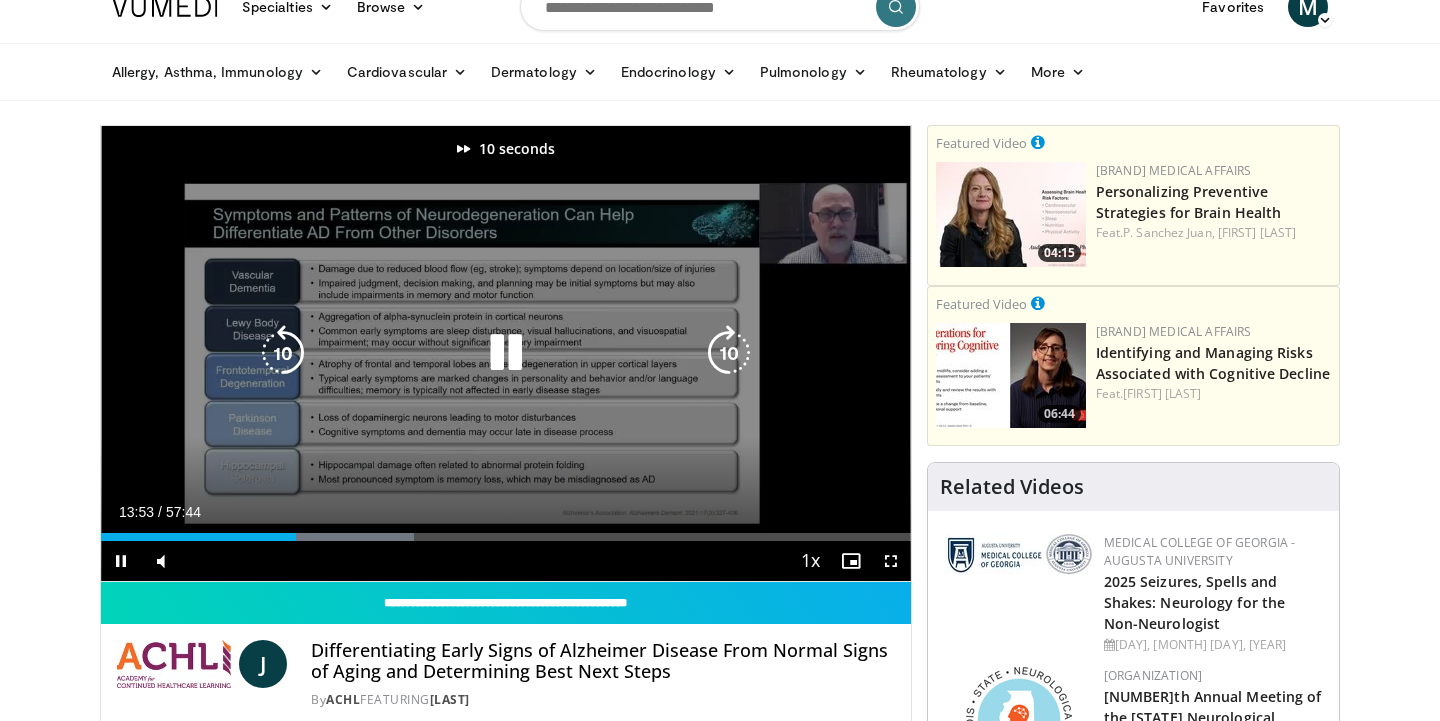 click at bounding box center [729, 353] 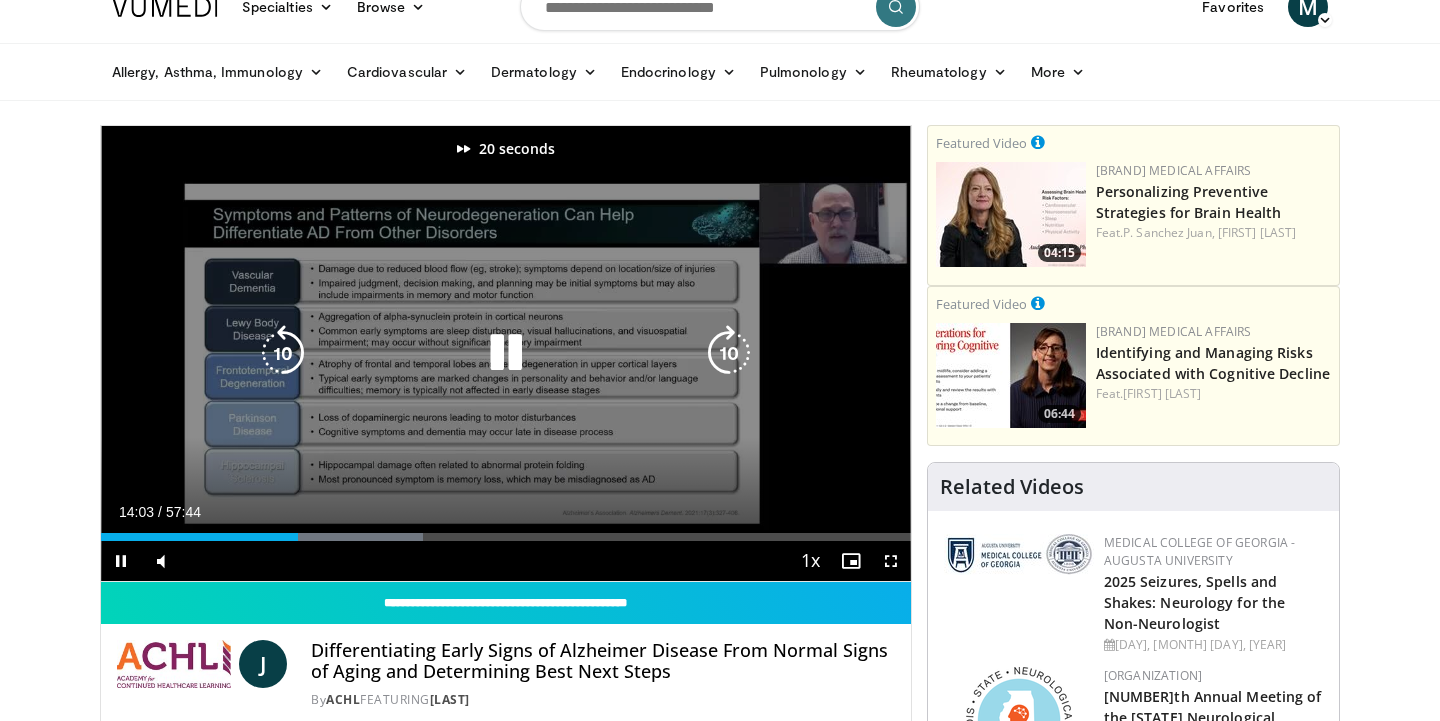 click at bounding box center [729, 353] 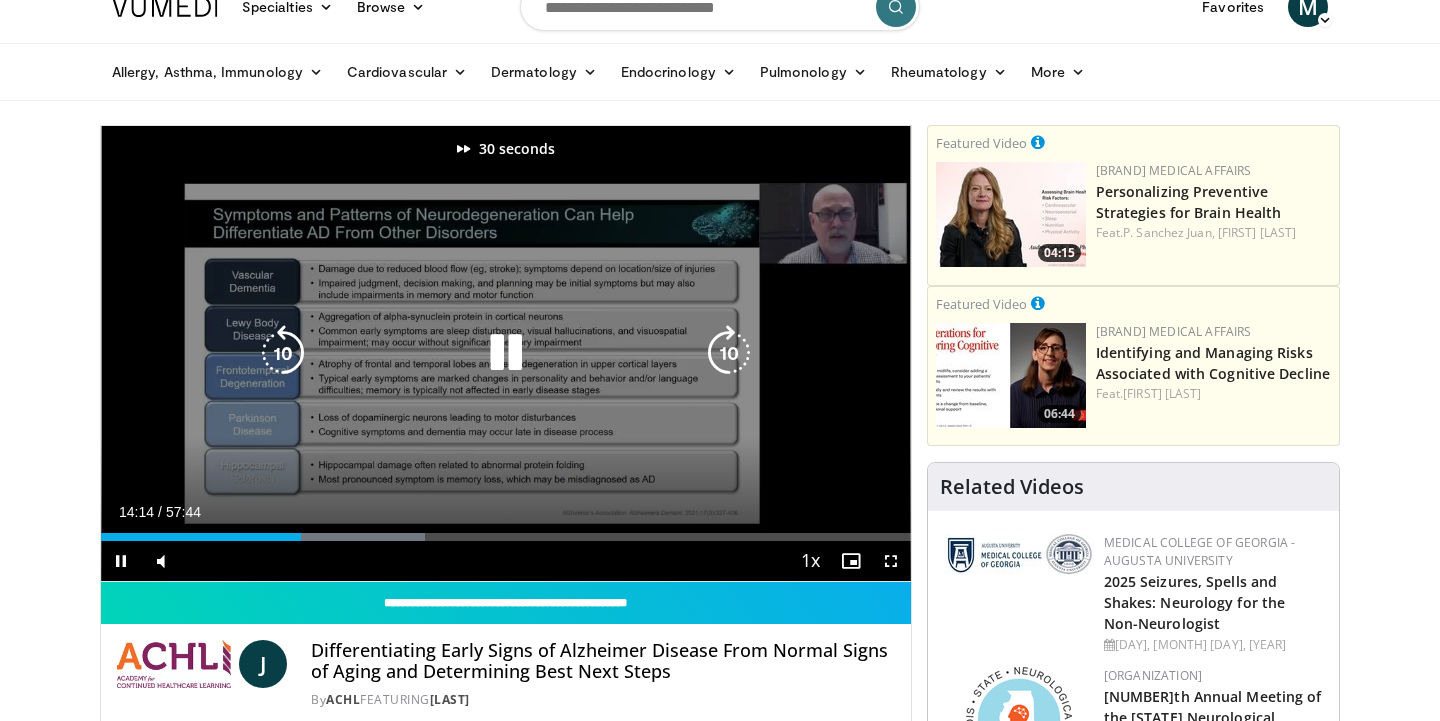 click at bounding box center [729, 353] 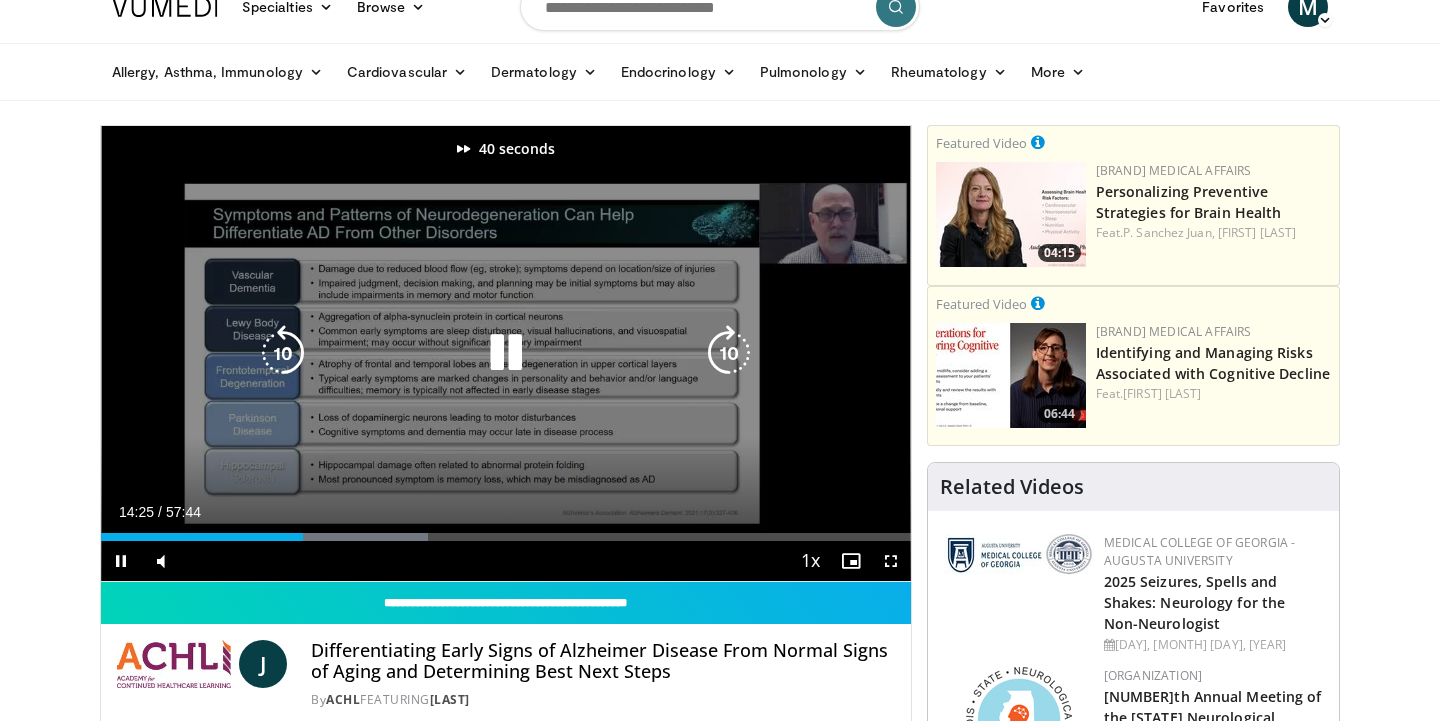 click at bounding box center [729, 353] 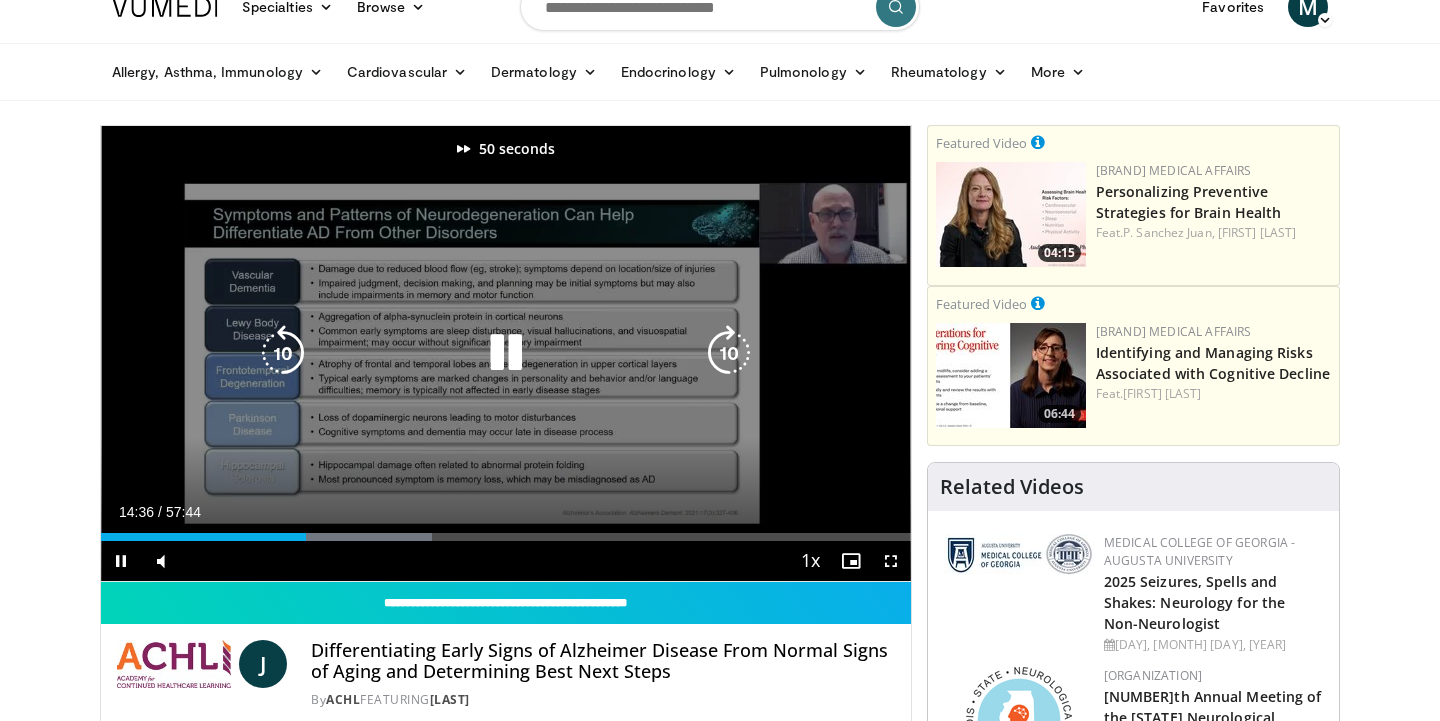 click at bounding box center (729, 353) 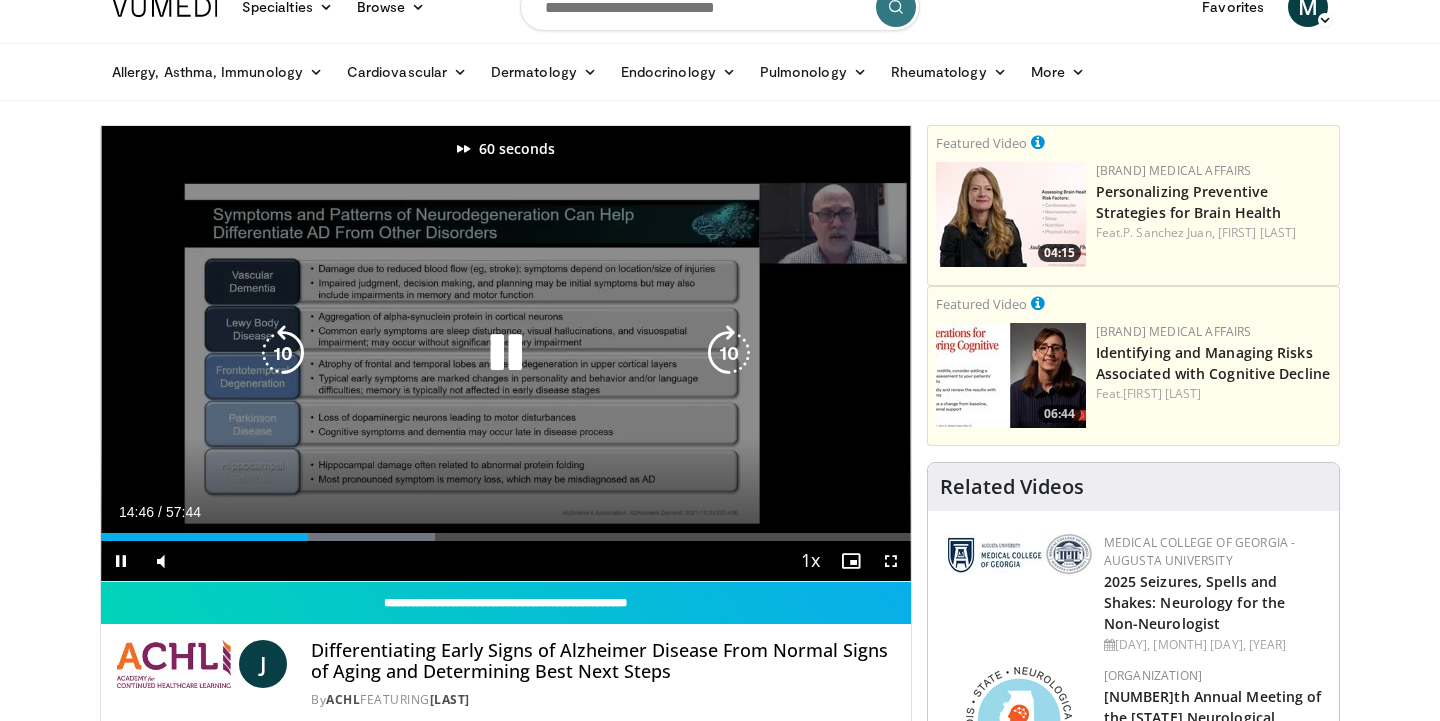 click at bounding box center (729, 353) 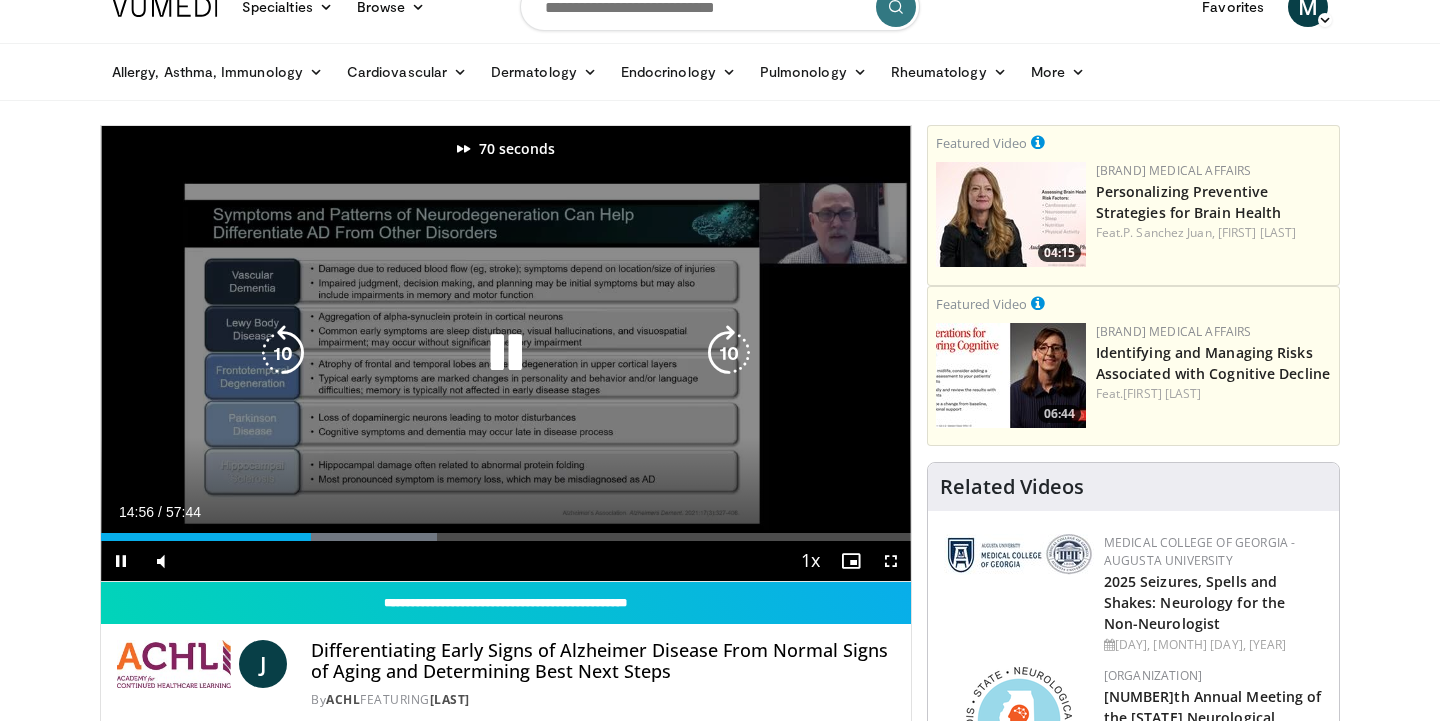 click at bounding box center (729, 353) 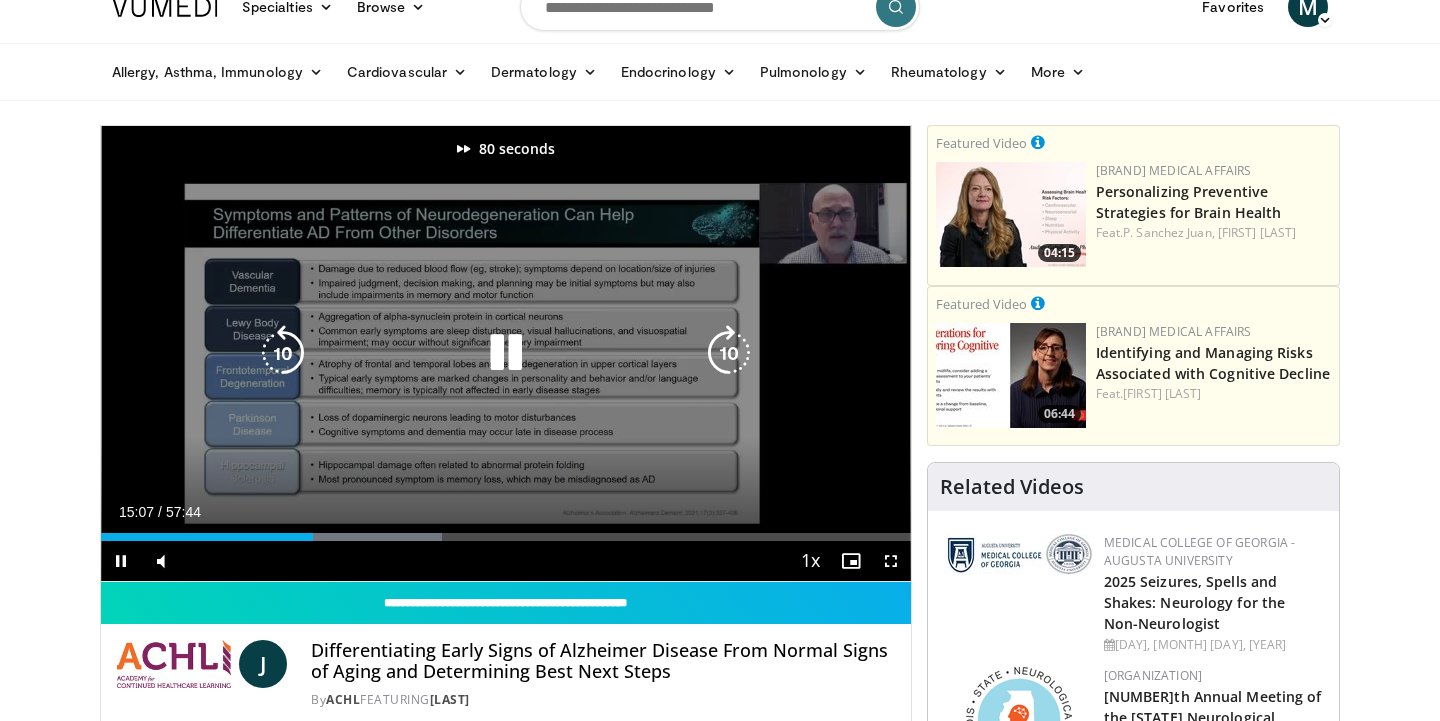 click at bounding box center [729, 353] 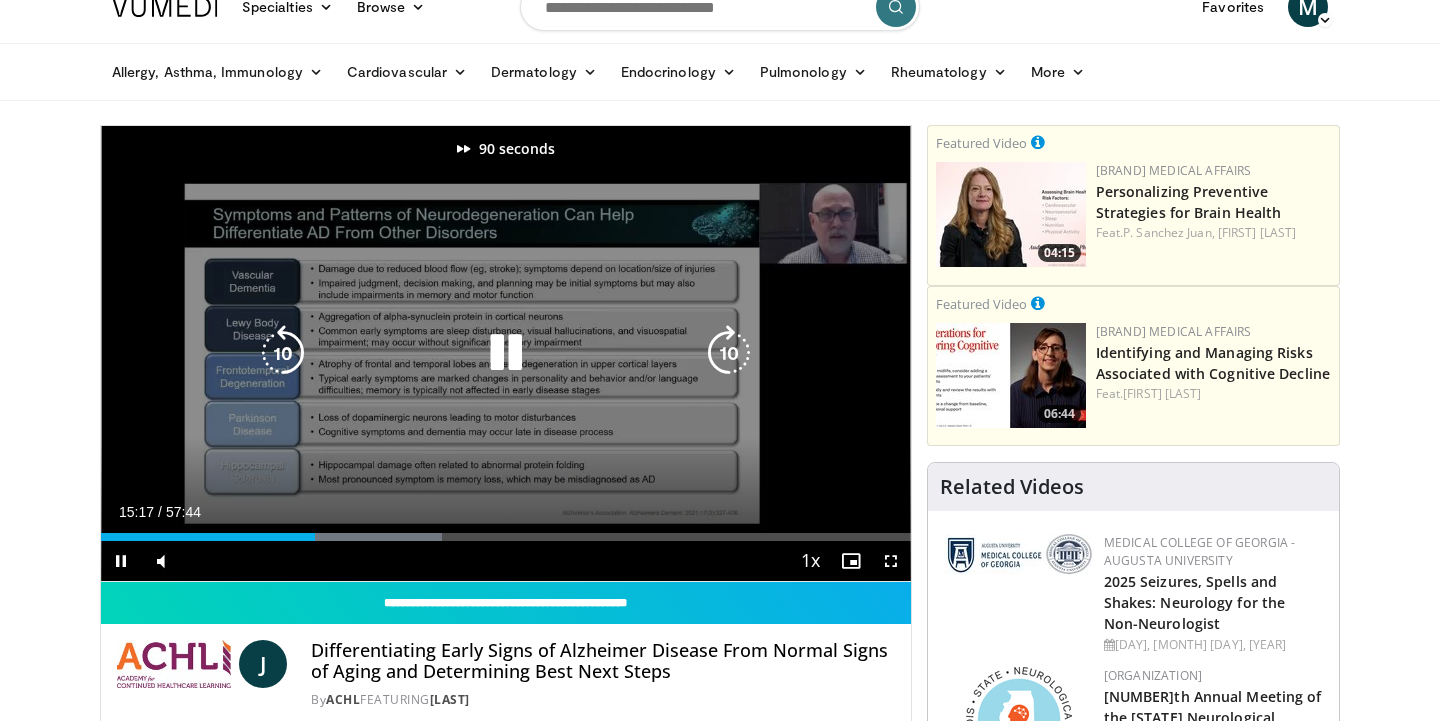 click at bounding box center (729, 353) 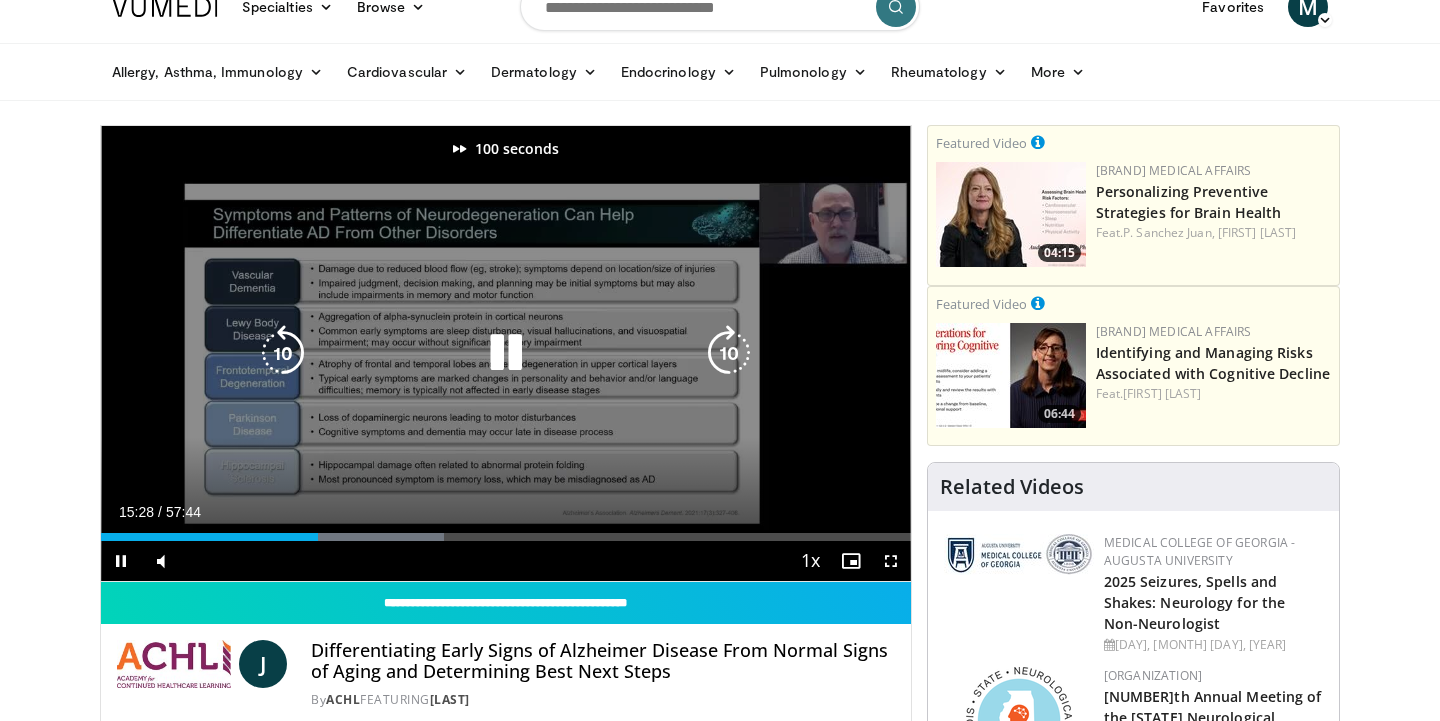 click at bounding box center (729, 353) 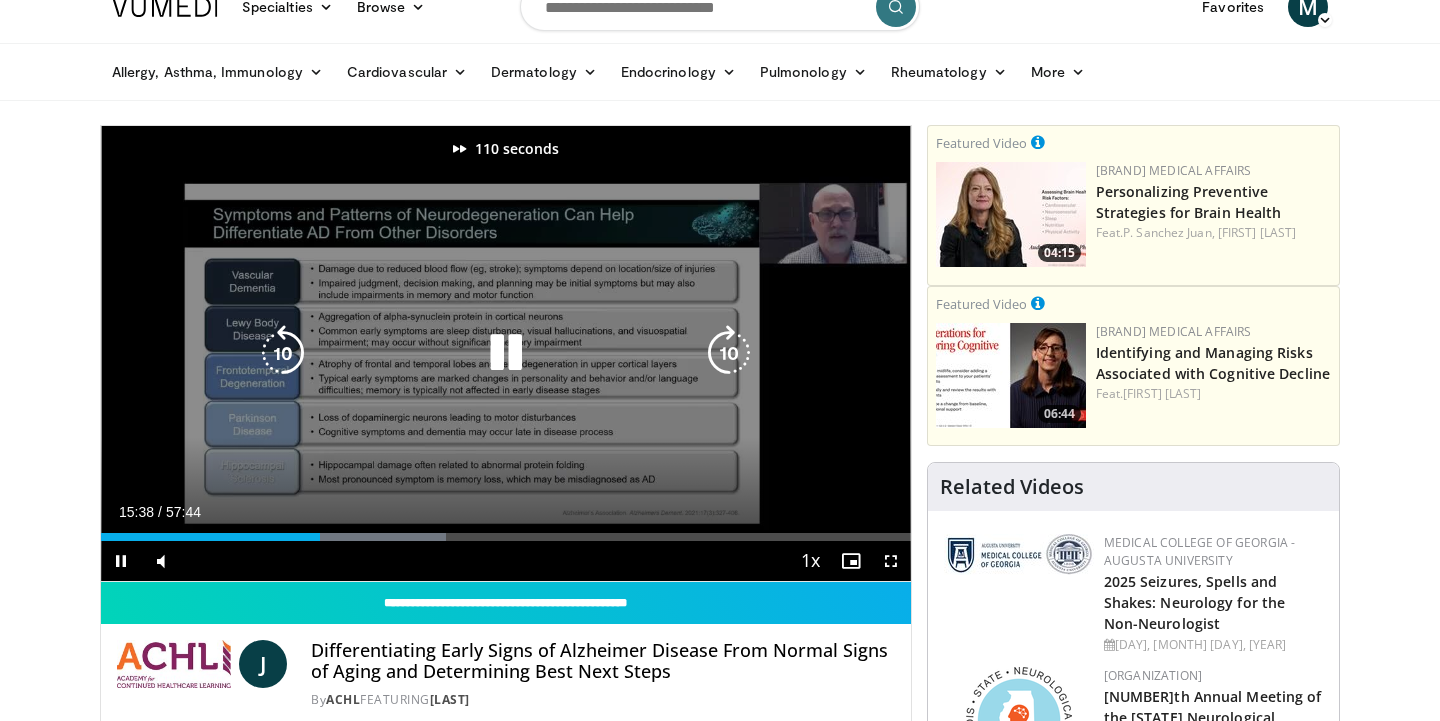click at bounding box center (729, 353) 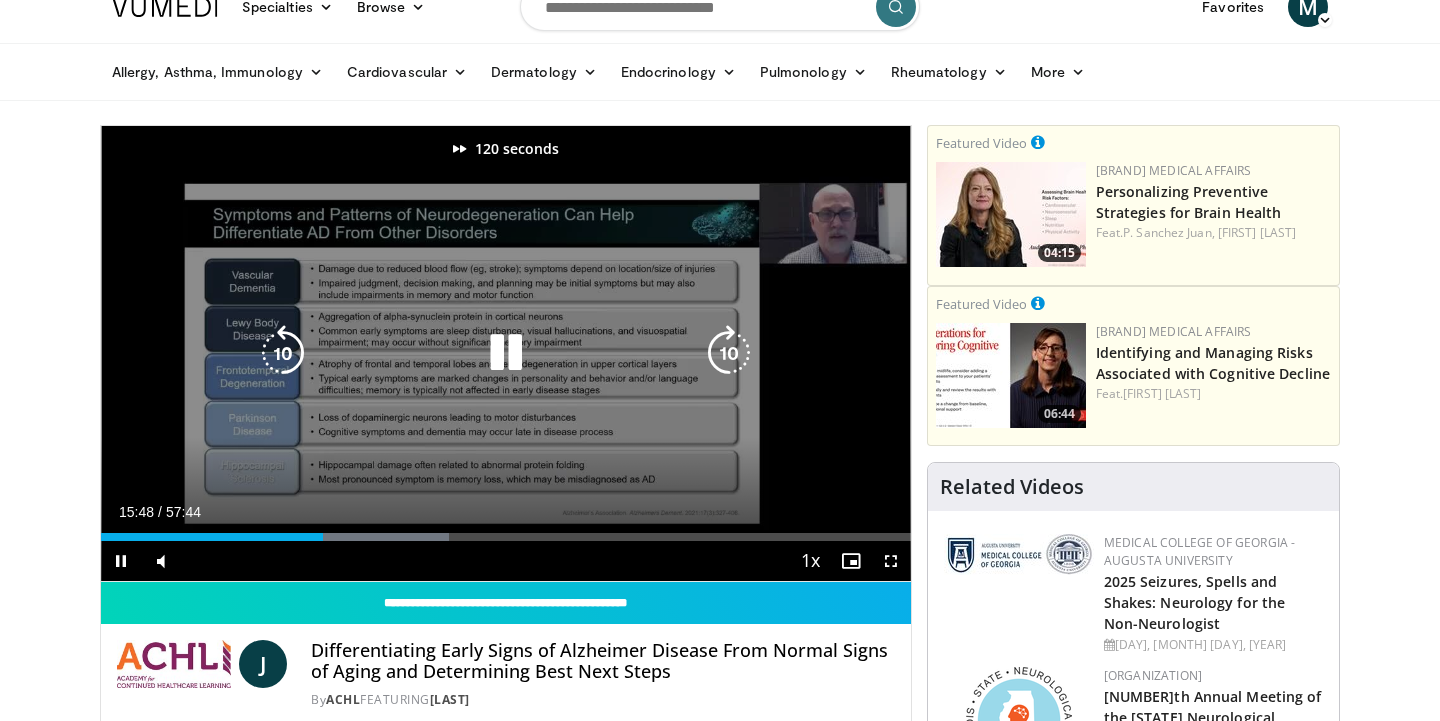 click at bounding box center (729, 353) 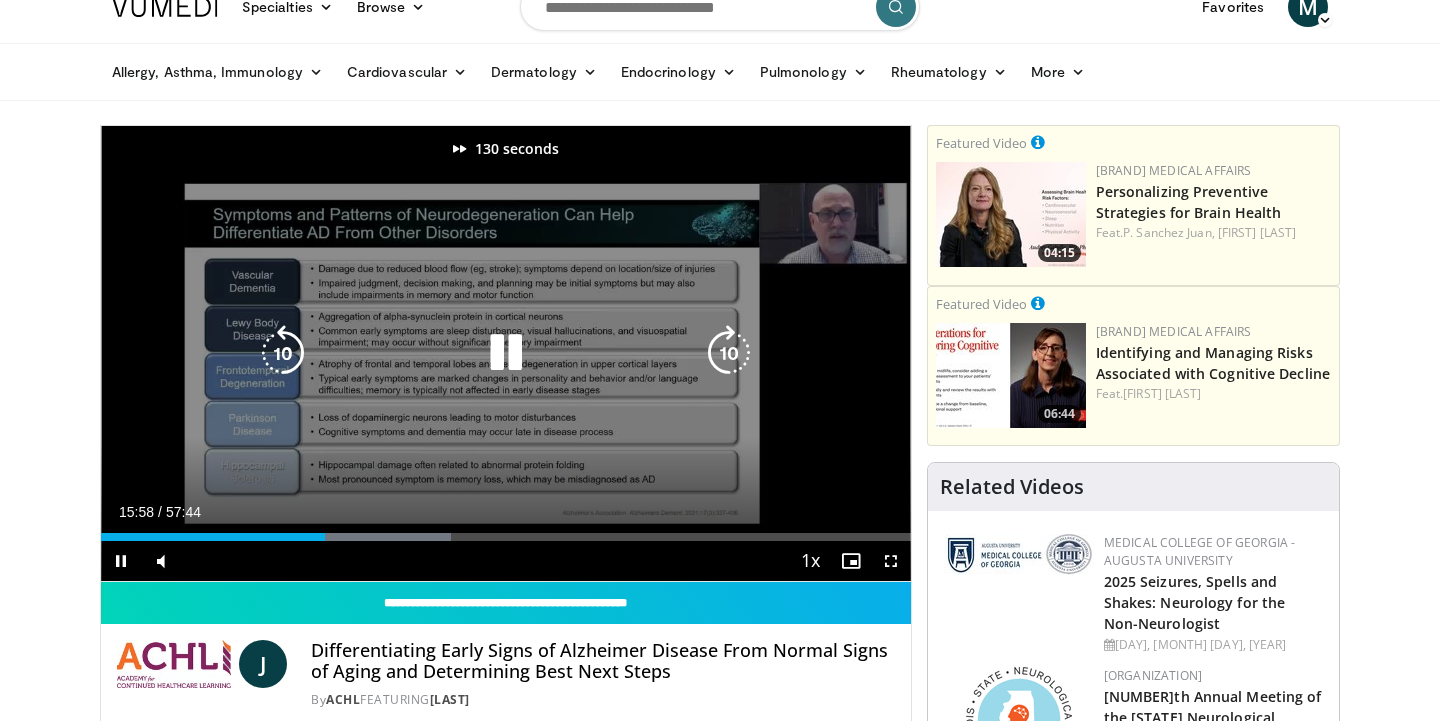 click at bounding box center (729, 353) 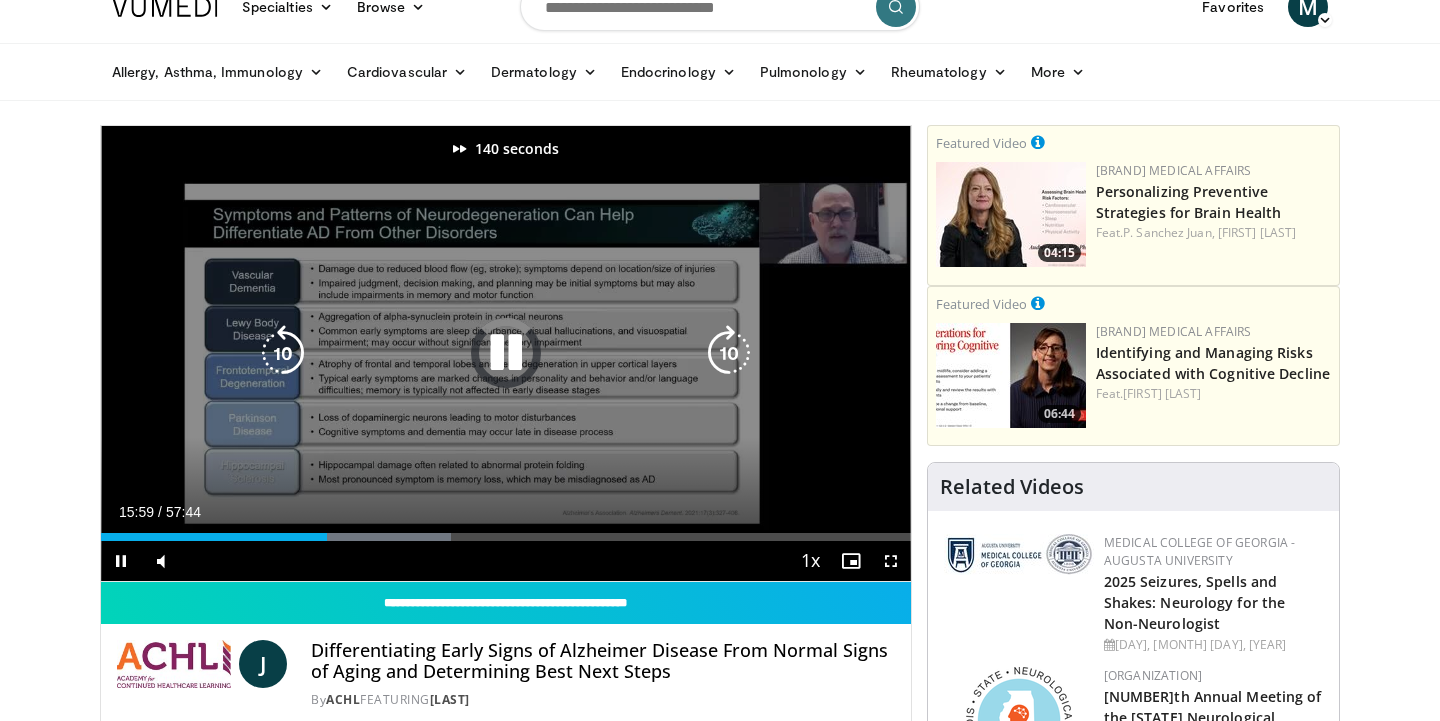 click at bounding box center (729, 353) 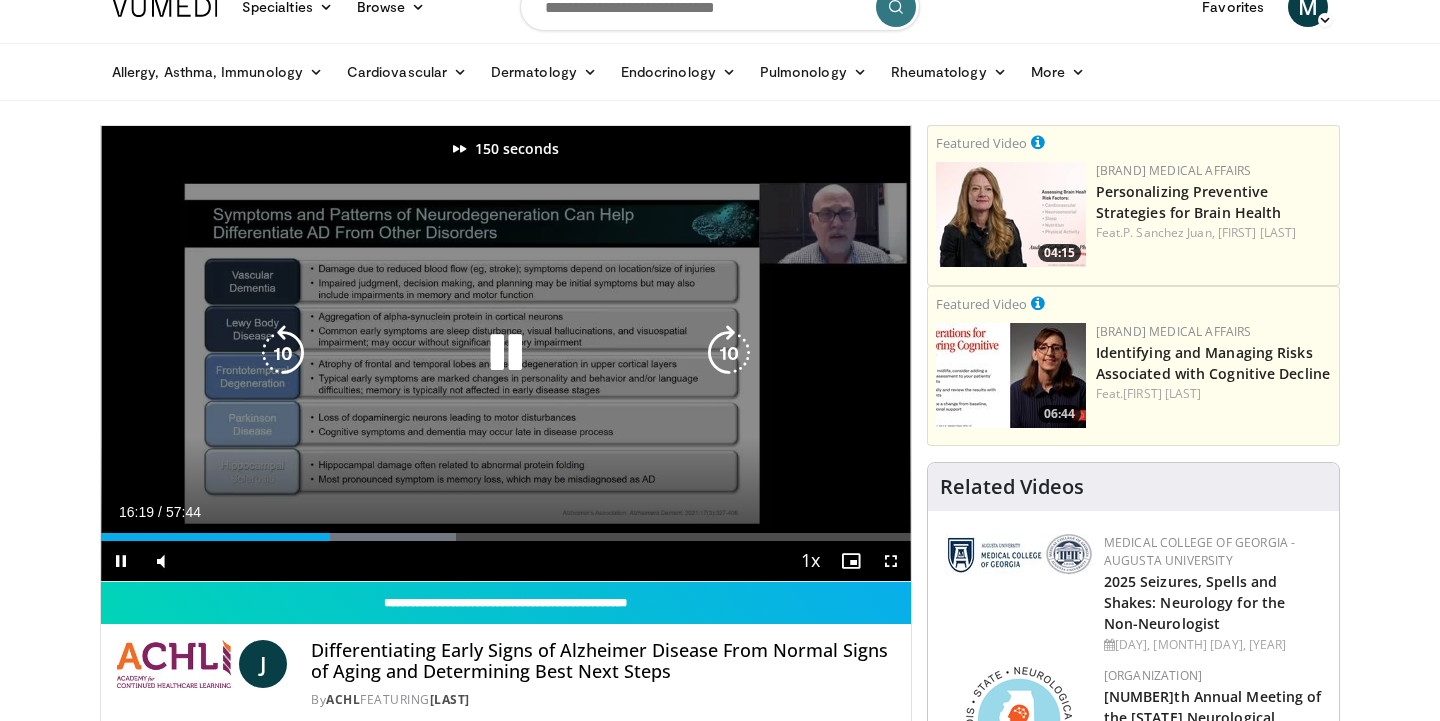 click at bounding box center [729, 353] 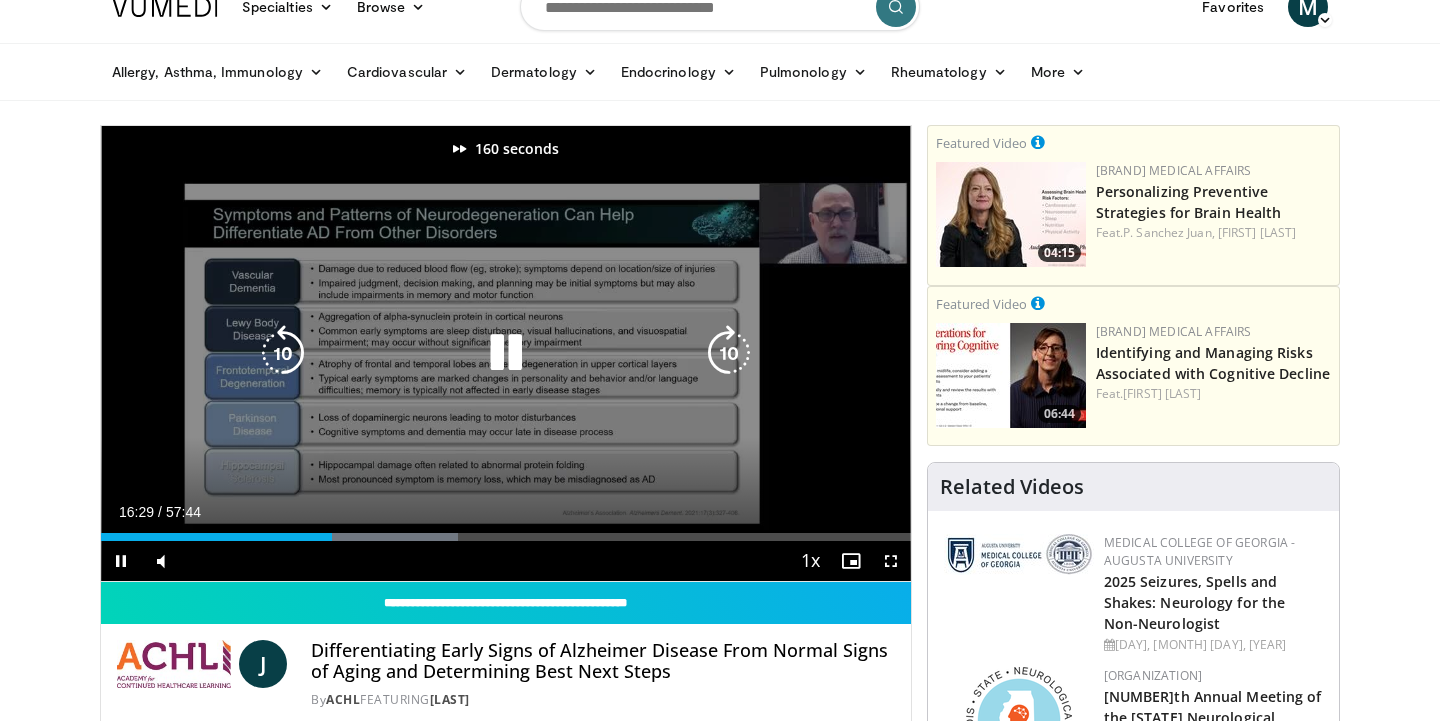 click at bounding box center (729, 353) 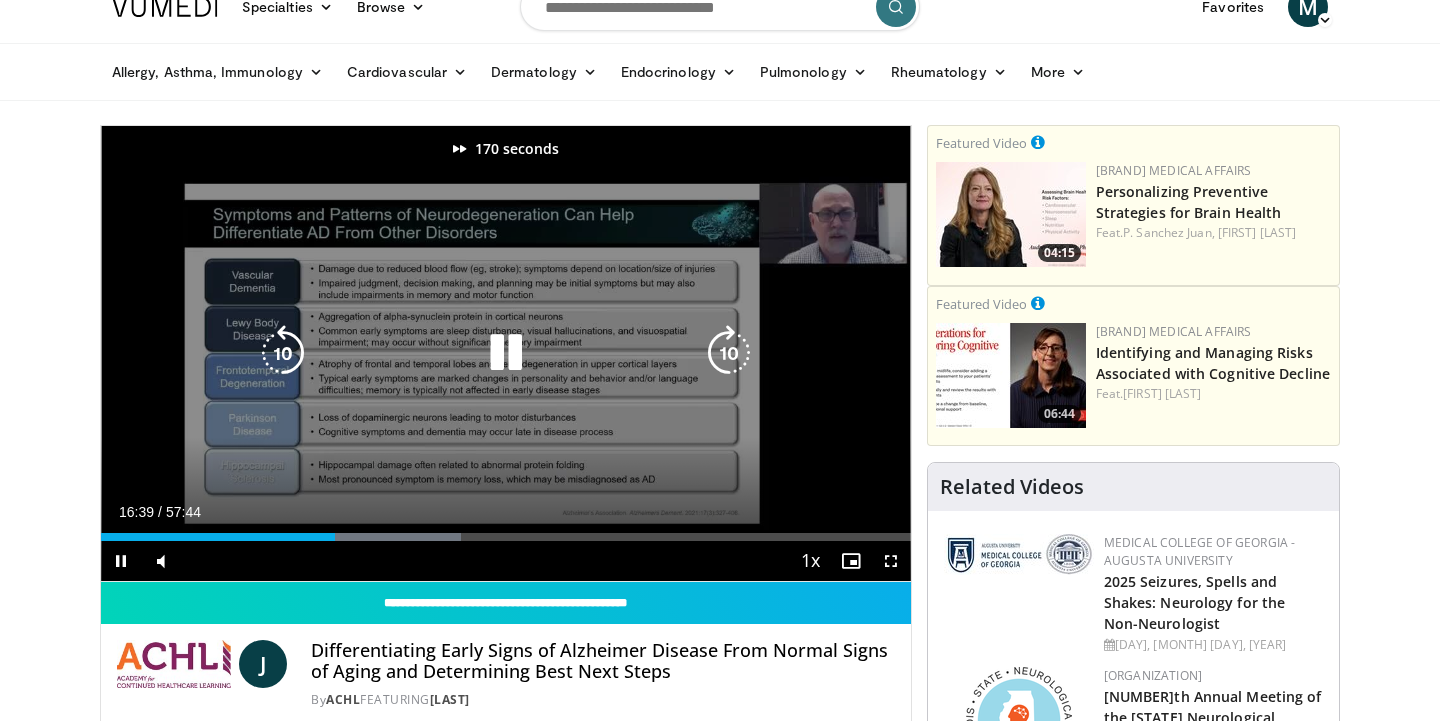 click at bounding box center [729, 353] 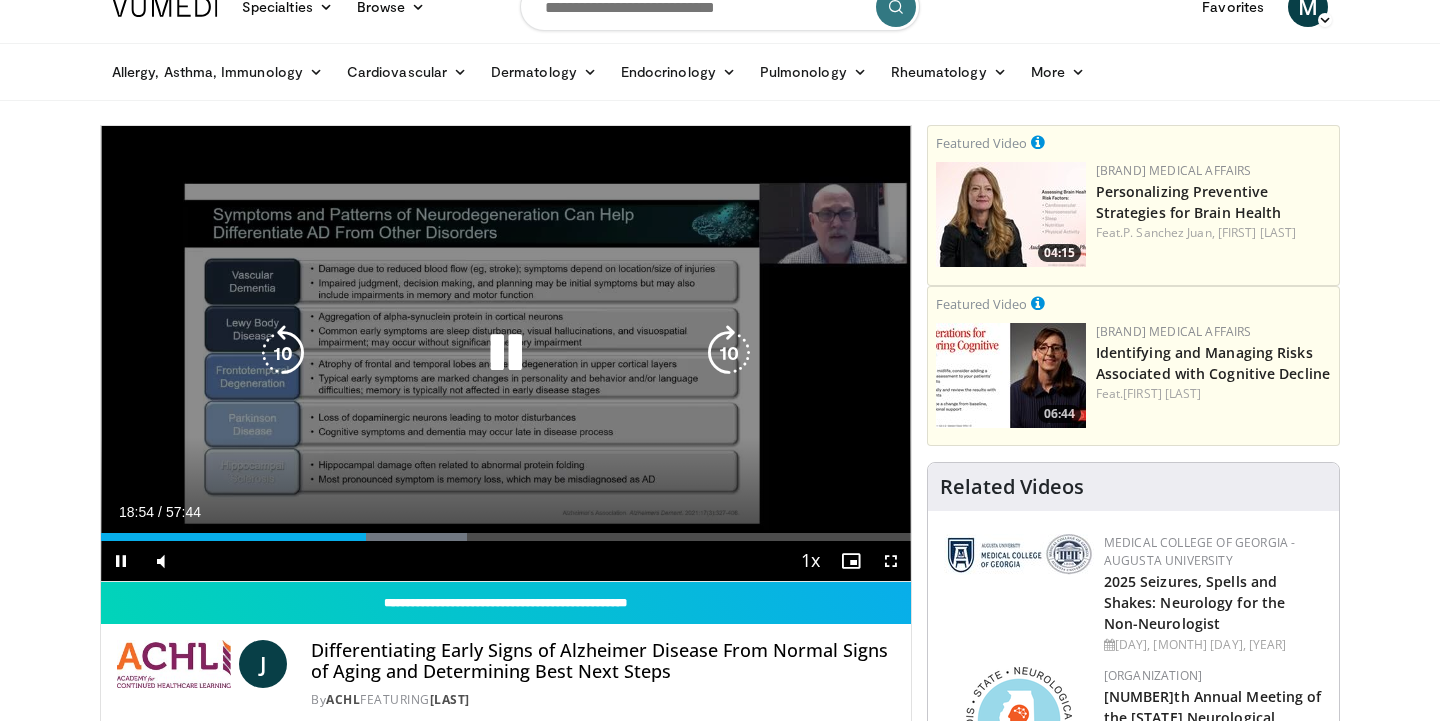 click at bounding box center (506, 353) 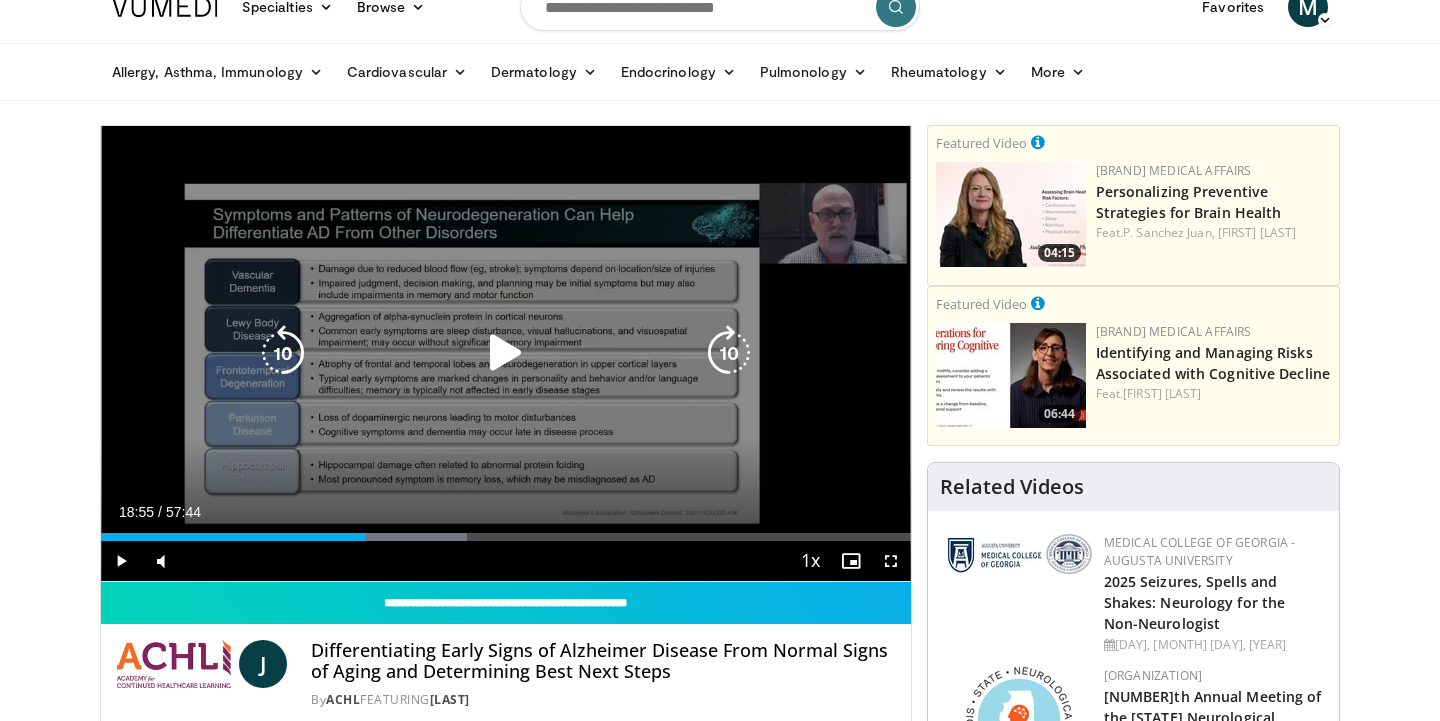 click at bounding box center (506, 353) 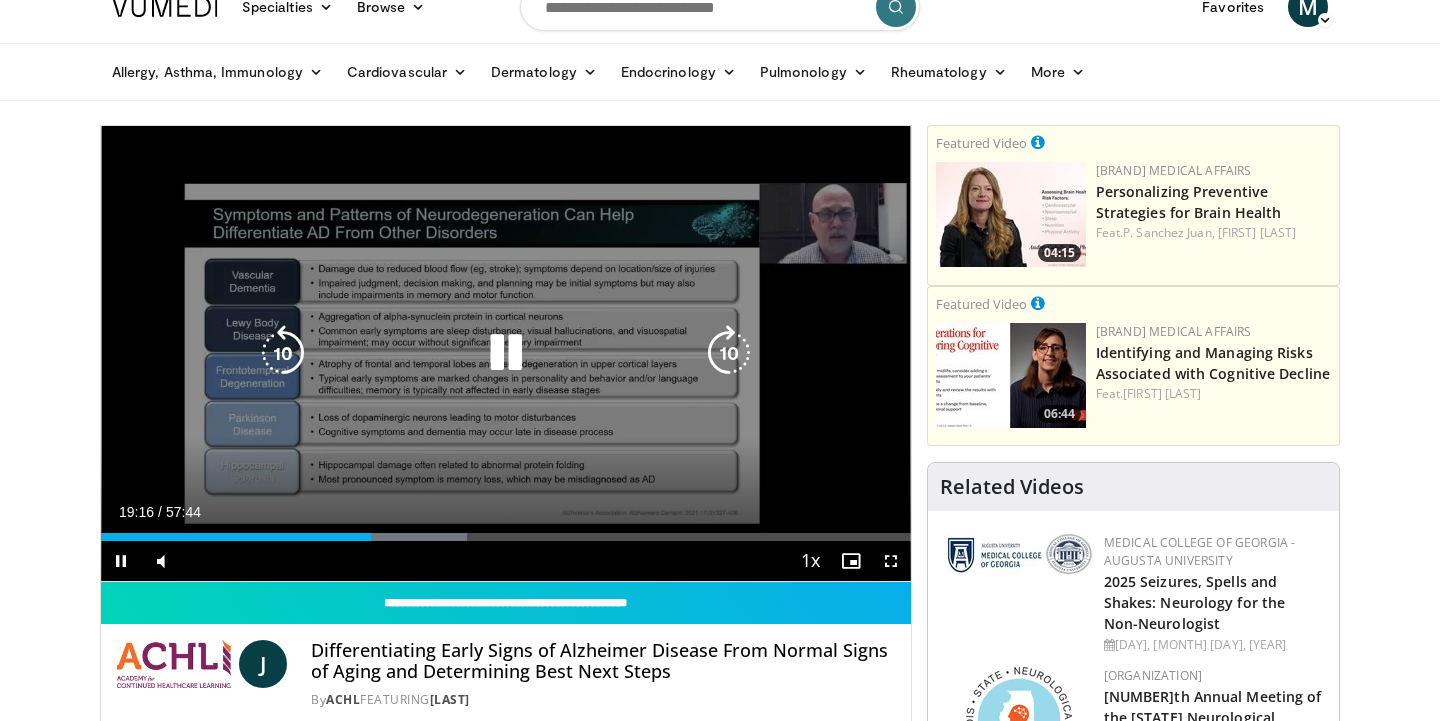 click at bounding box center (729, 353) 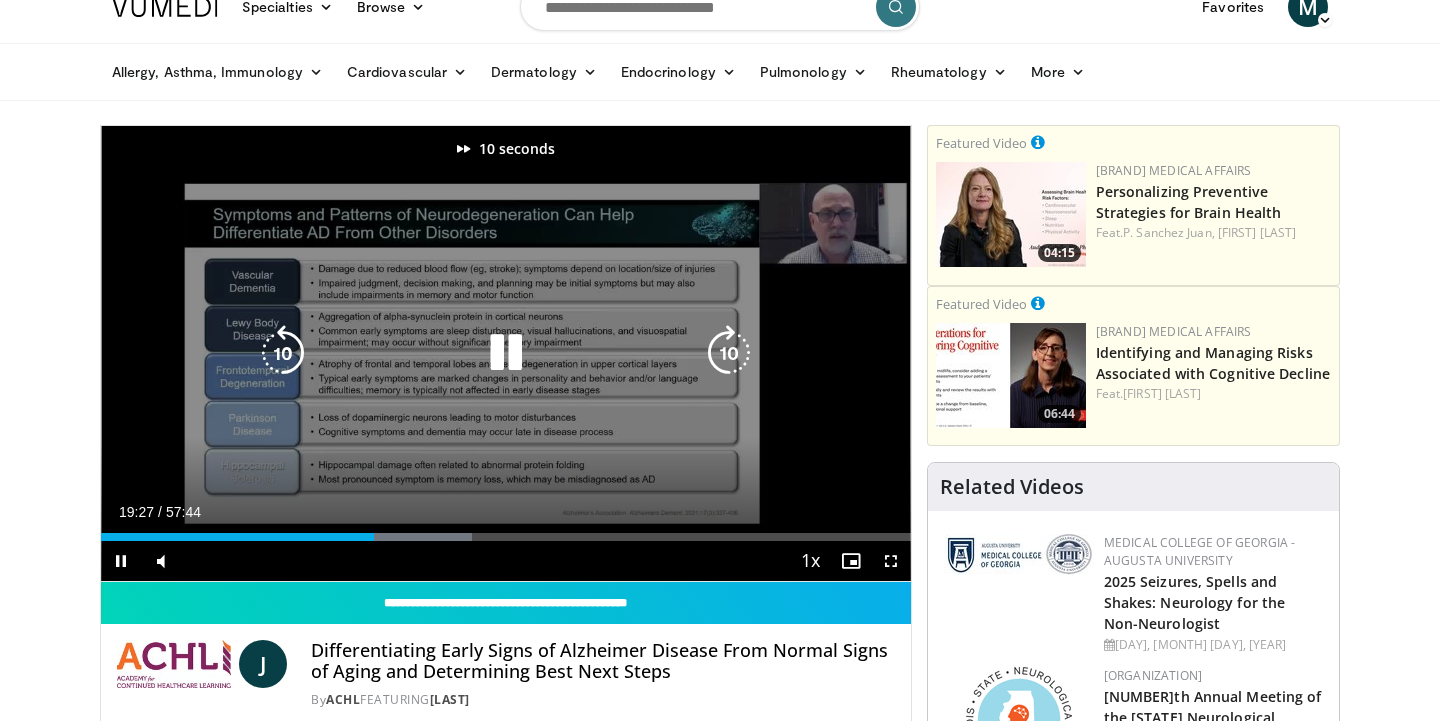 click at bounding box center (729, 353) 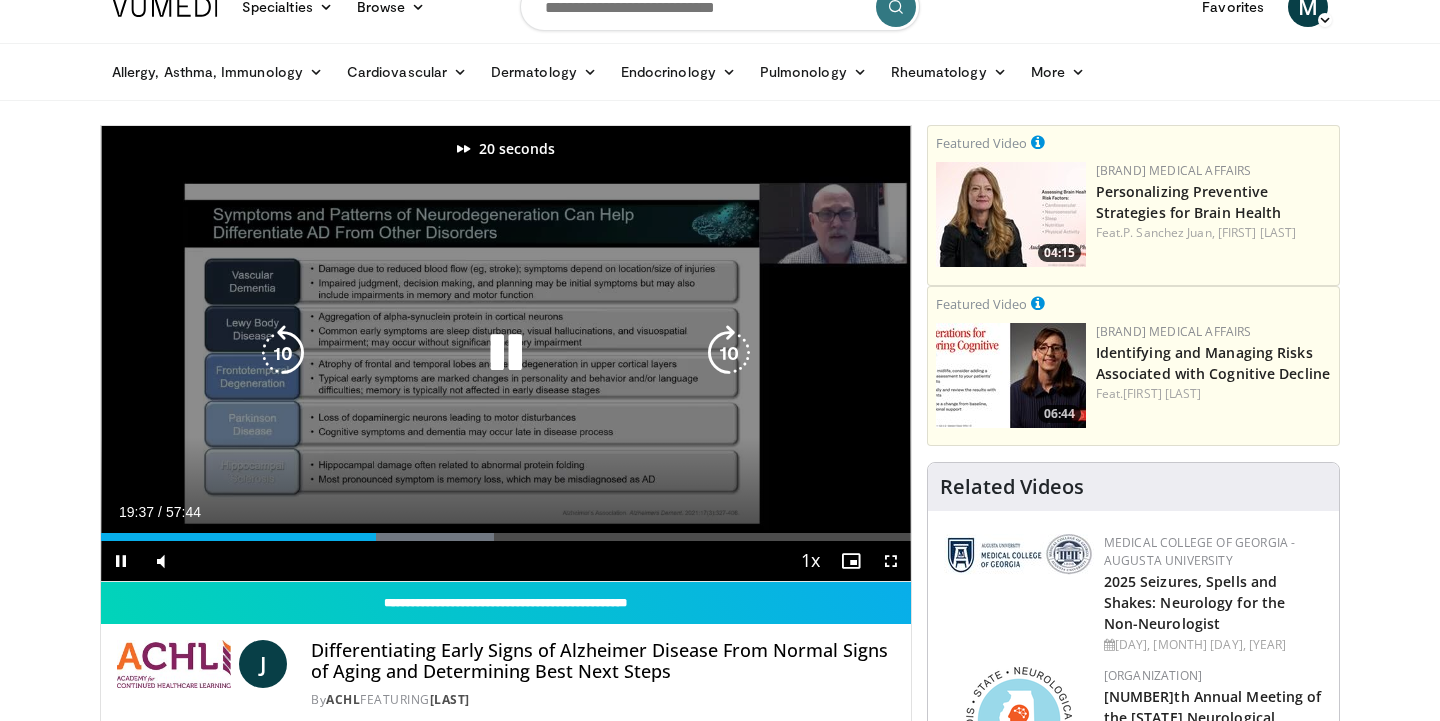 click at bounding box center [729, 353] 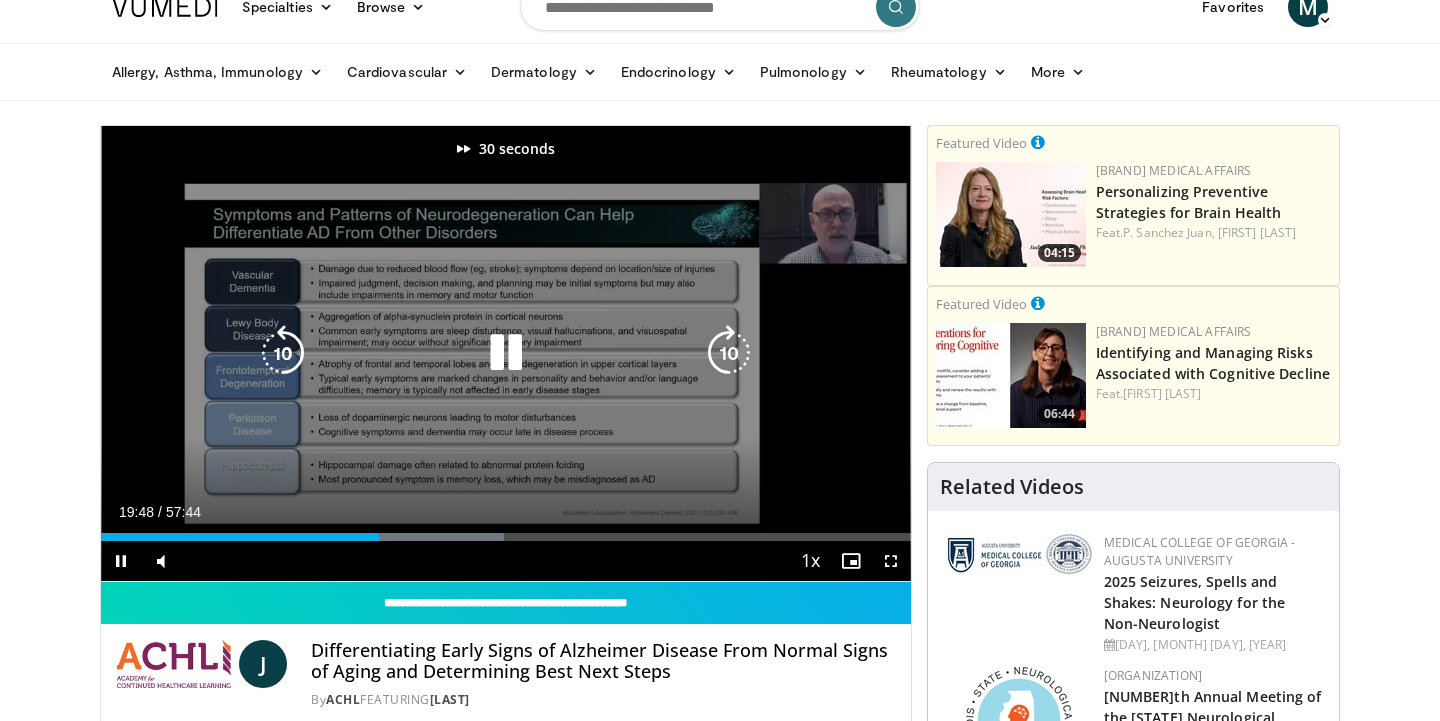 click at bounding box center [729, 353] 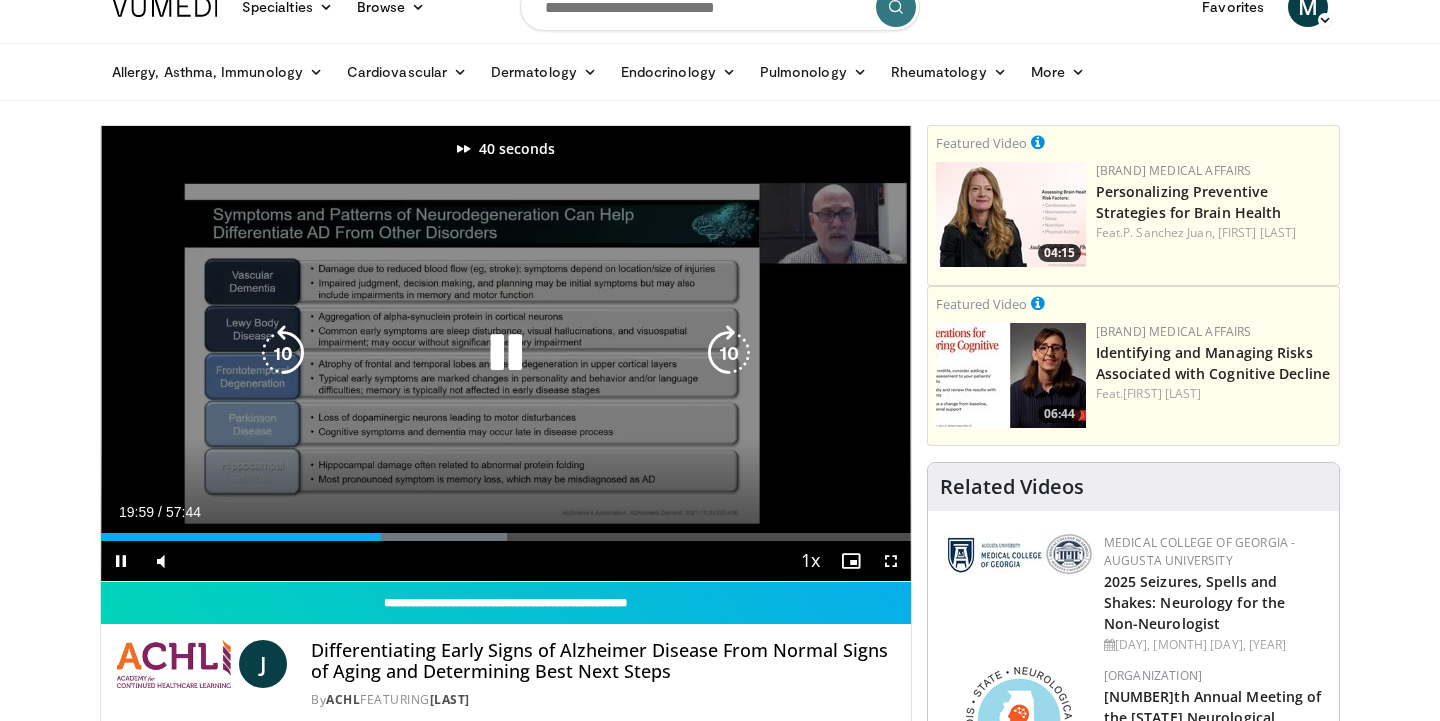 click at bounding box center [729, 353] 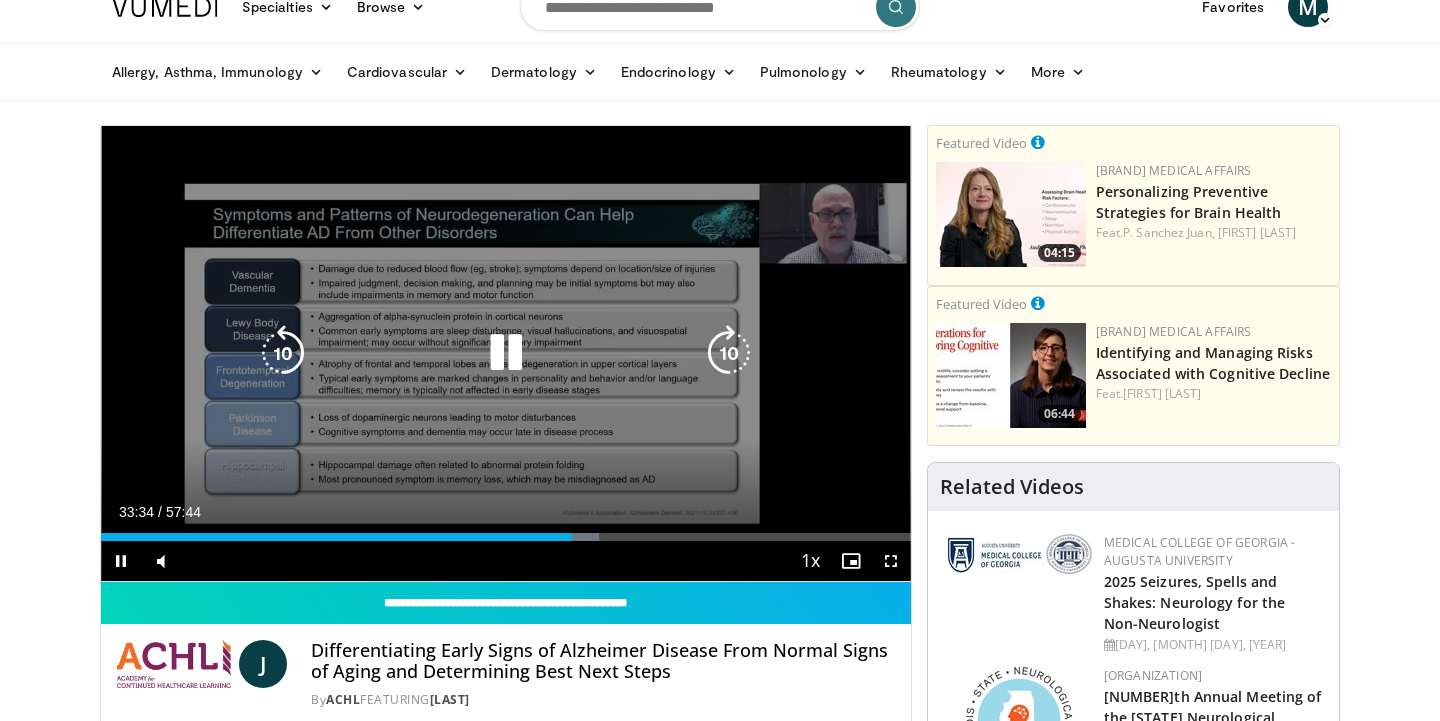 click at bounding box center [729, 353] 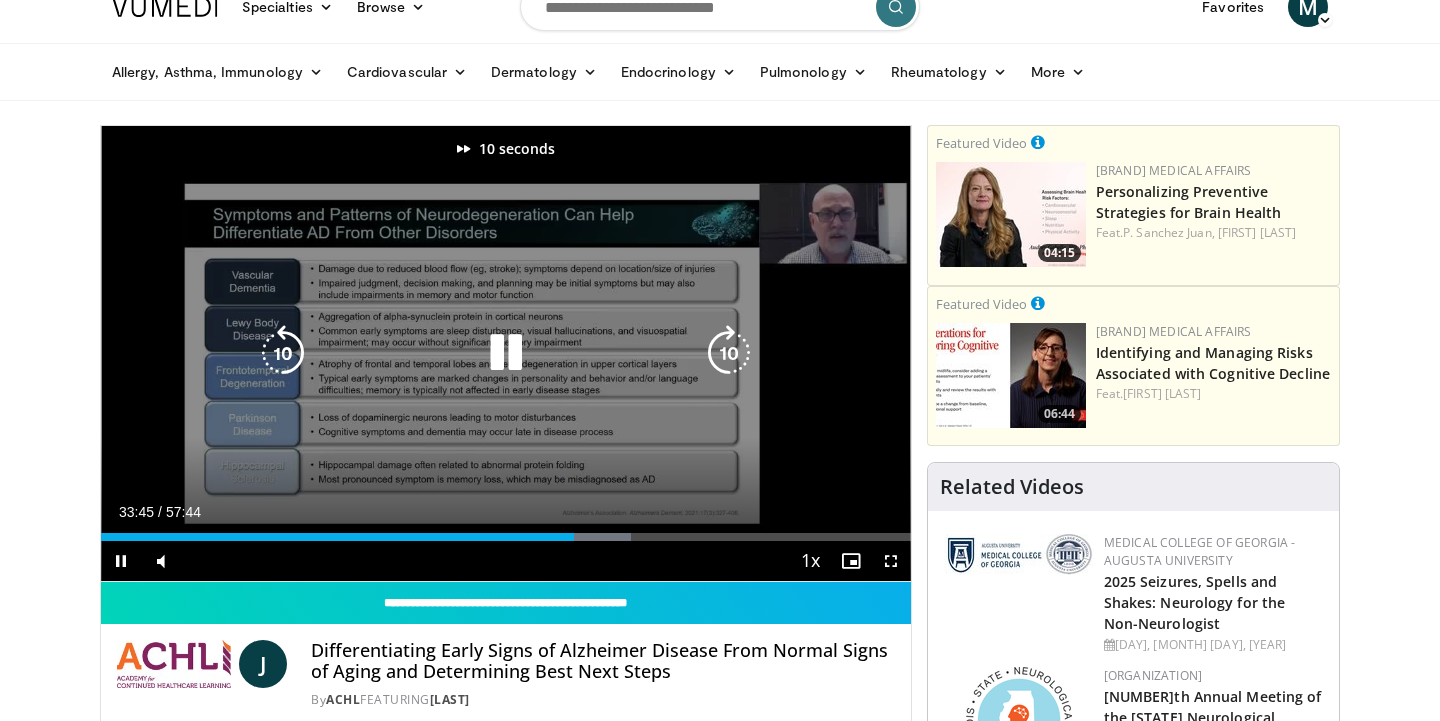 click at bounding box center [729, 353] 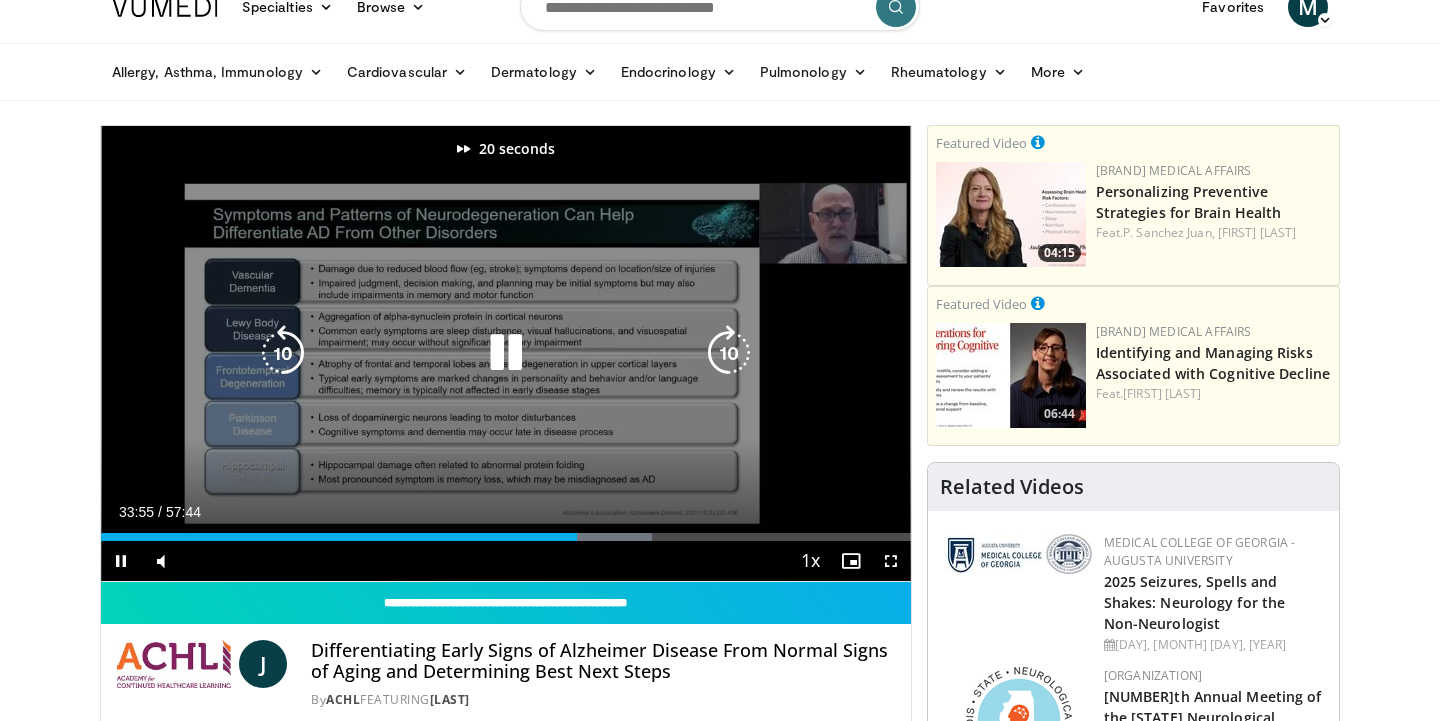 click at bounding box center [729, 353] 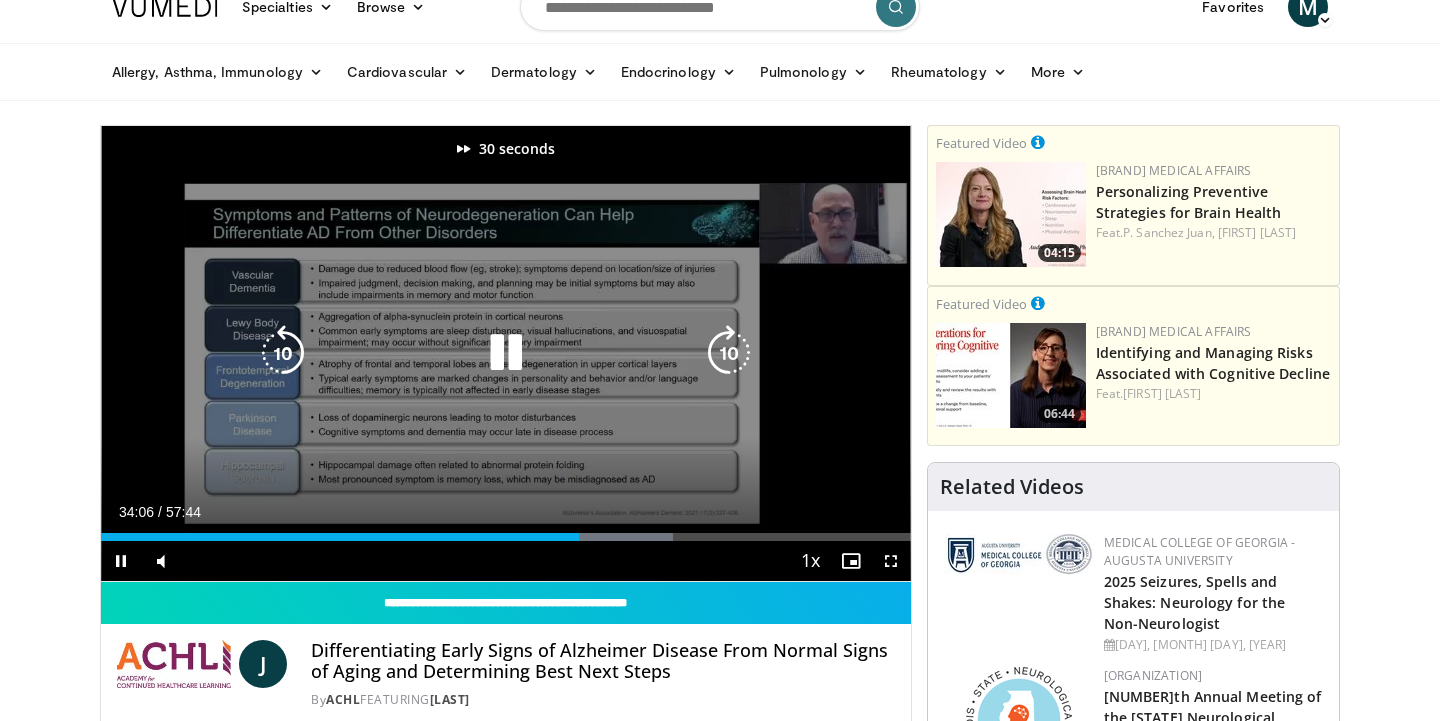 click at bounding box center (729, 353) 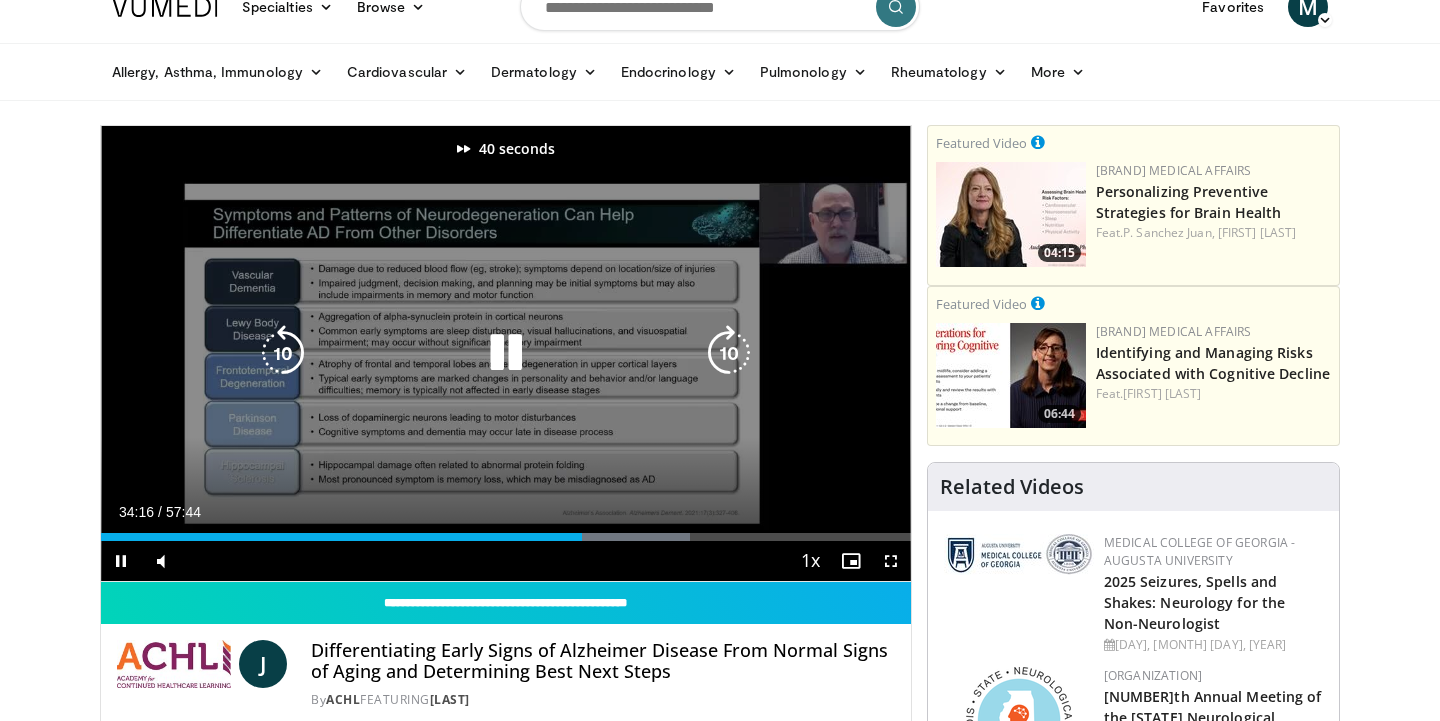 click at bounding box center (729, 353) 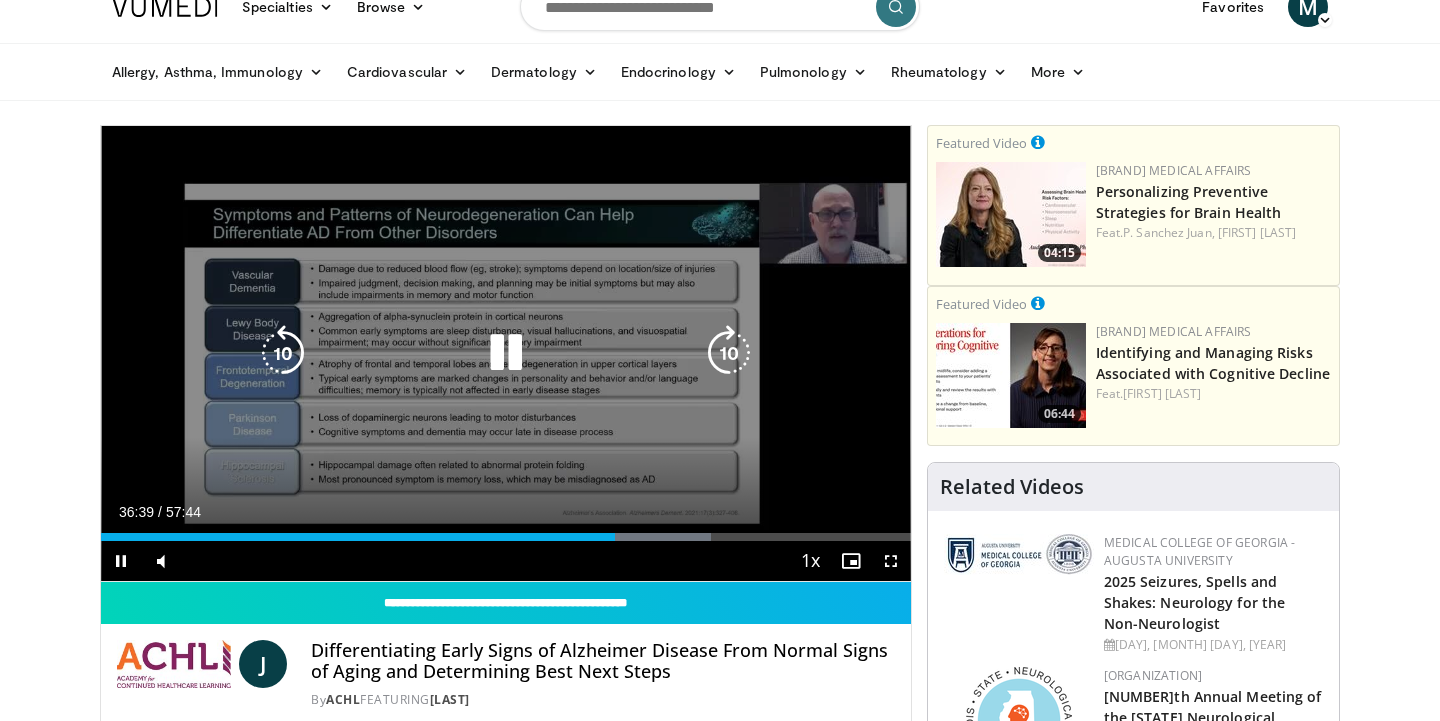 click at bounding box center [729, 353] 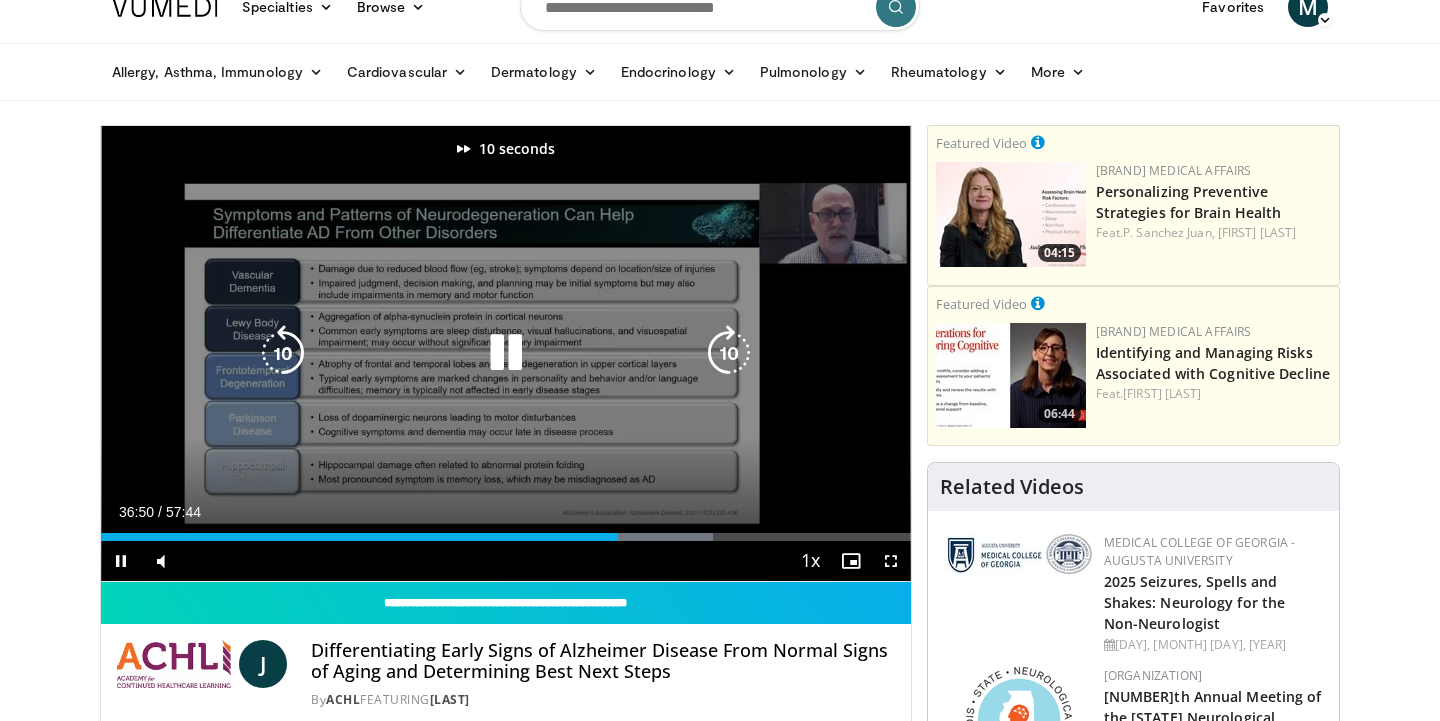click at bounding box center [729, 353] 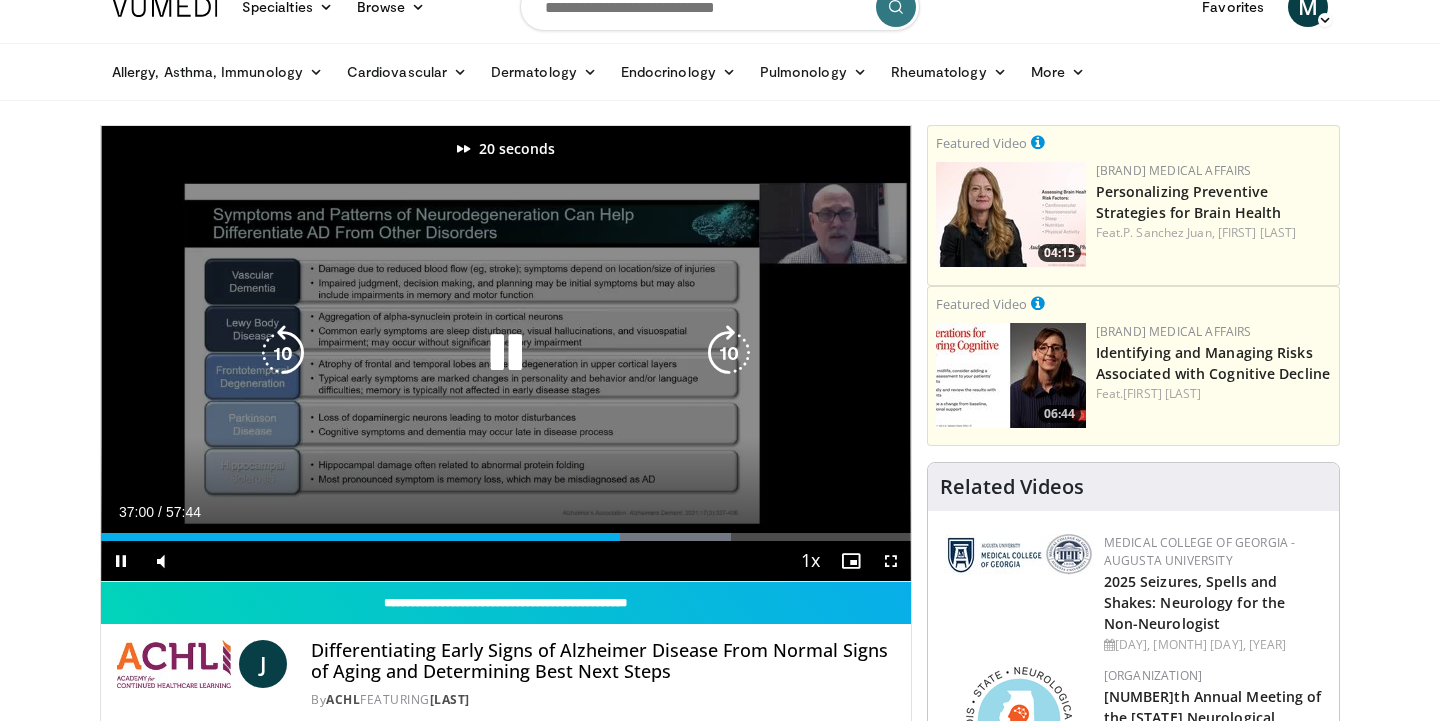 click at bounding box center (729, 353) 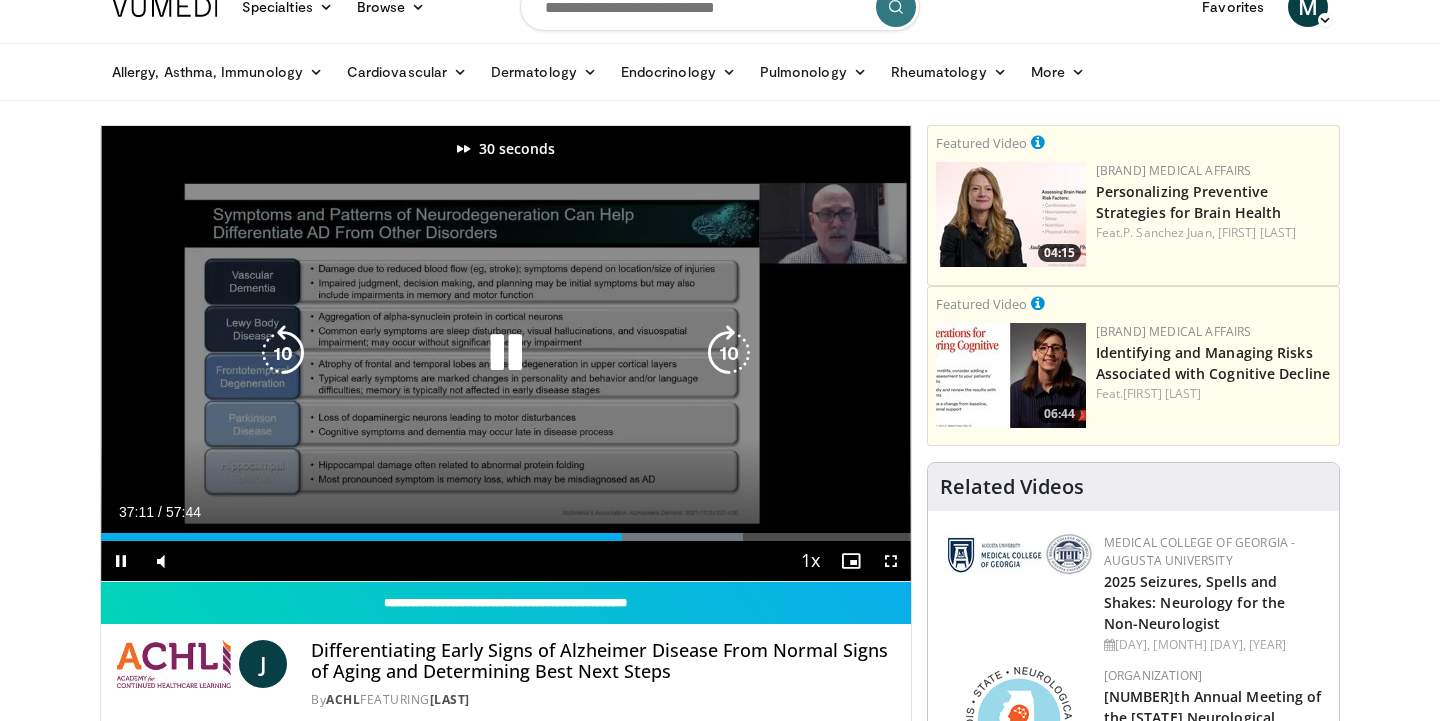 click at bounding box center [729, 353] 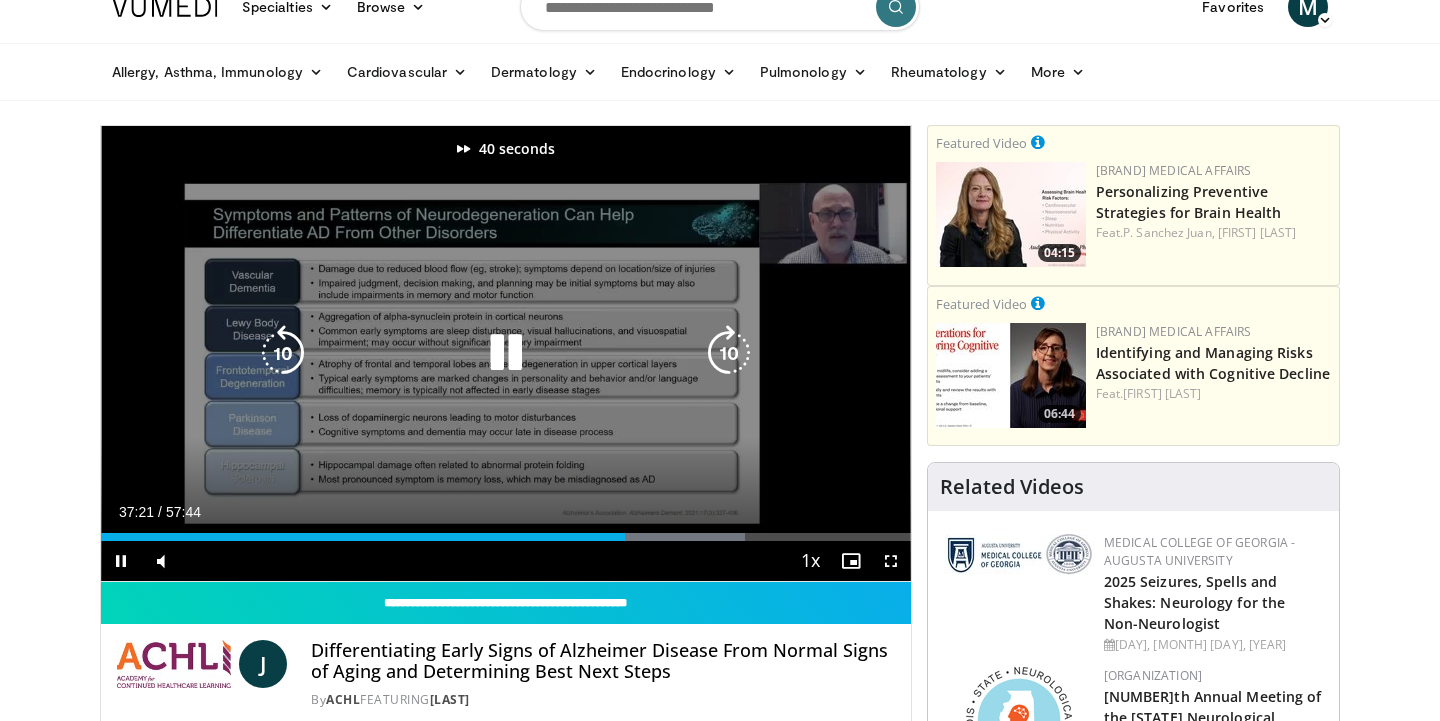 click at bounding box center [729, 353] 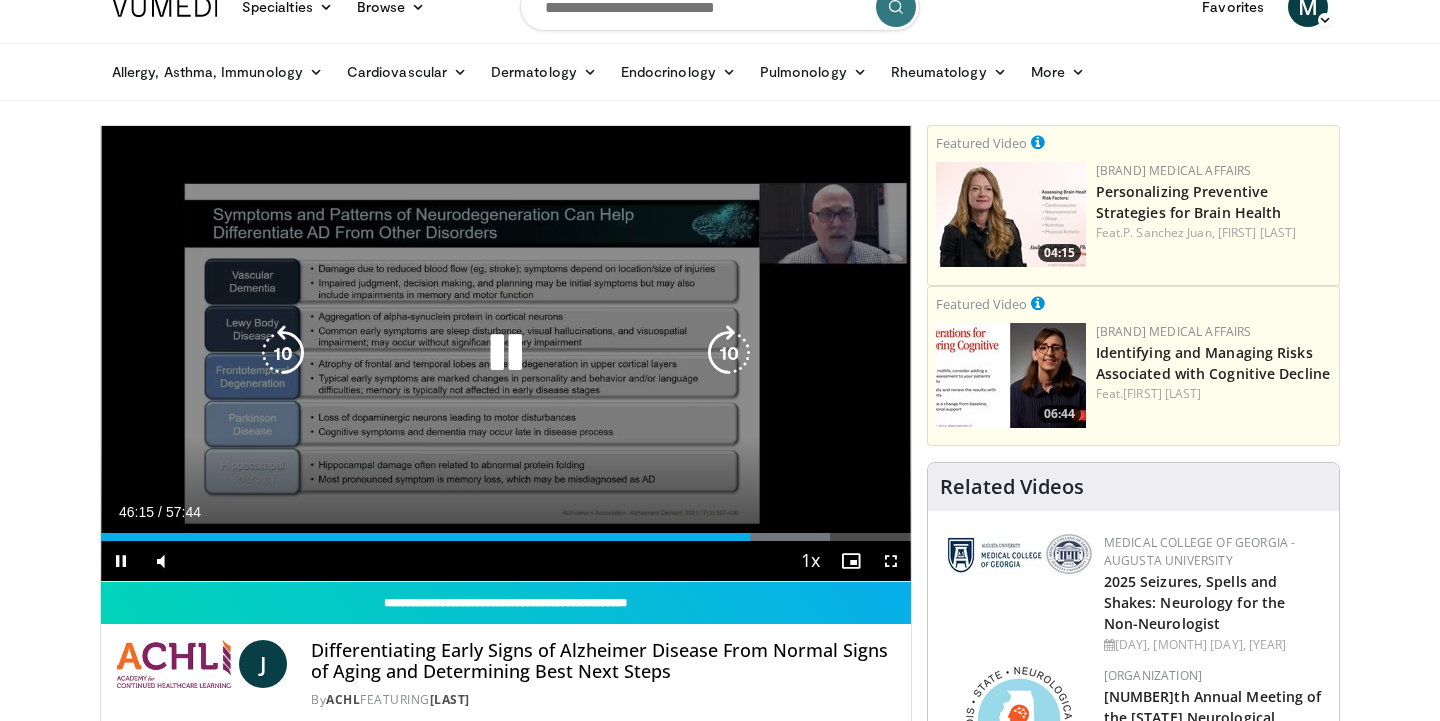 click at bounding box center (283, 353) 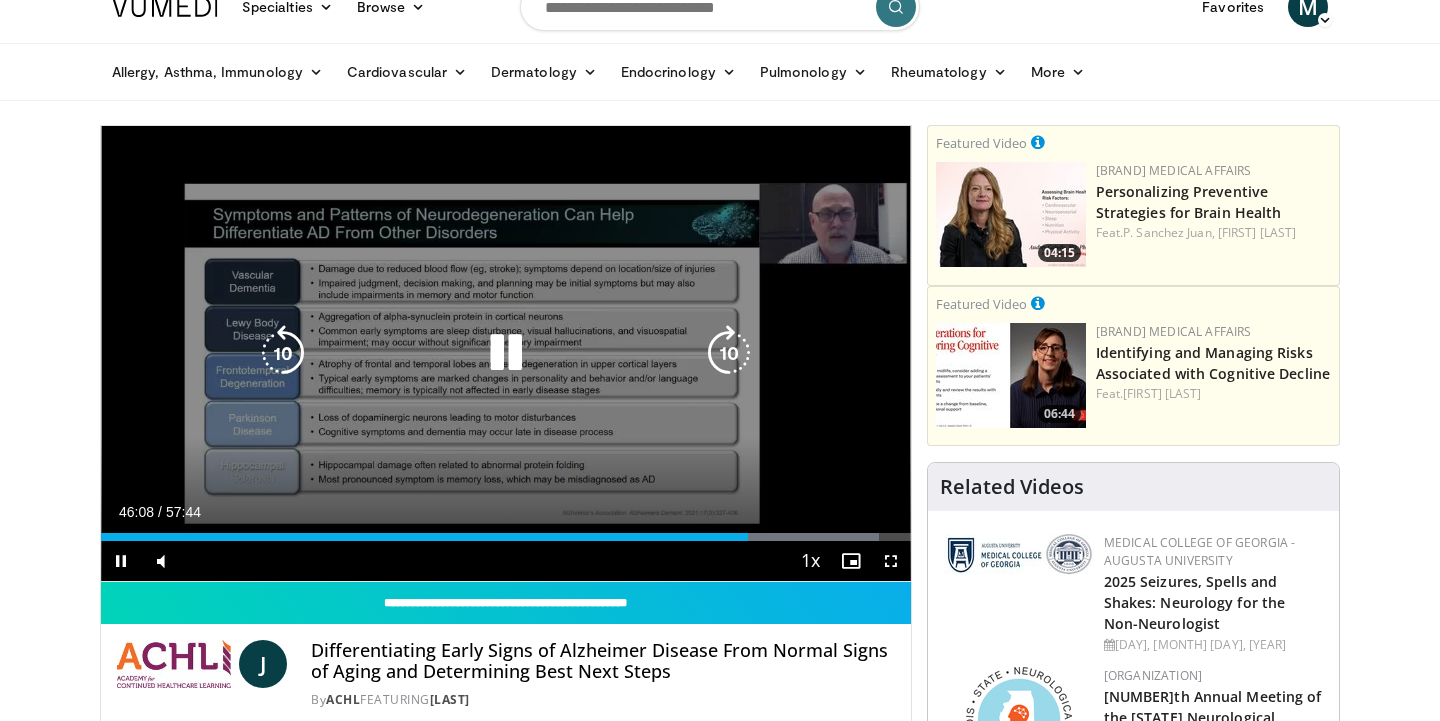 click at bounding box center (506, 353) 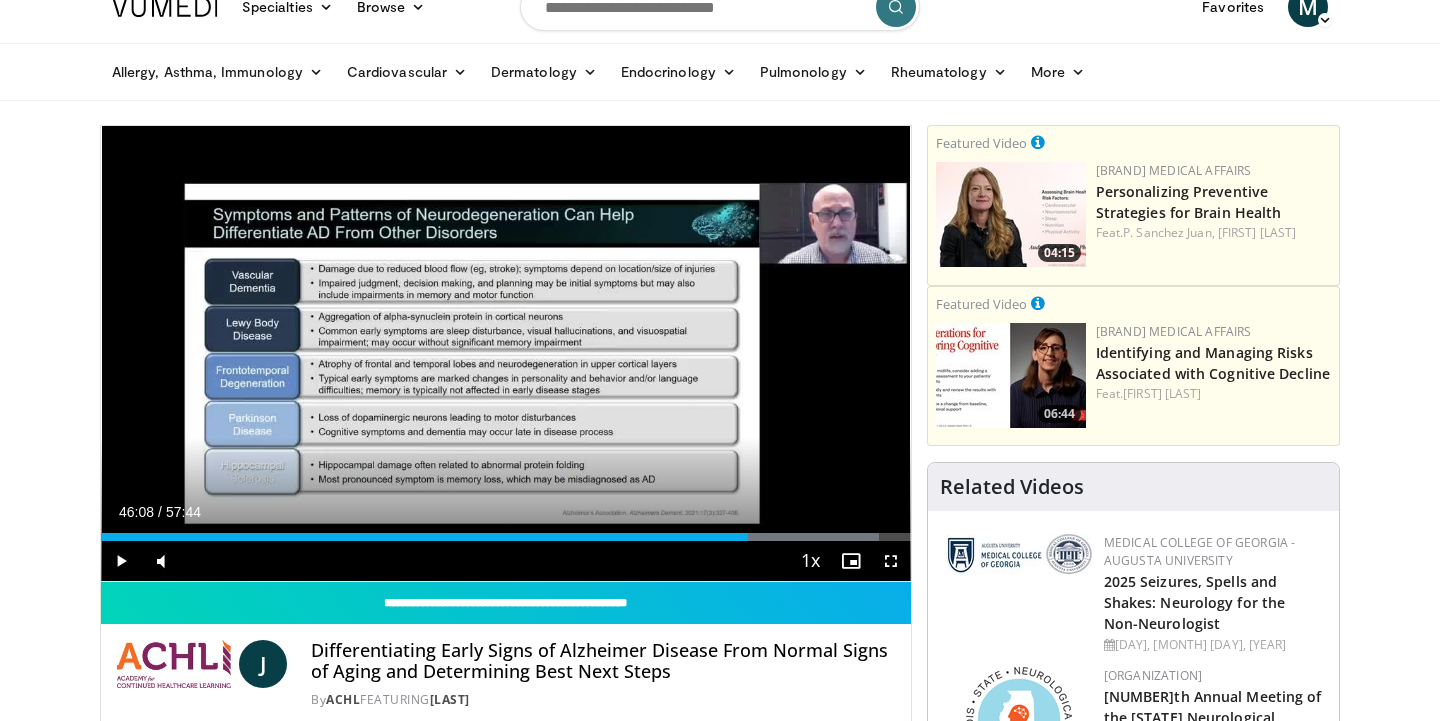 click on "Specialties
Adult & Family Medicine
Allergy, Asthma, Immunology
Anesthesiology
Cardiology
Dental
Dermatology
Endocrinology
Gastroenterology & Hepatology
General Surgery
Hematology & Oncology
Infectious Disease
Nephrology
Neurology
Neurosurgery
Obstetrics & Gynecology
Ophthalmology
Oral Maxillofacial
Orthopaedics
Otolaryngology
Pediatrics
Plastic Surgery
Podiatry
Psychiatry
Pulmonology
Radiation Oncology
Radiology
Rheumatology
Urology" at bounding box center [720, 1789] 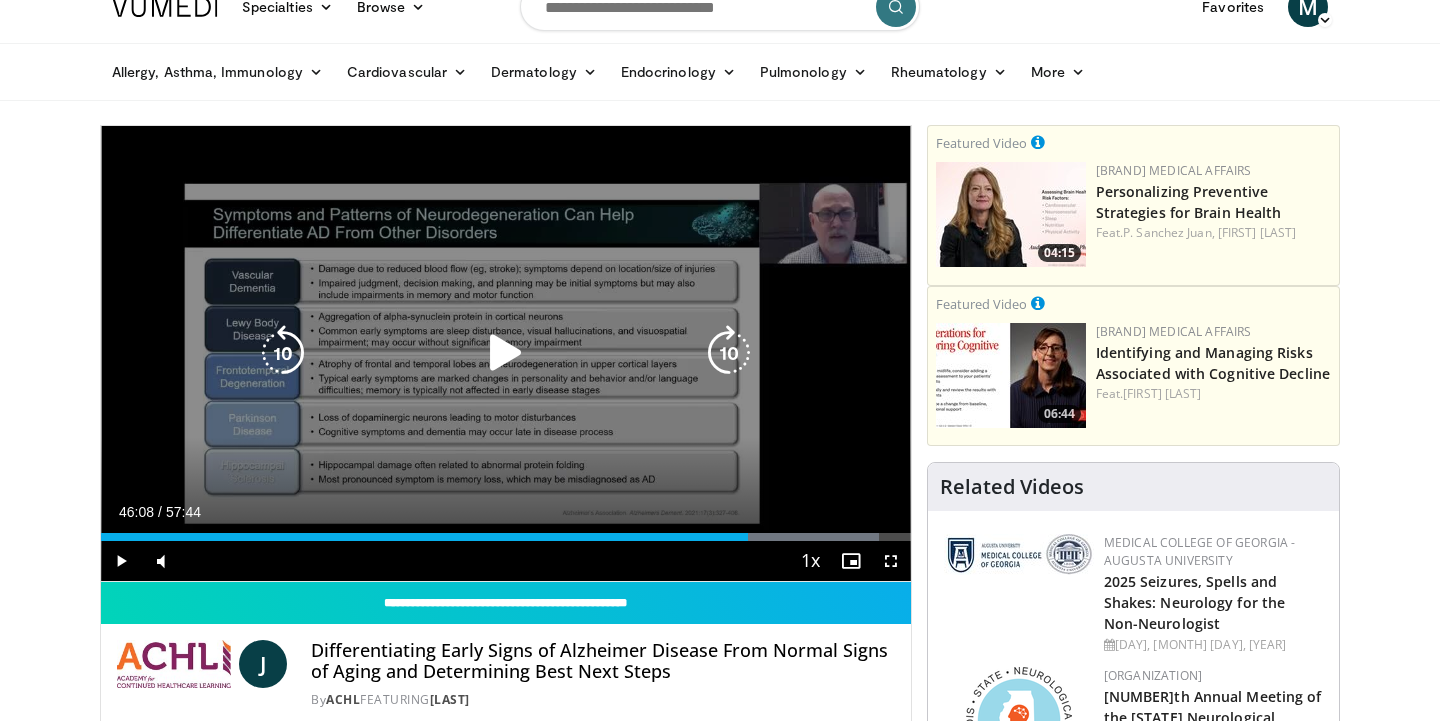 click at bounding box center [283, 353] 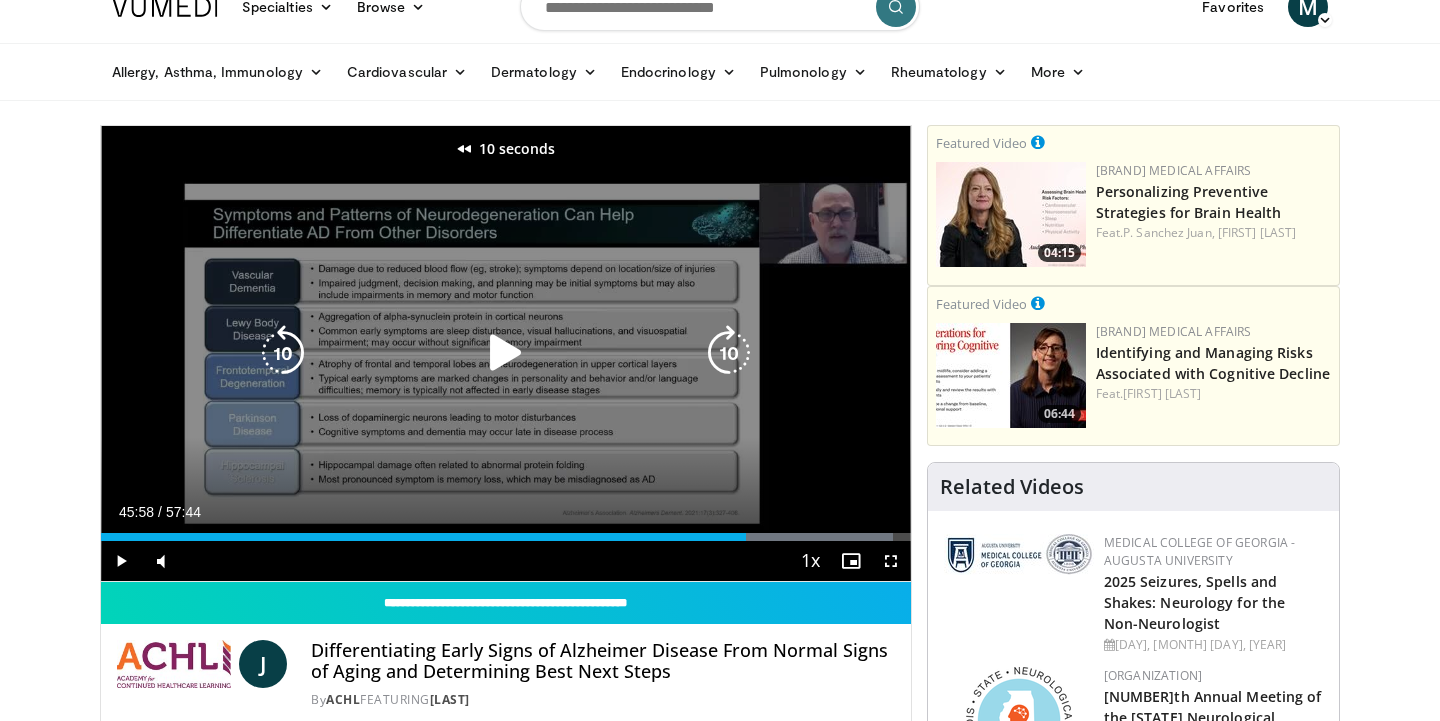 click at bounding box center (506, 353) 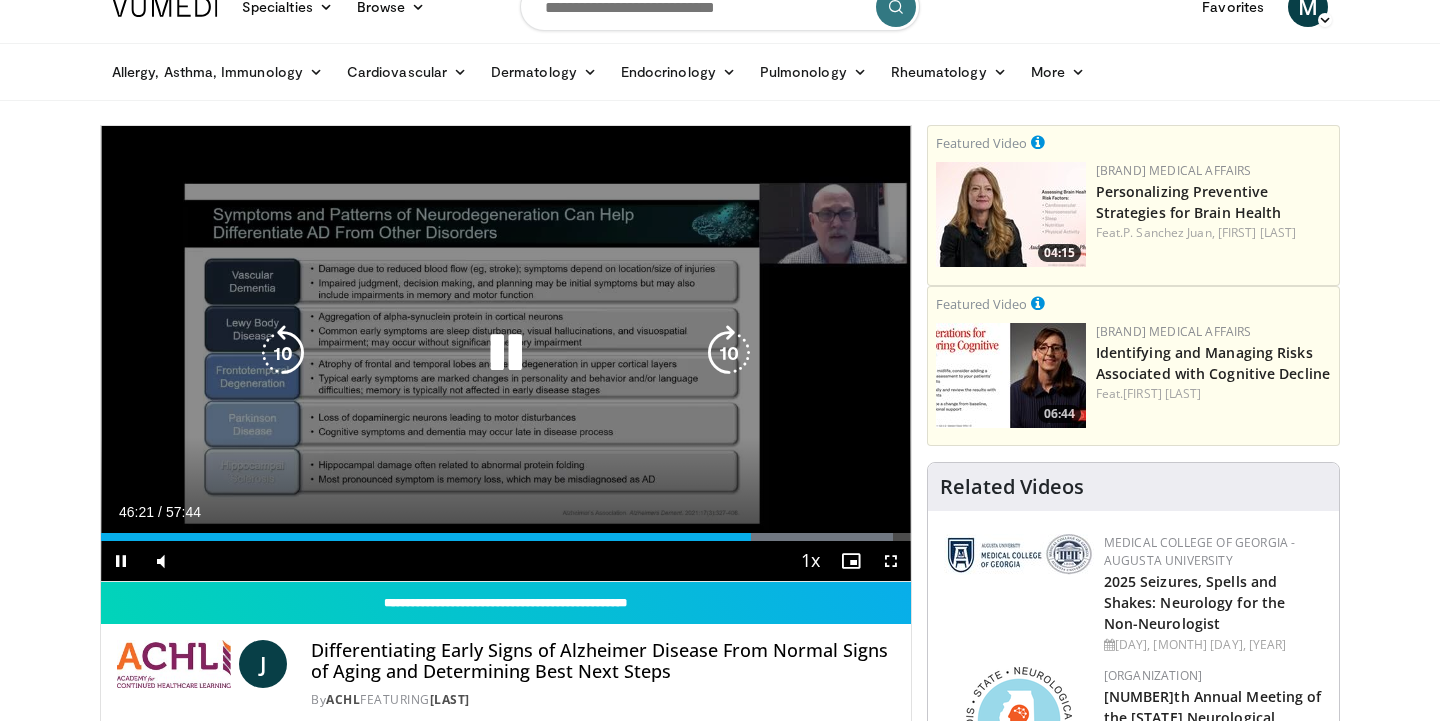 click at bounding box center (729, 353) 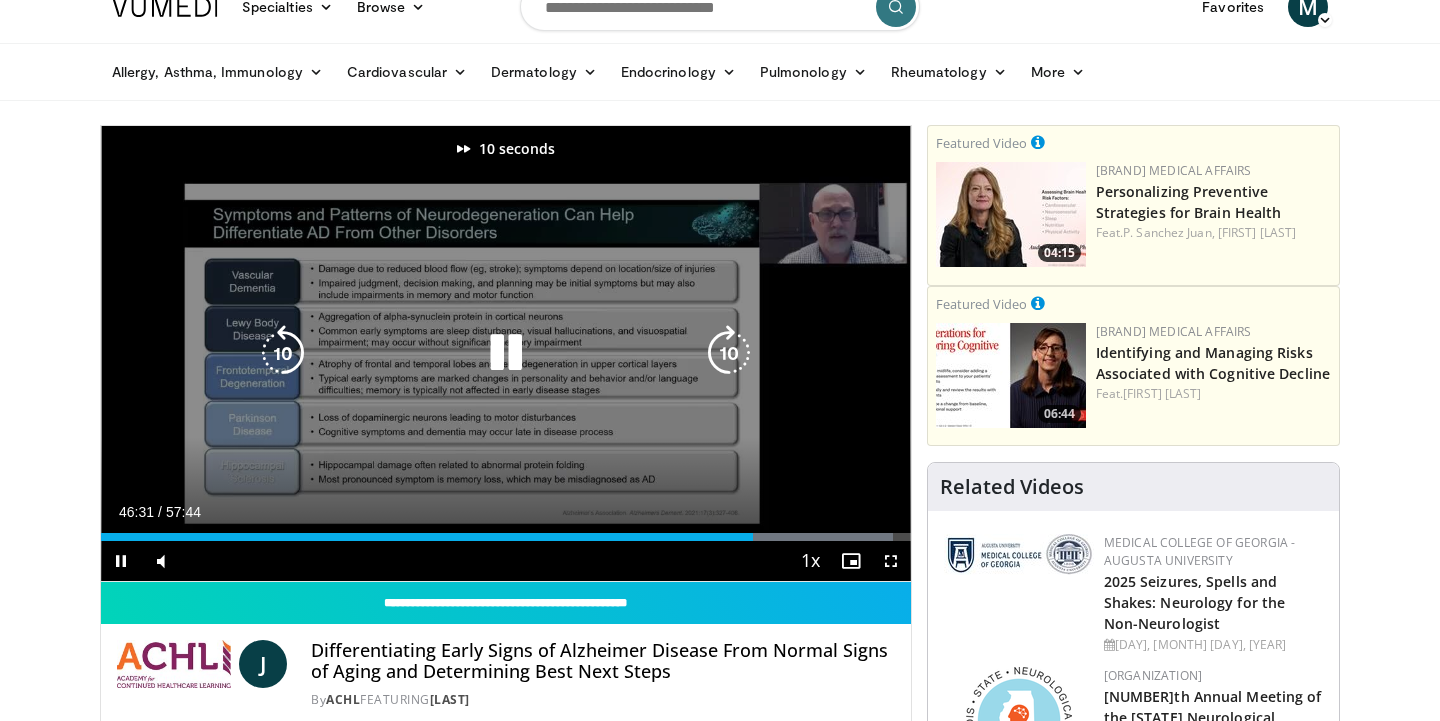 click at bounding box center [729, 353] 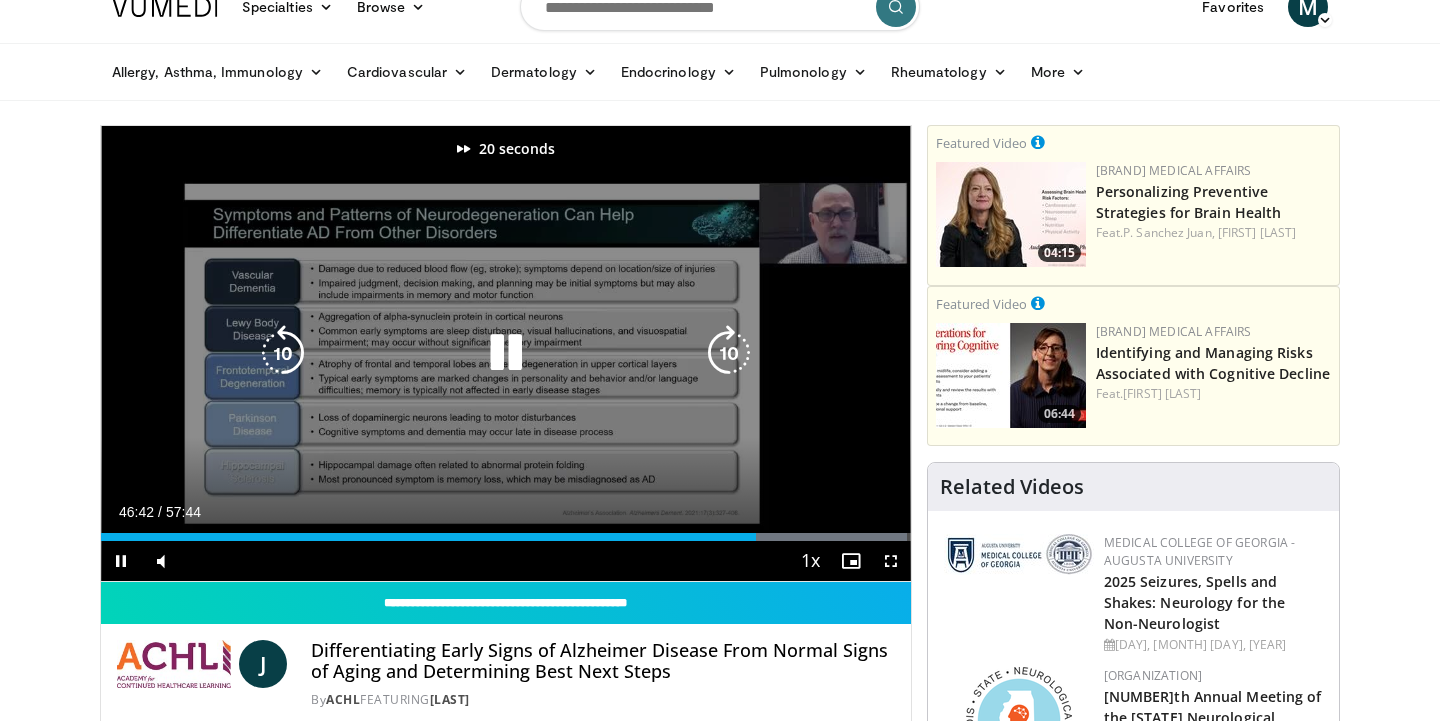 click at bounding box center (729, 353) 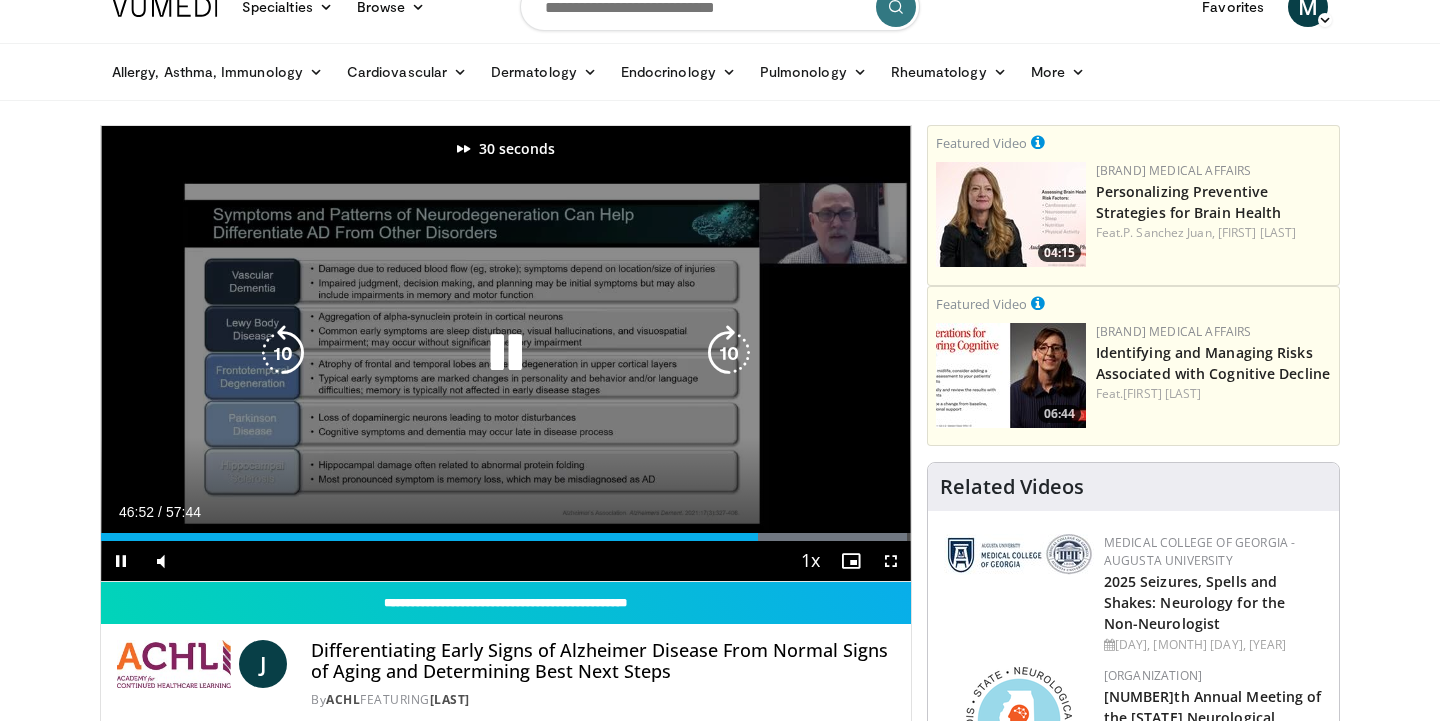 click at bounding box center (729, 353) 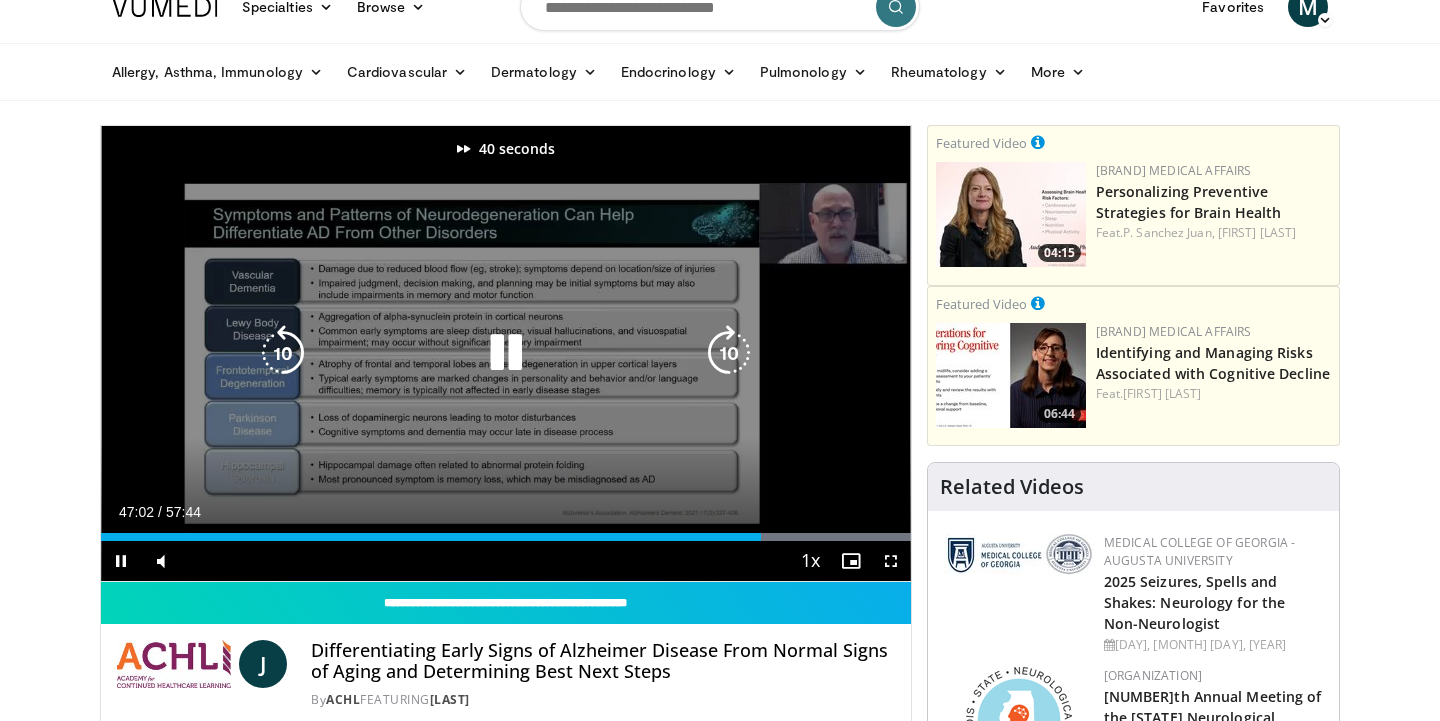 click at bounding box center (729, 353) 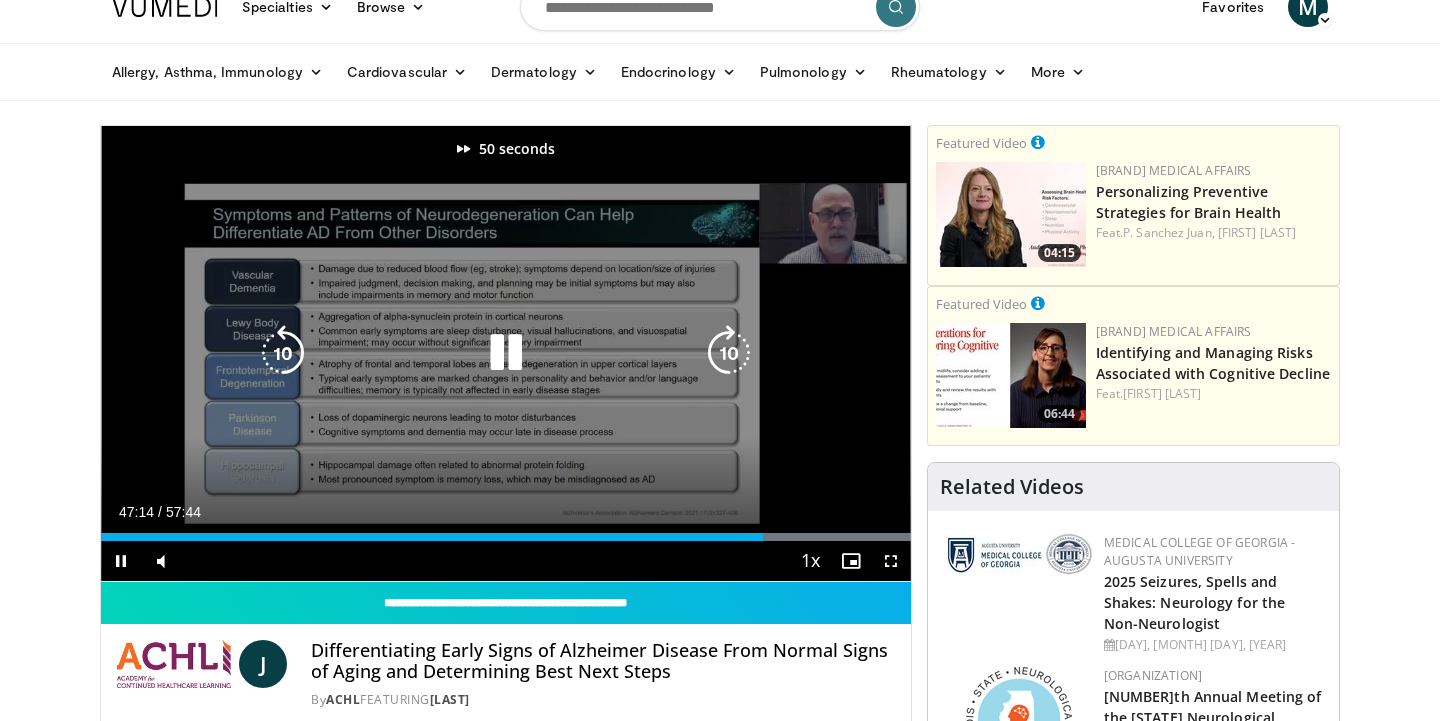 click at bounding box center [729, 353] 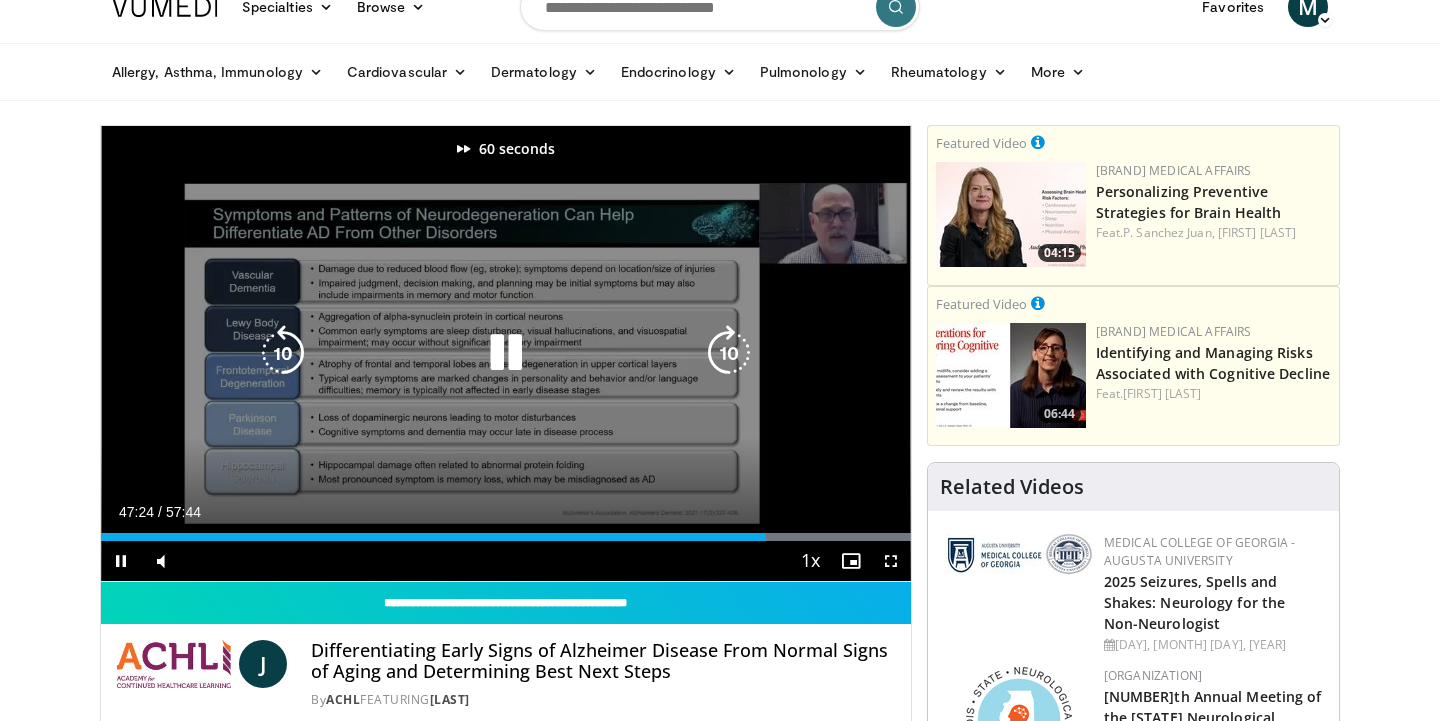 click at bounding box center [729, 353] 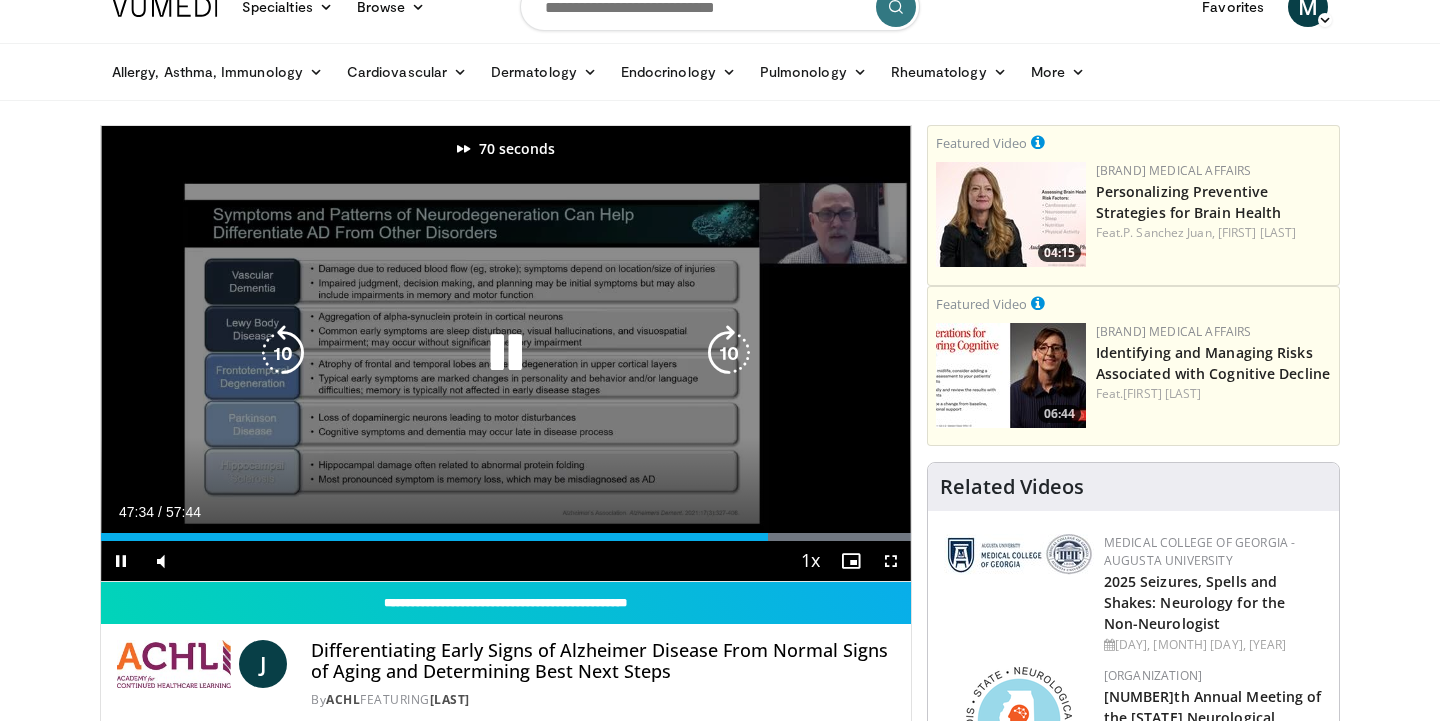 click at bounding box center (729, 353) 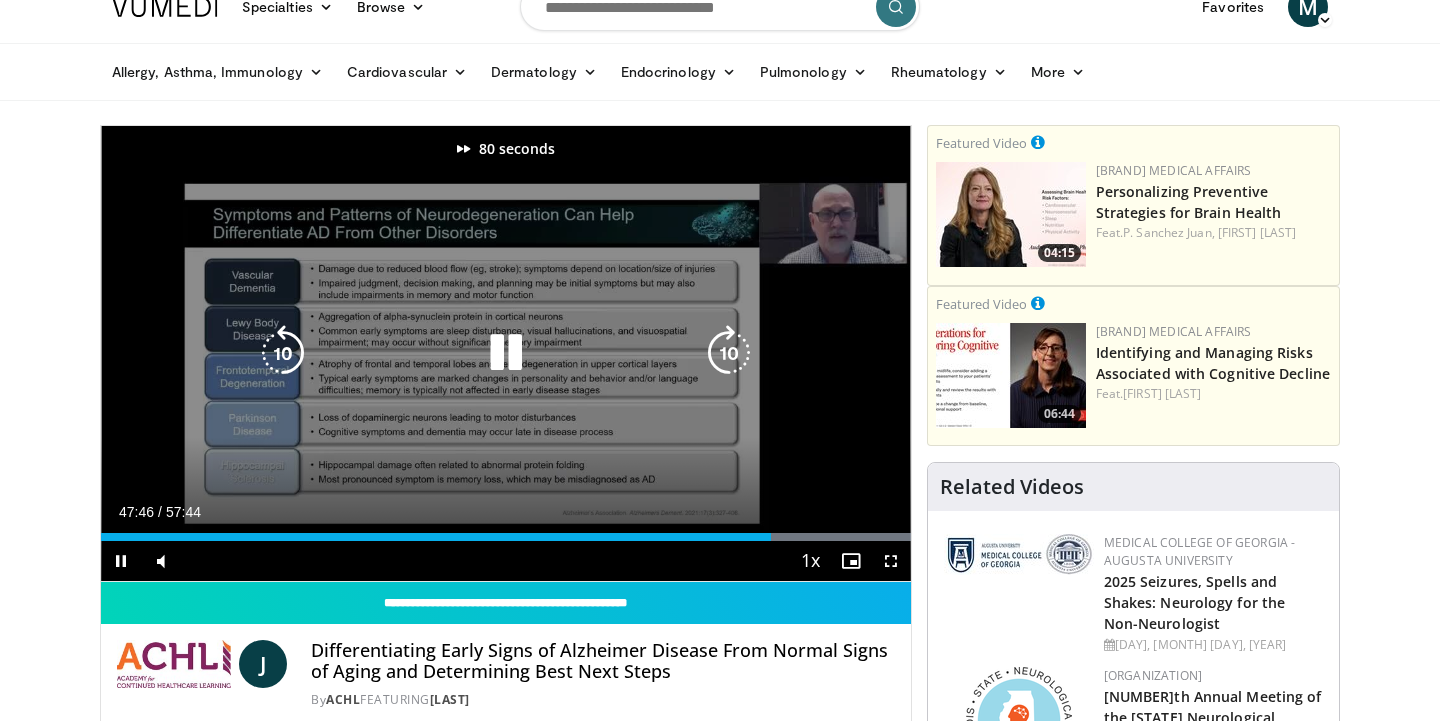click at bounding box center [729, 353] 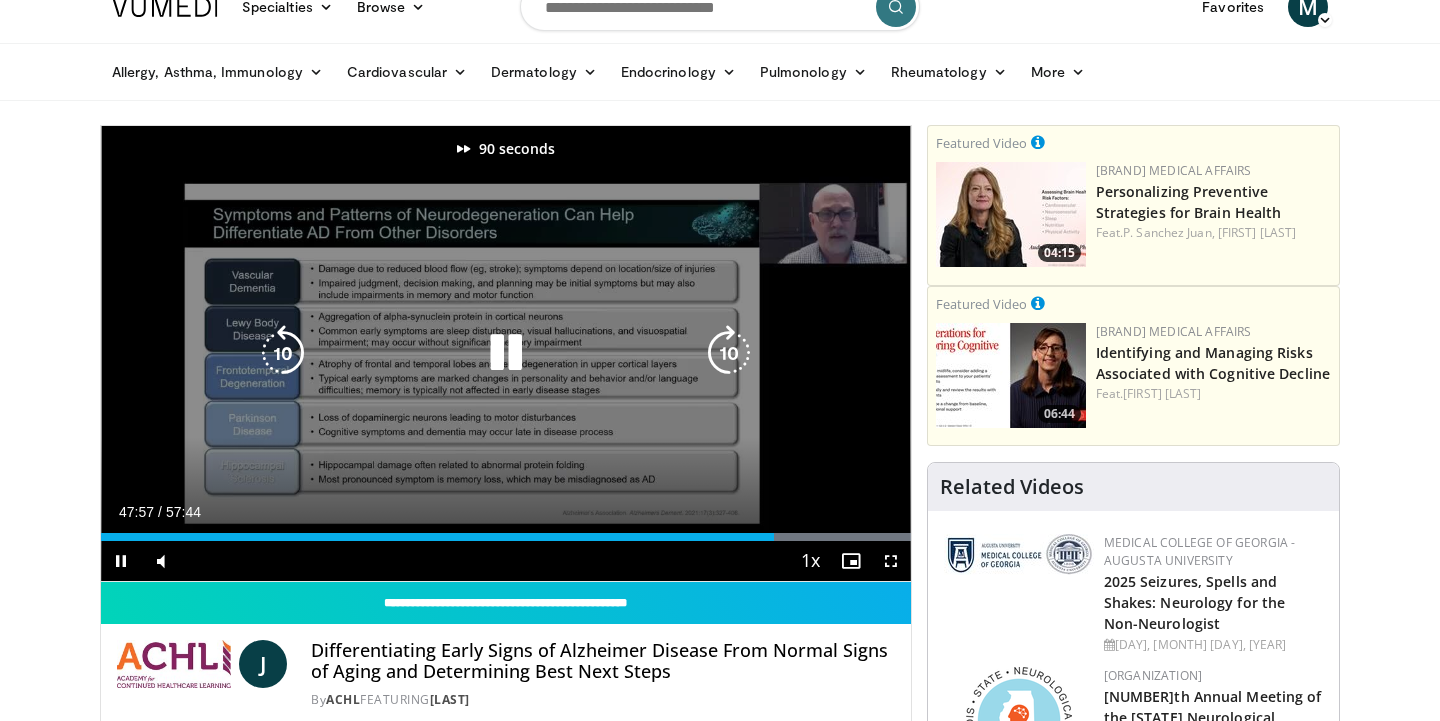 click at bounding box center [729, 353] 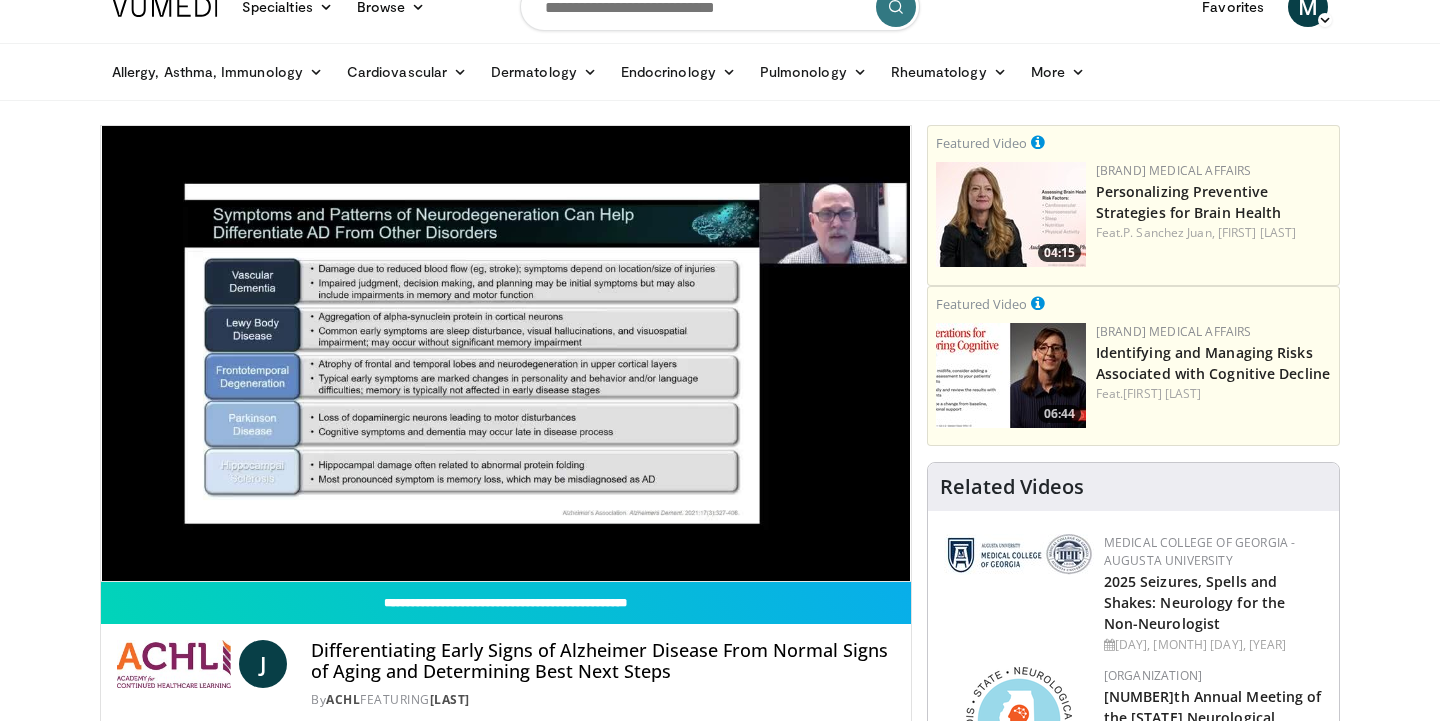click on "100 seconds
Tap to unmute" at bounding box center [506, 353] 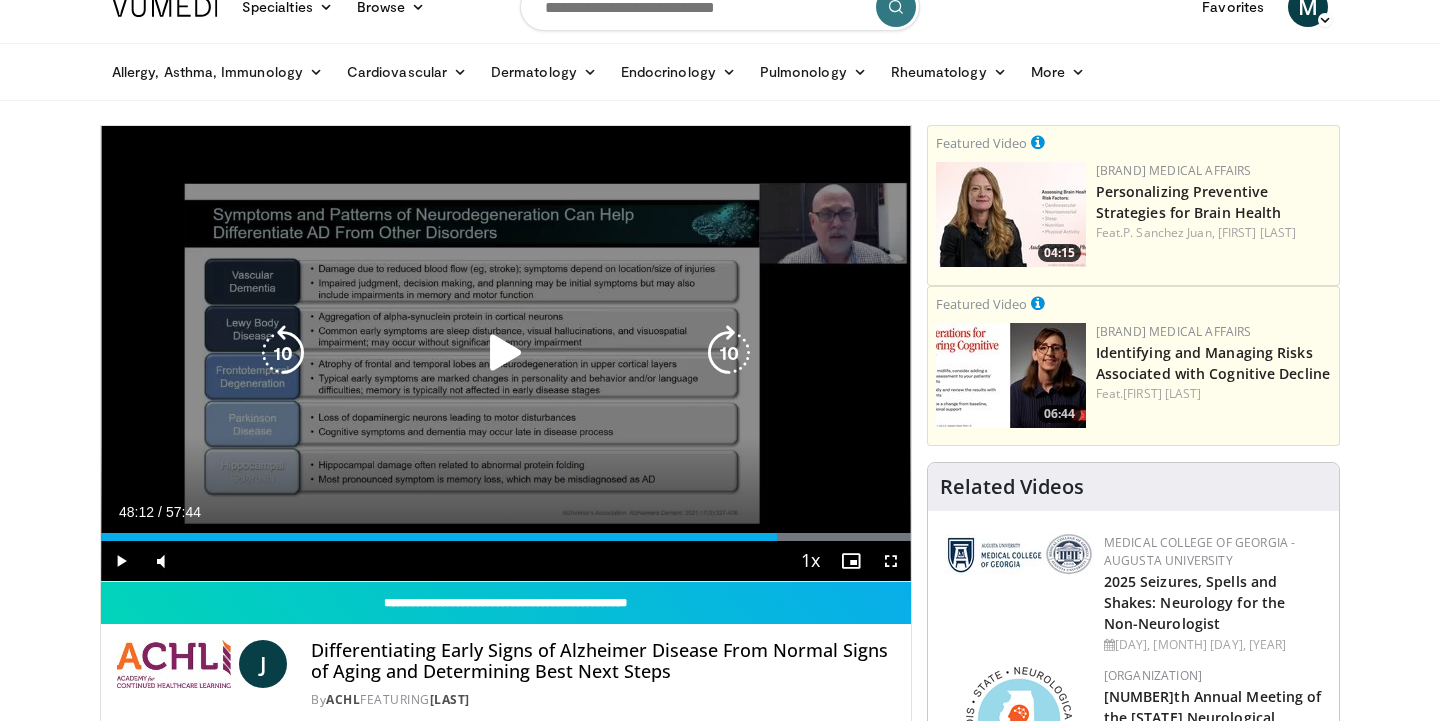 click at bounding box center [729, 353] 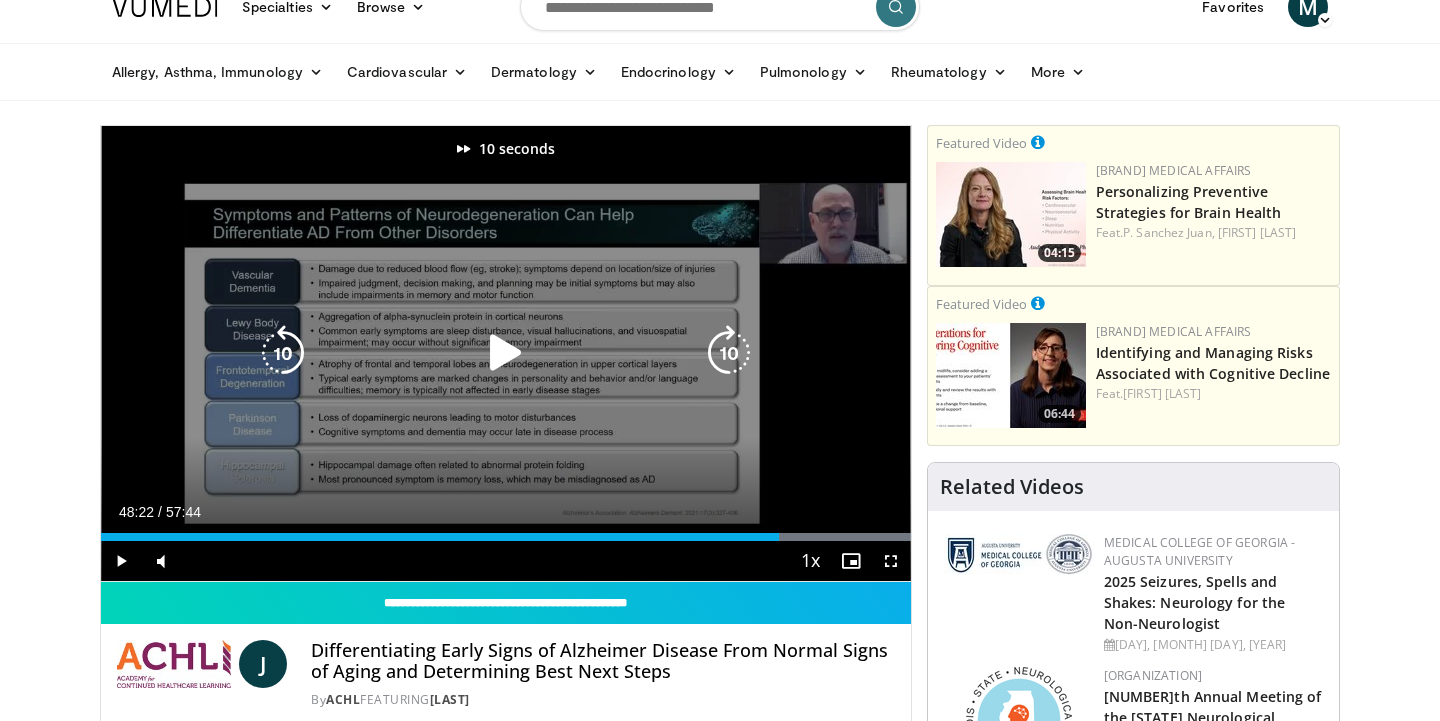 click at bounding box center [506, 353] 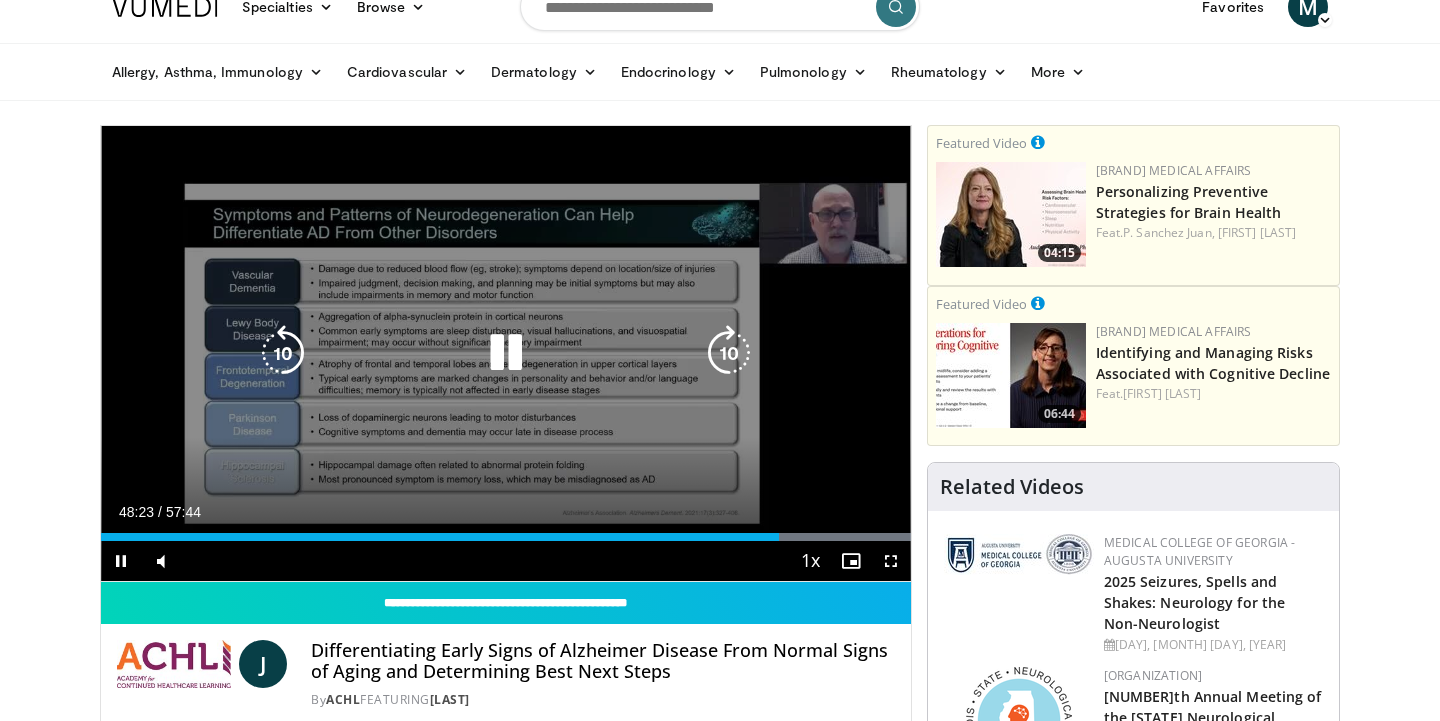 click at bounding box center (729, 353) 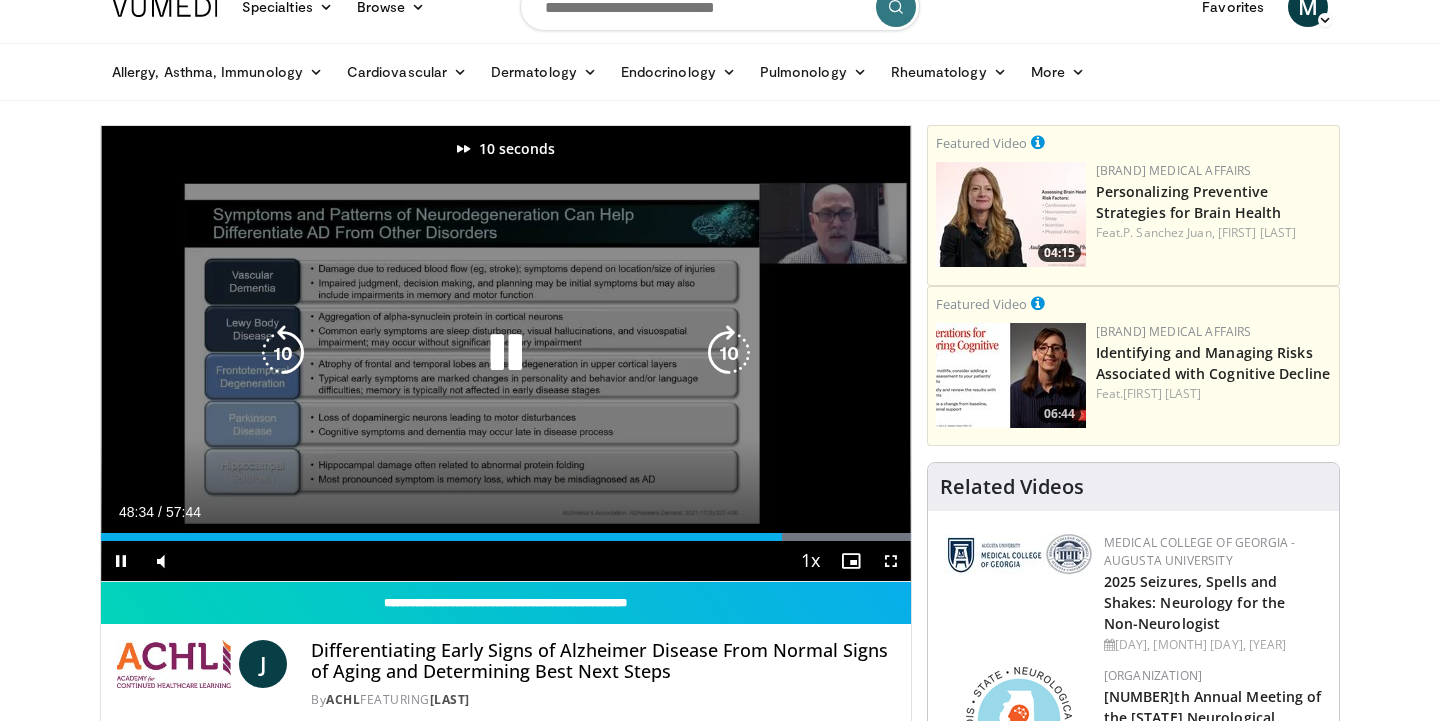 click at bounding box center (729, 353) 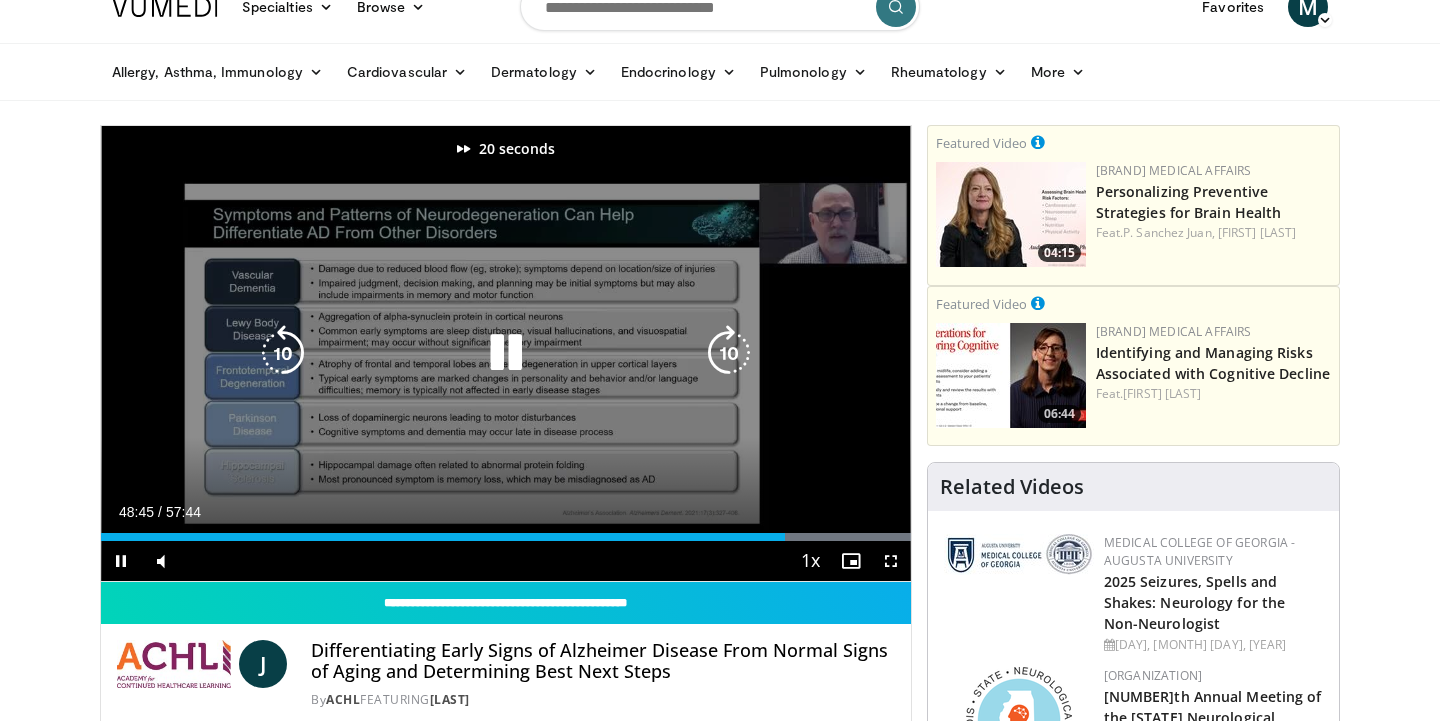 click at bounding box center (729, 353) 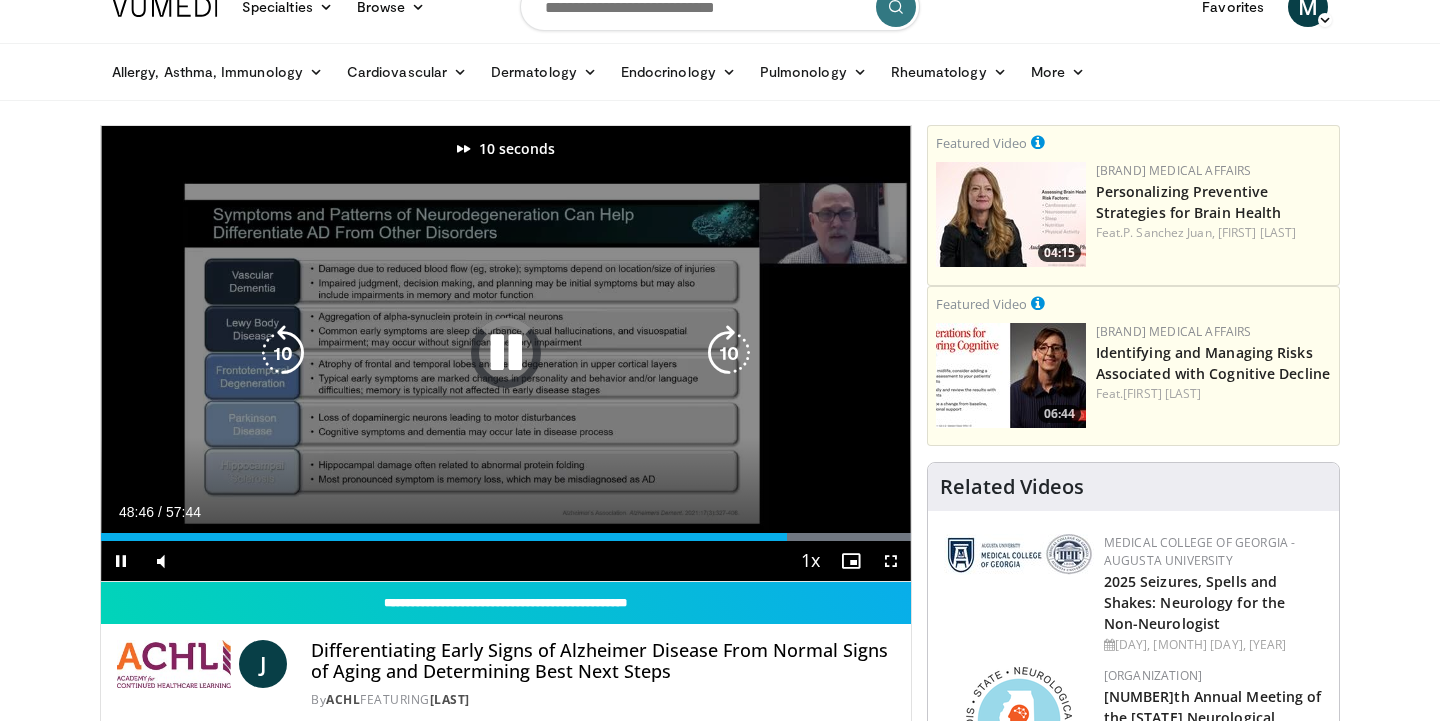 click at bounding box center (729, 353) 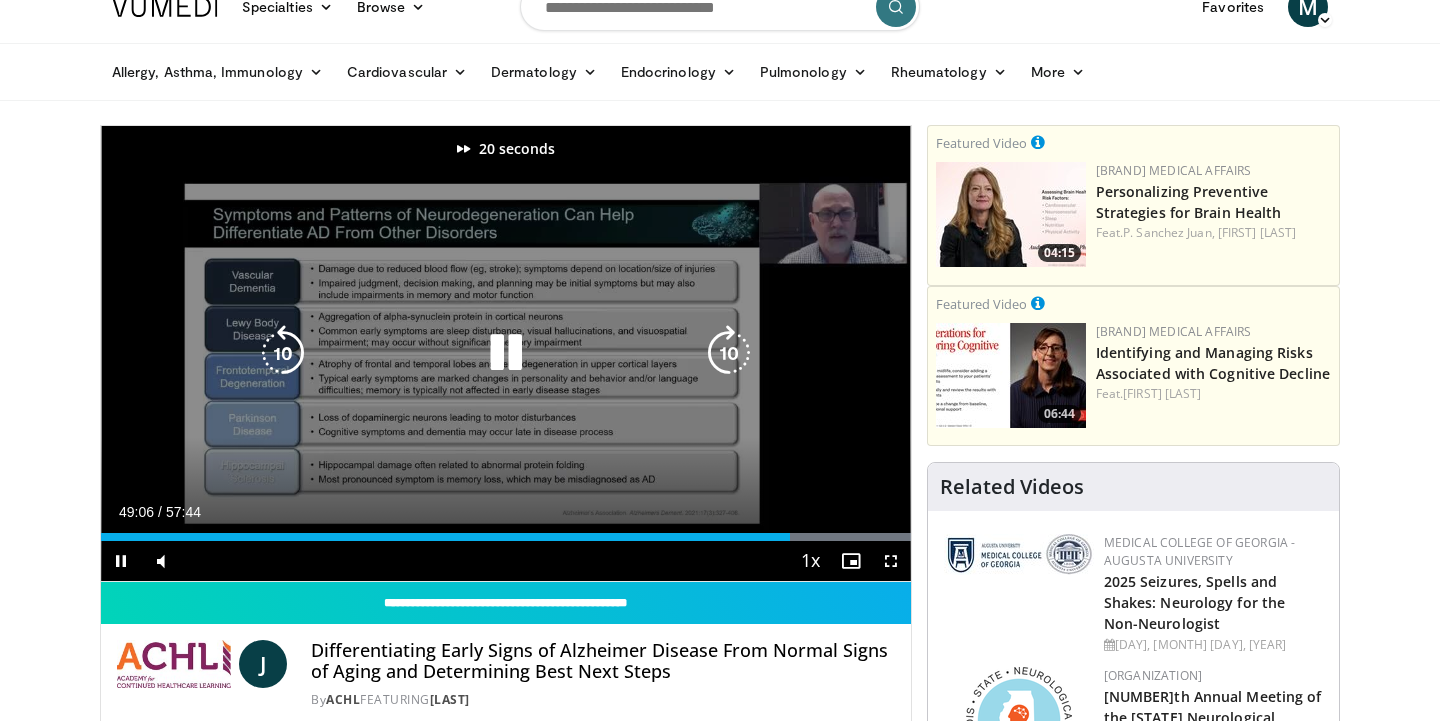 click at bounding box center (729, 353) 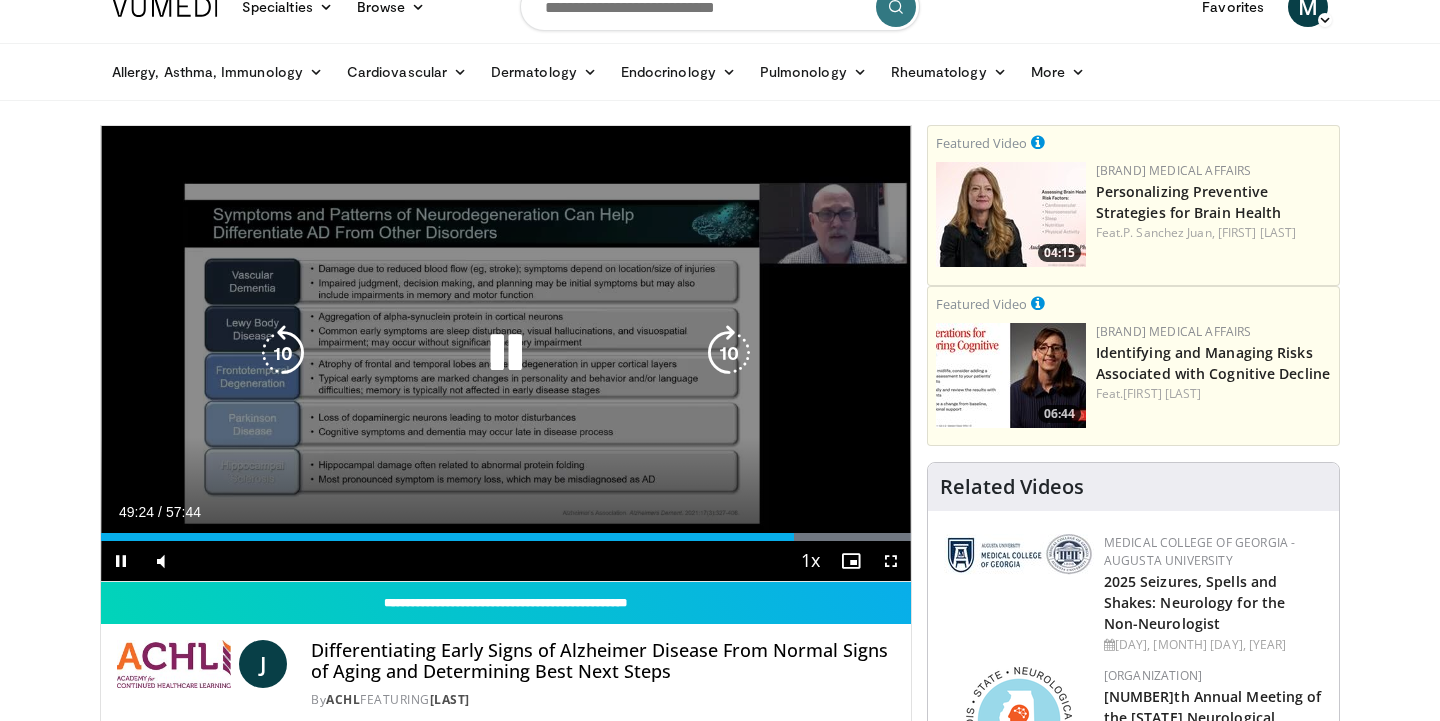 click at bounding box center [729, 353] 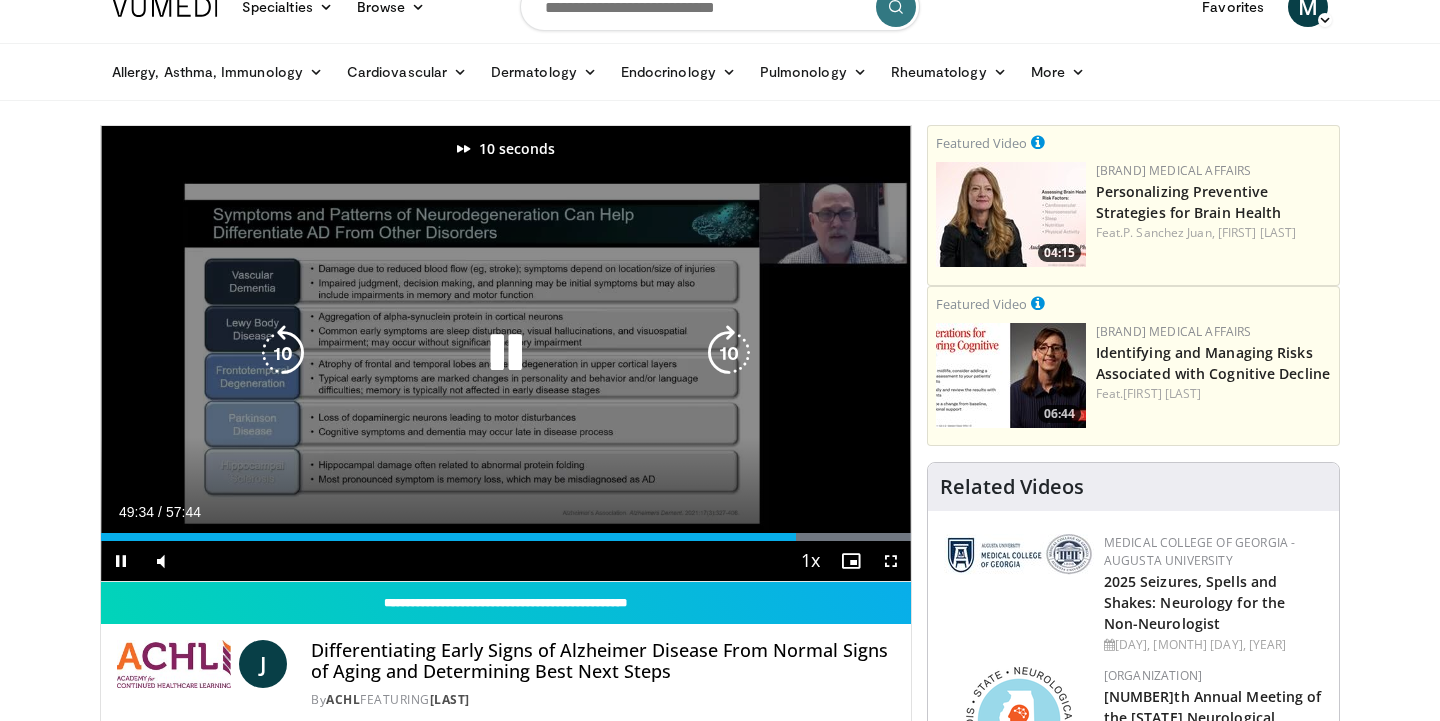 click at bounding box center (729, 353) 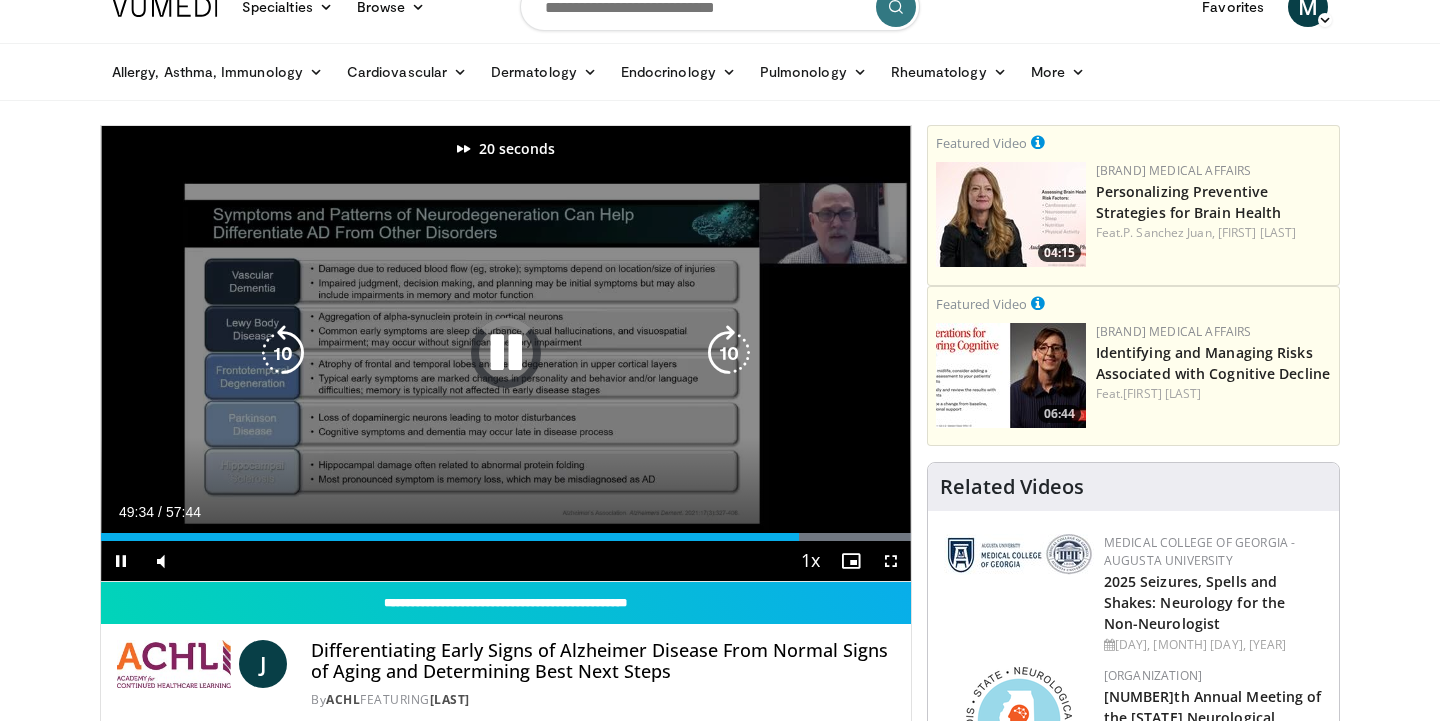 click at bounding box center [729, 353] 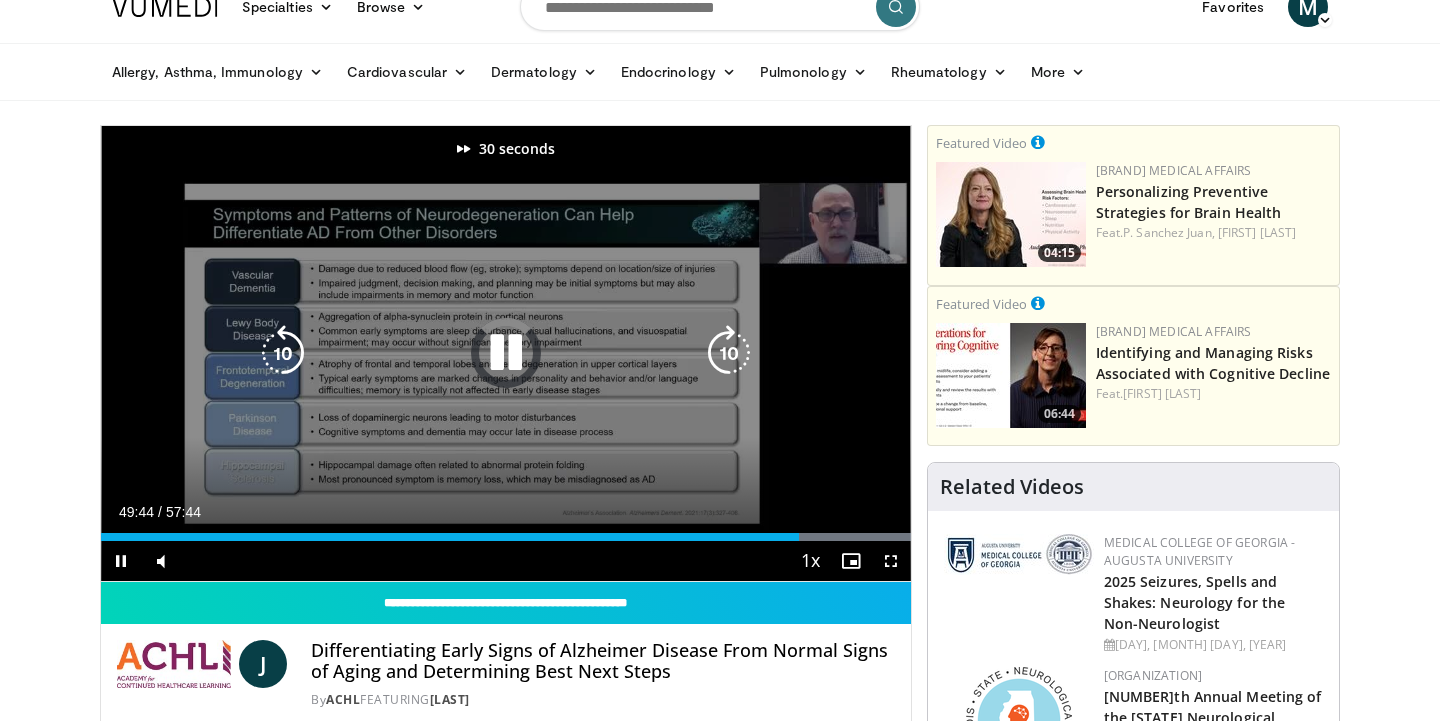 click at bounding box center (729, 353) 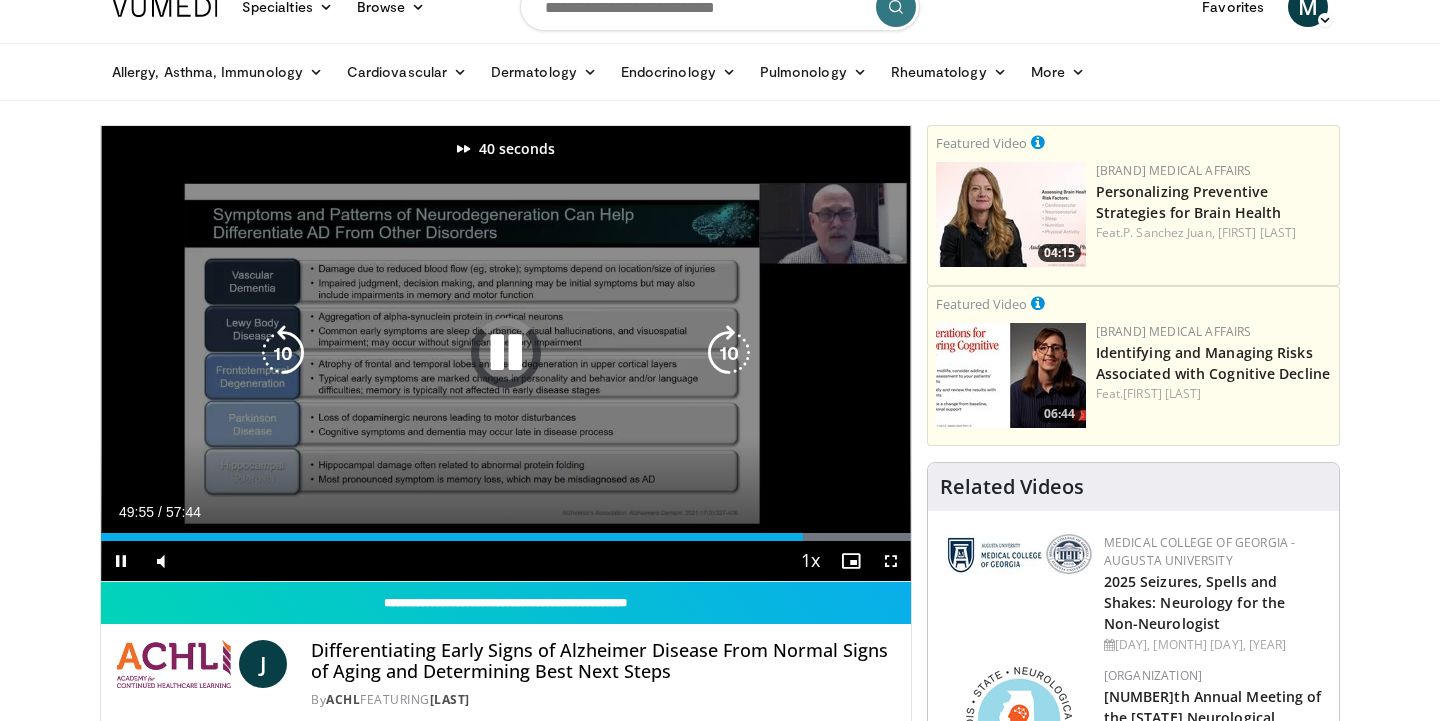 click at bounding box center [729, 353] 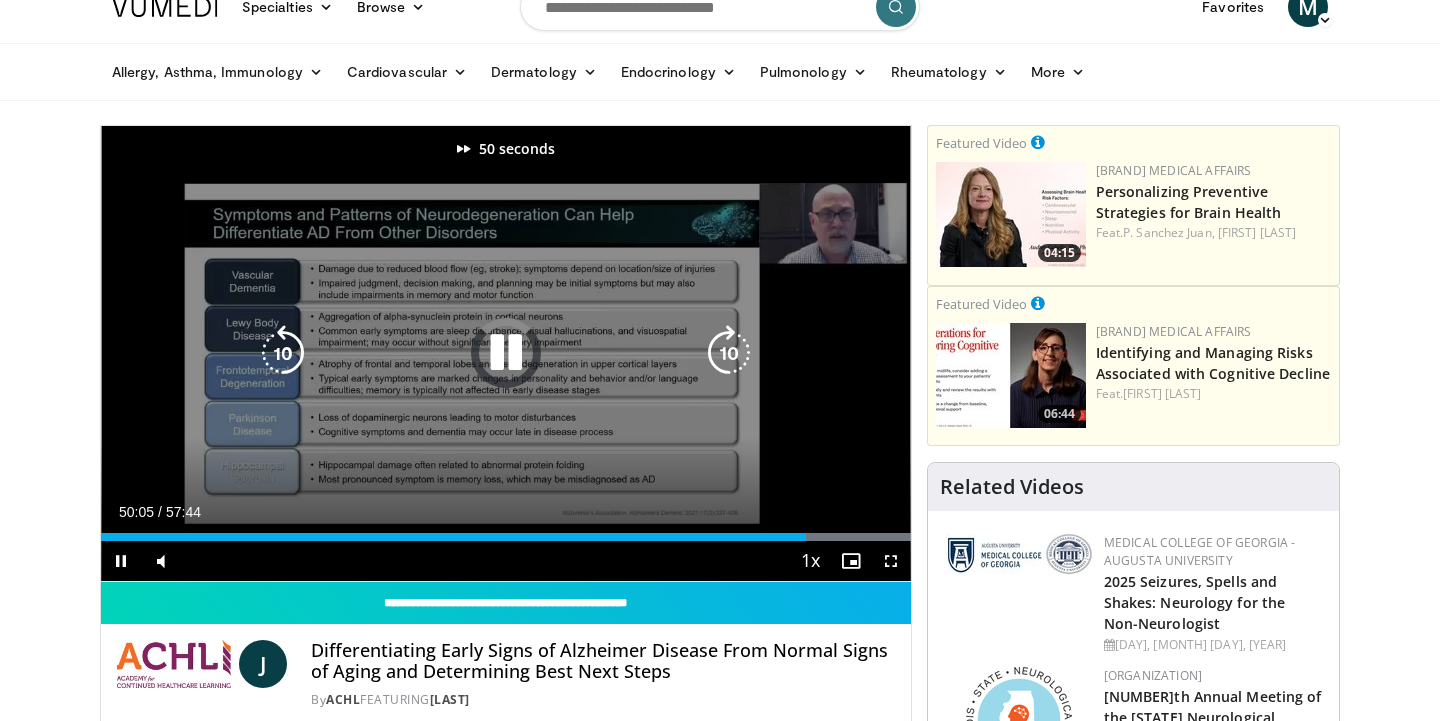 click at bounding box center [729, 353] 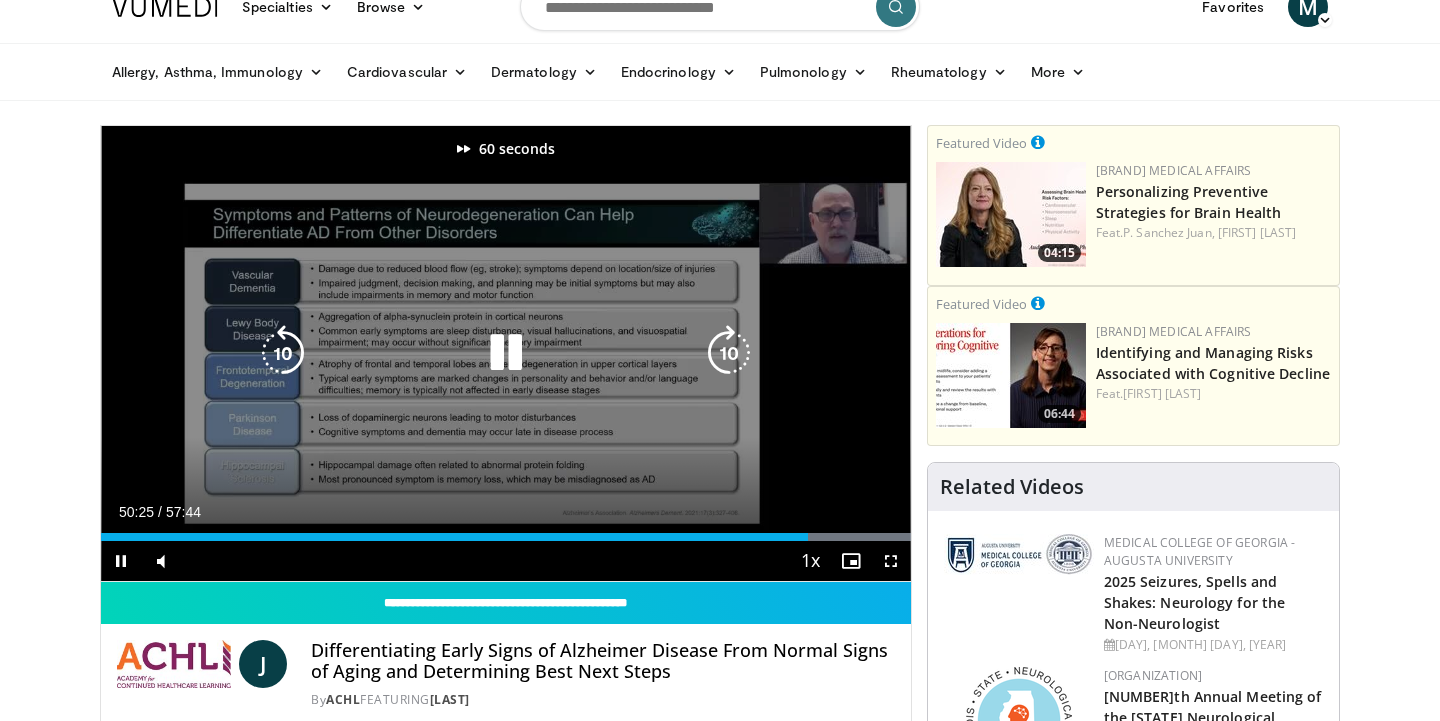click at bounding box center (729, 353) 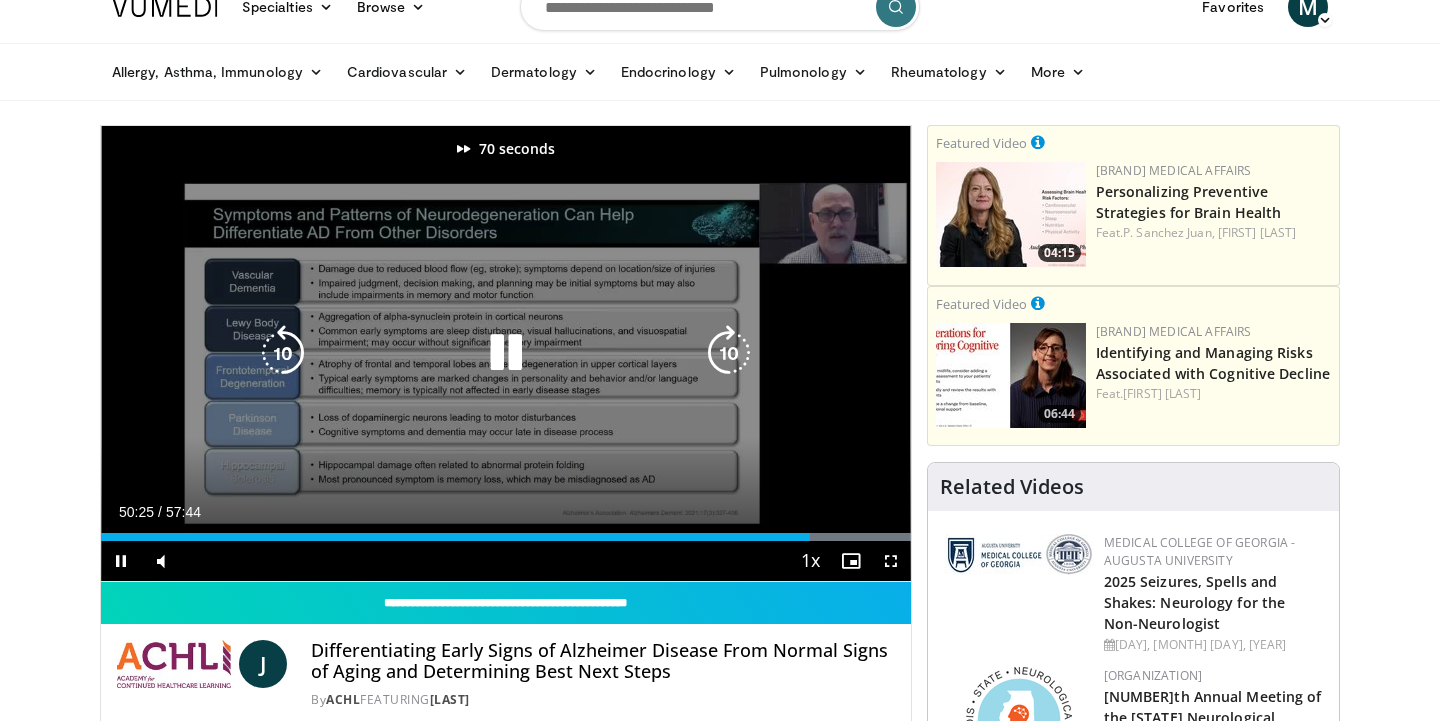 click at bounding box center (729, 353) 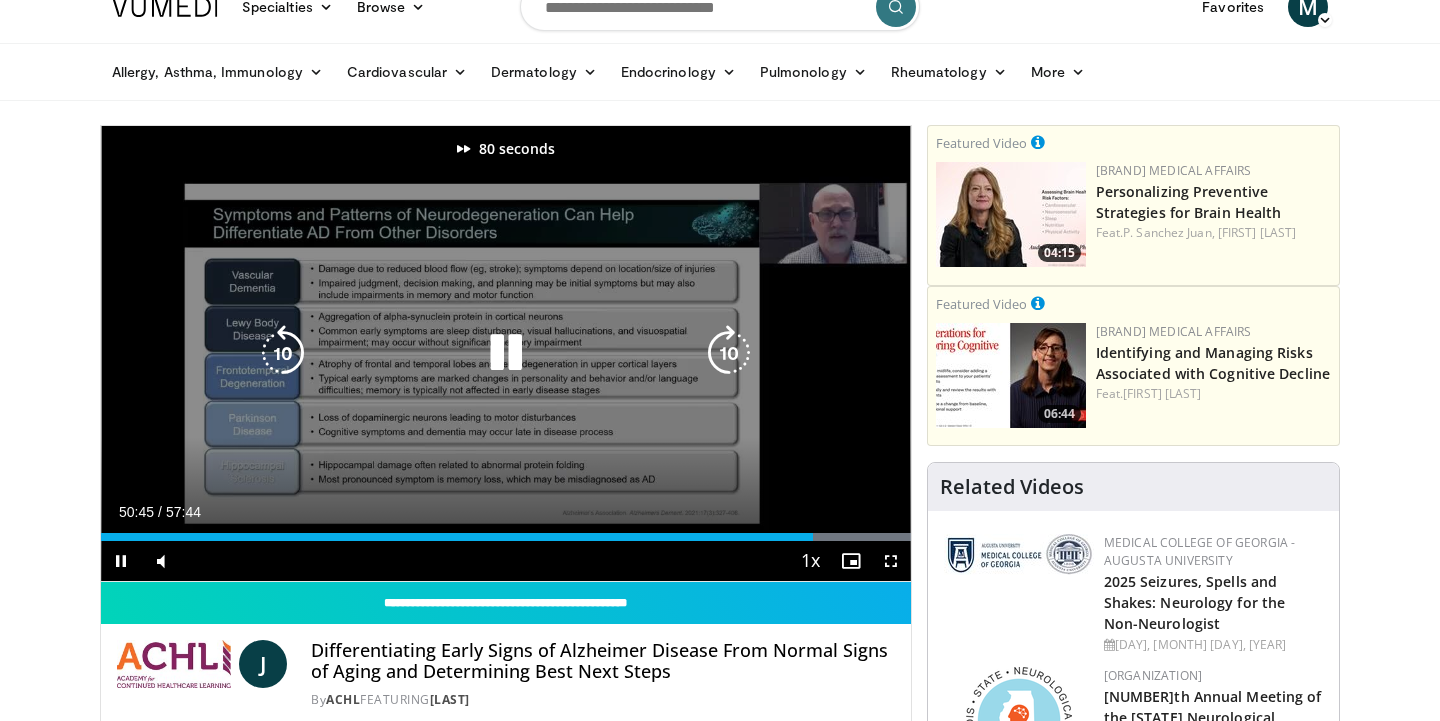 click at bounding box center (729, 353) 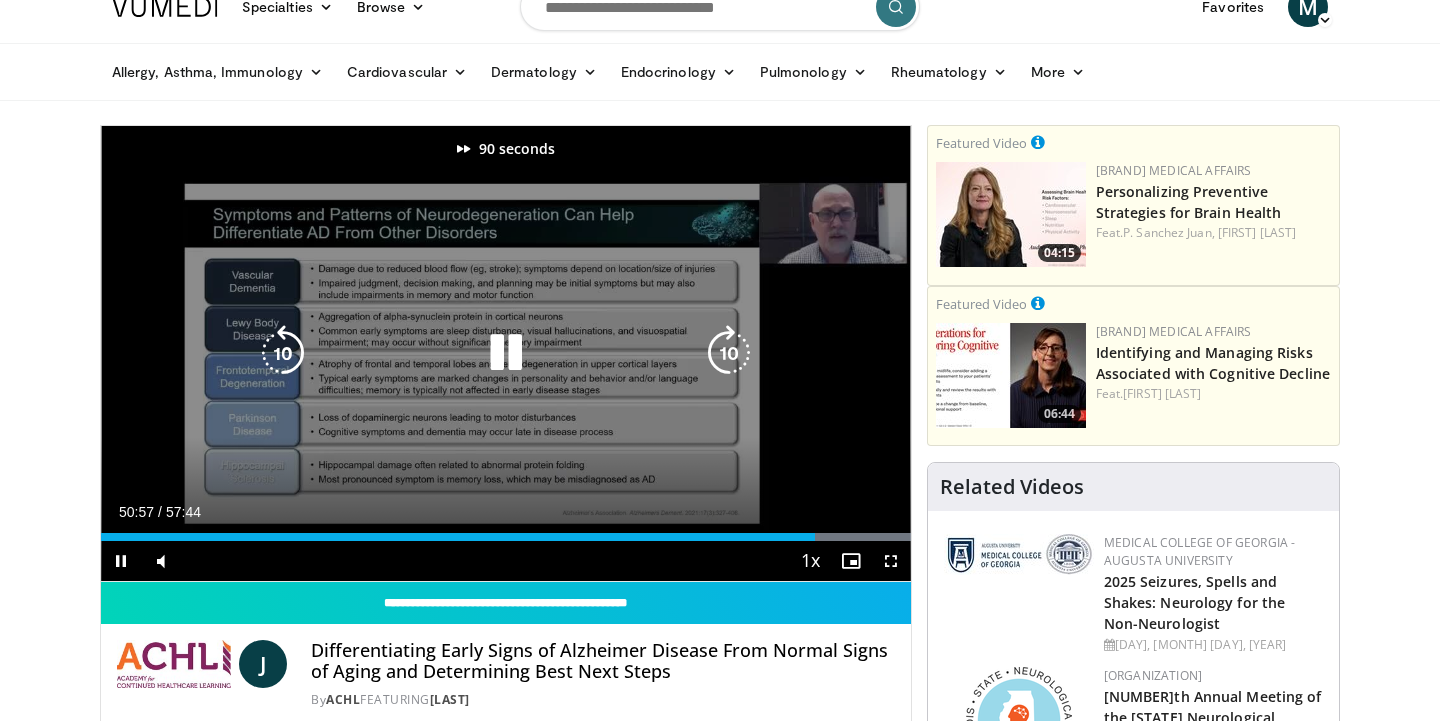 click at bounding box center [729, 353] 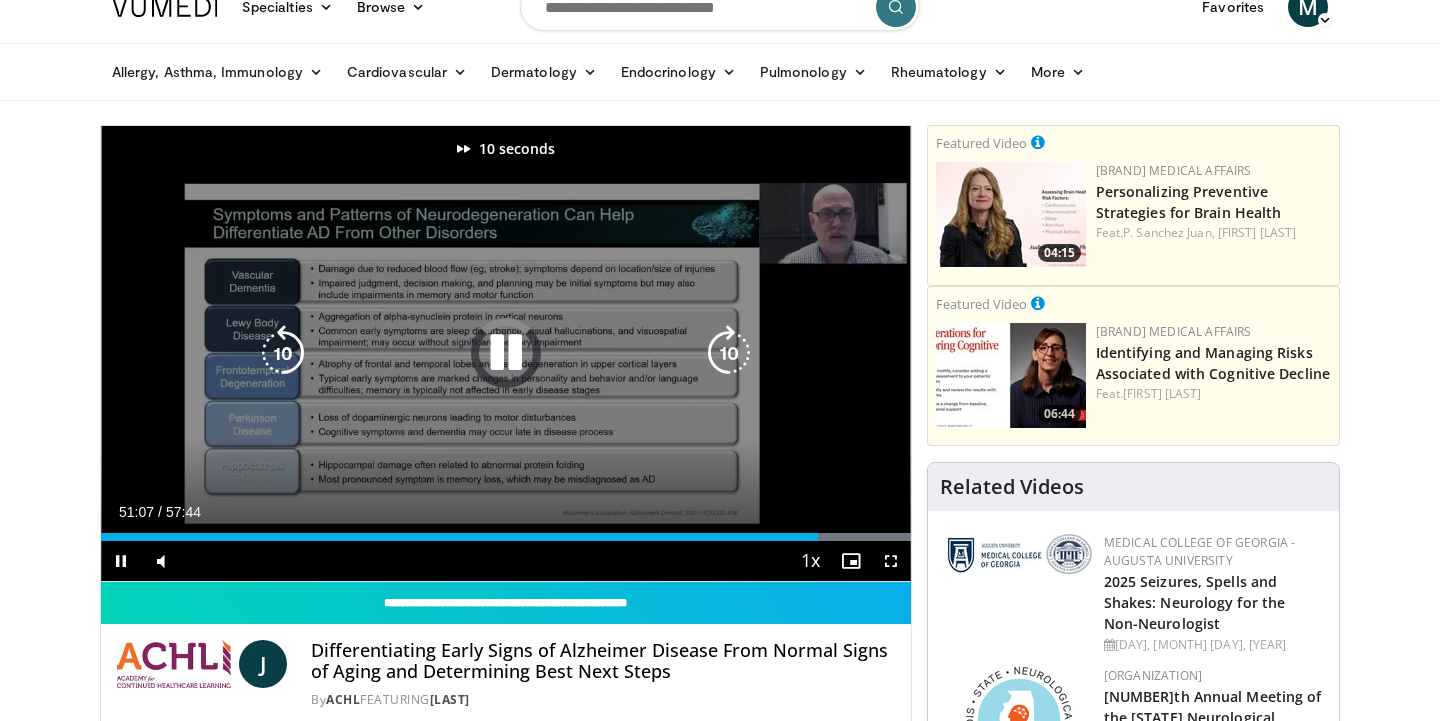 click at bounding box center [729, 353] 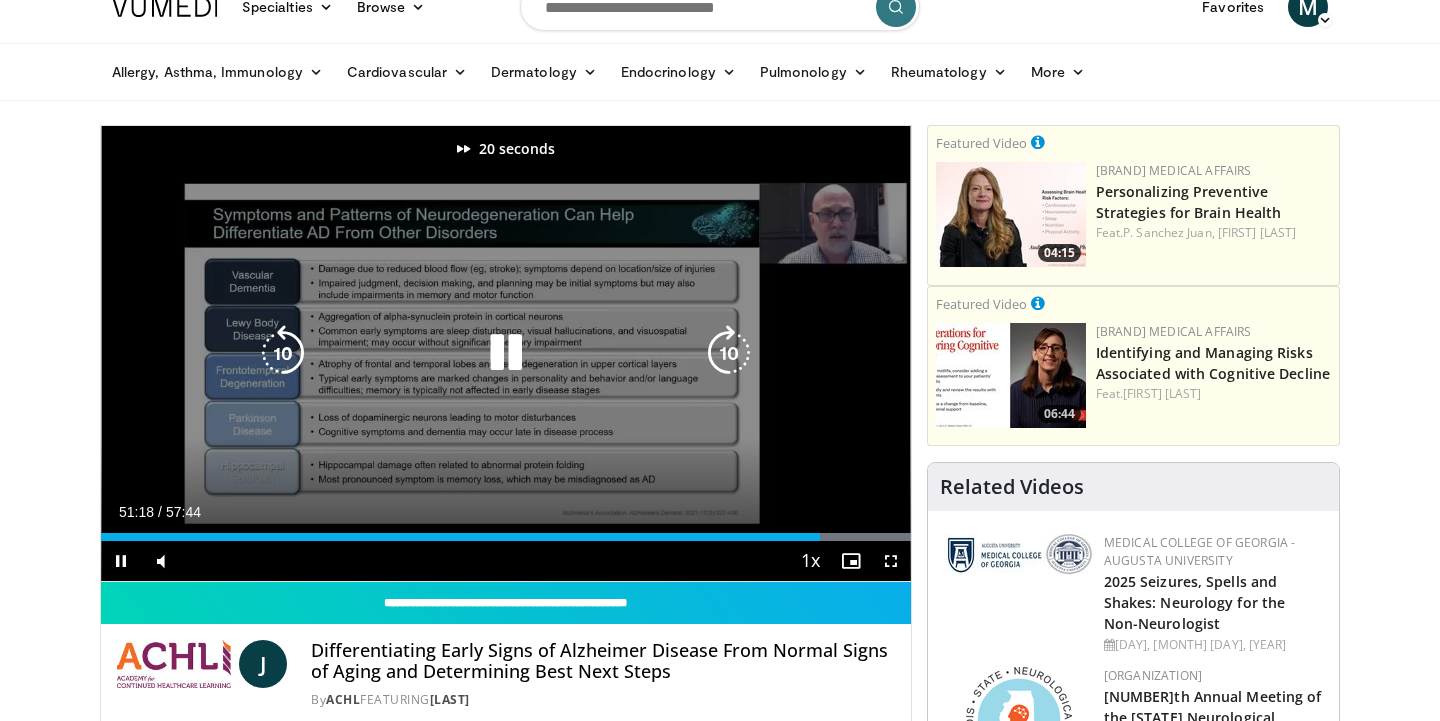 click at bounding box center (729, 353) 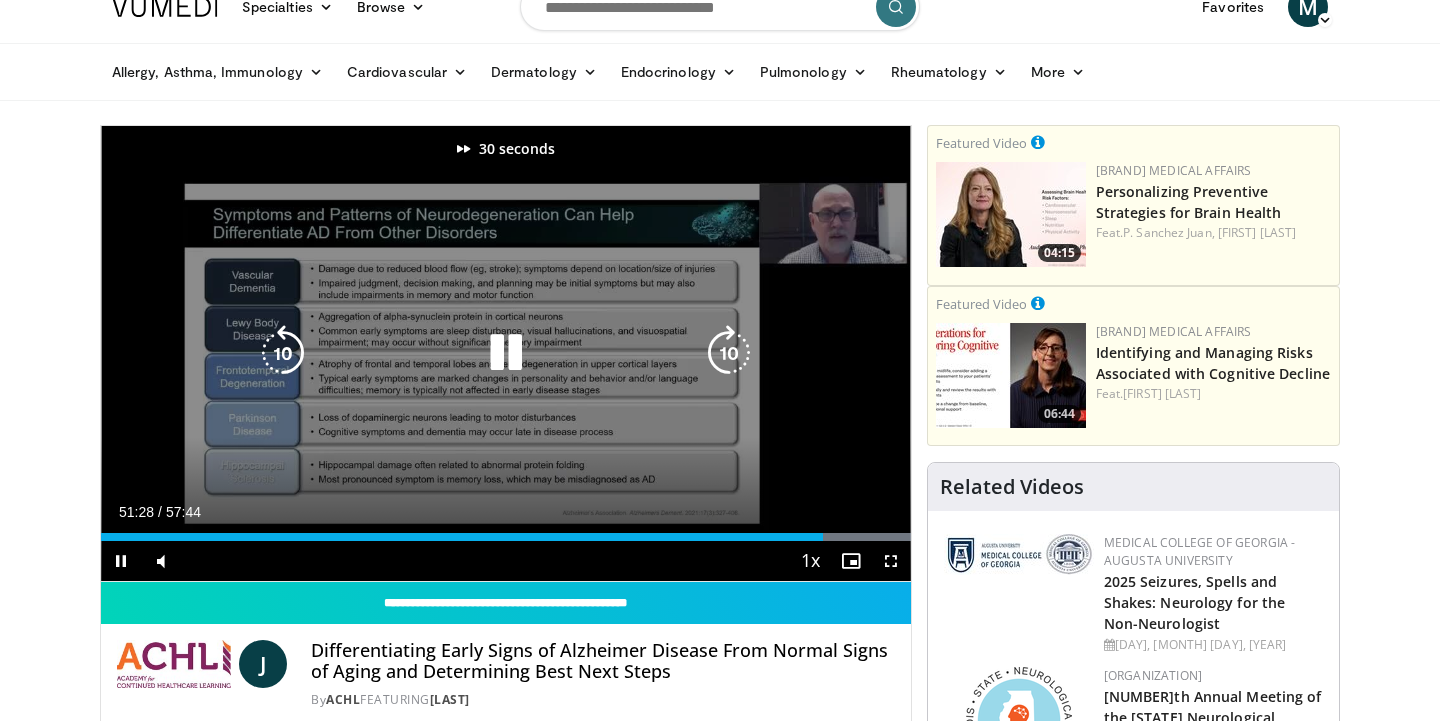 click at bounding box center (729, 353) 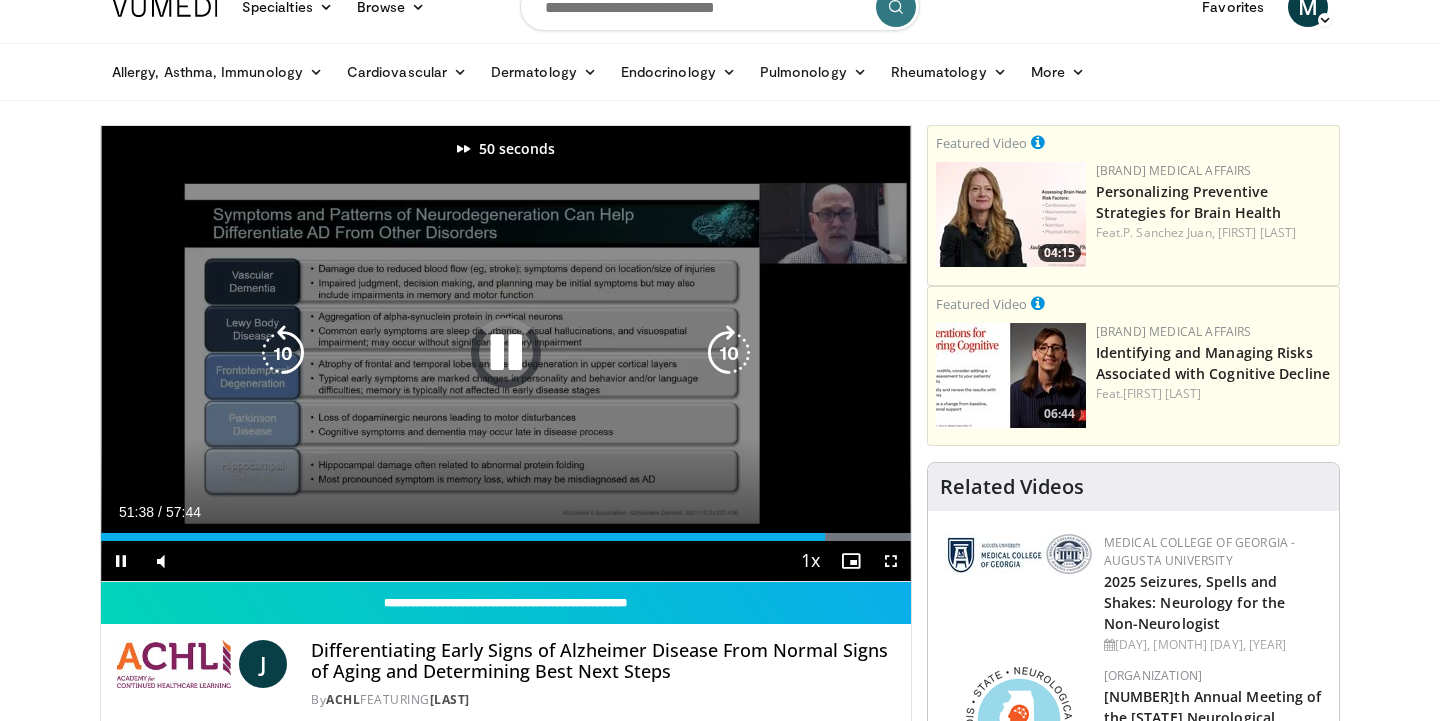 click at bounding box center (729, 353) 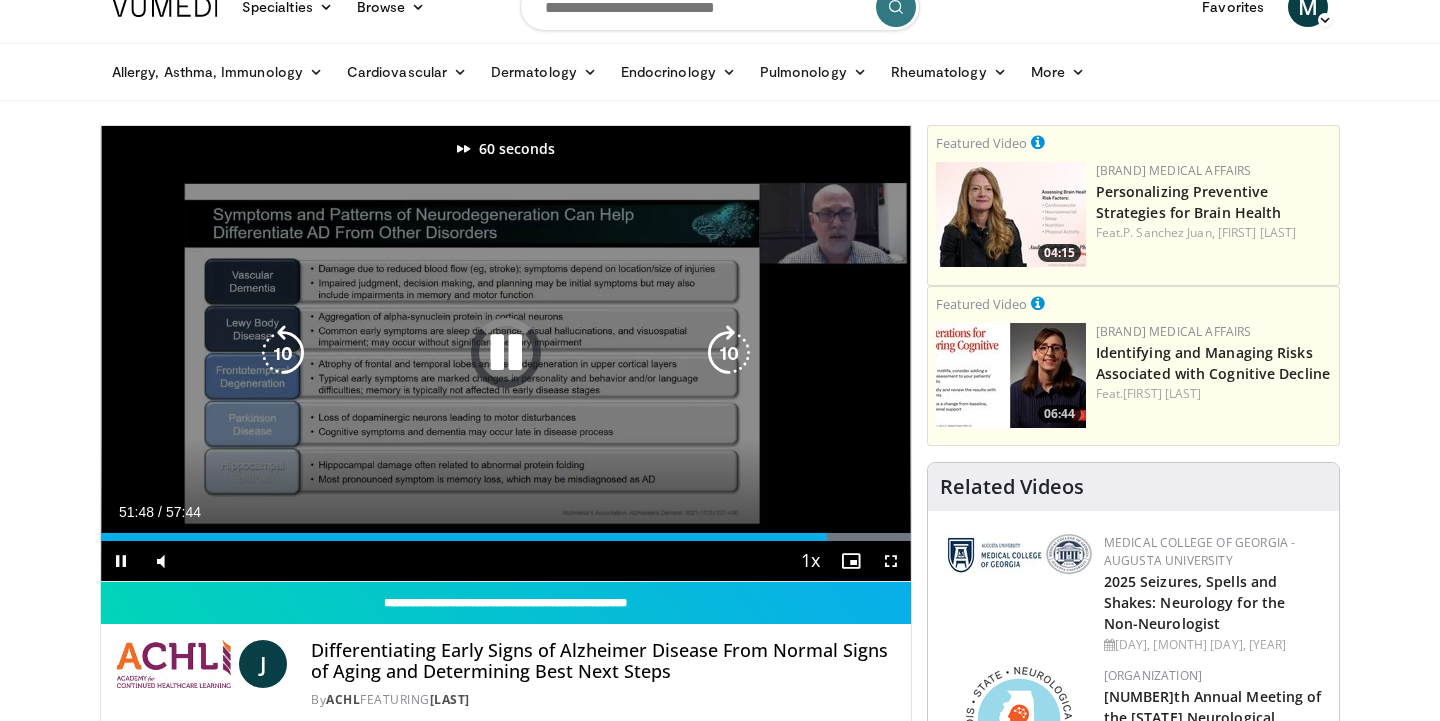 click at bounding box center [729, 353] 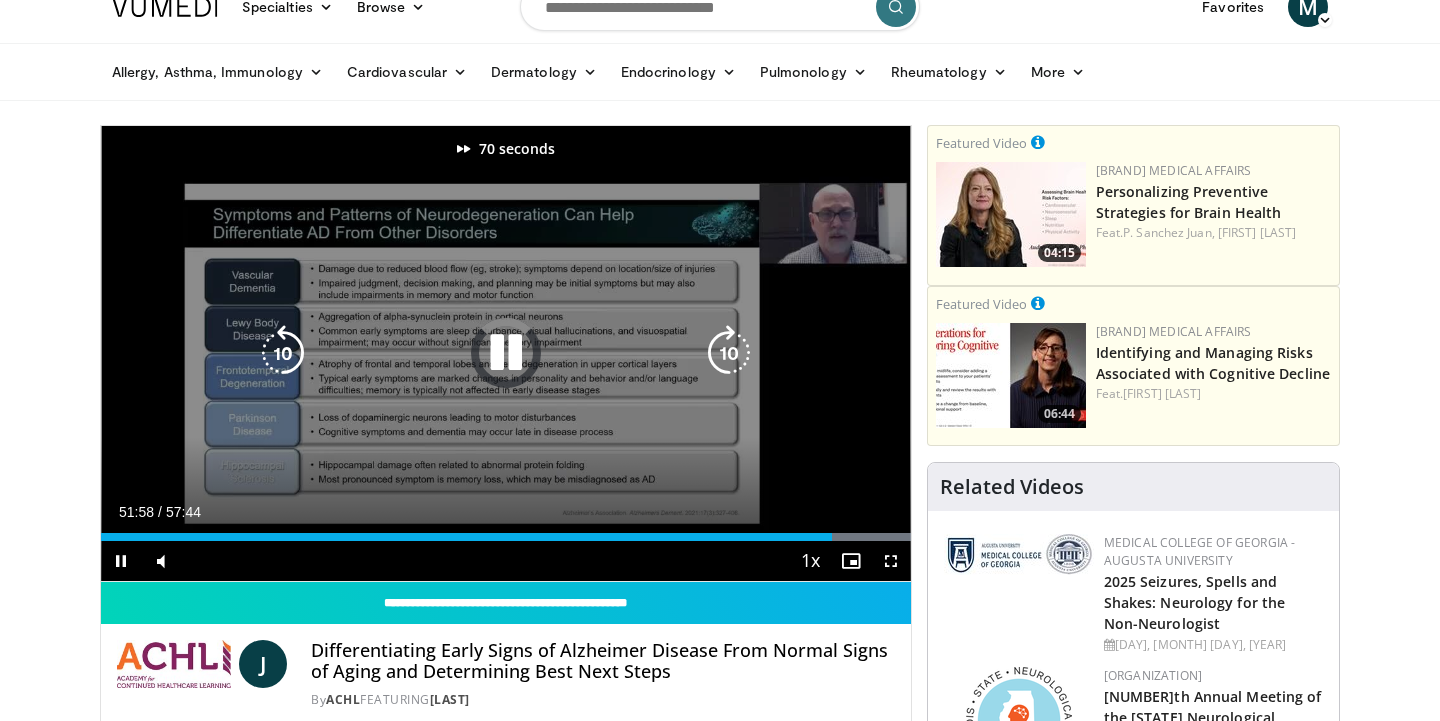 click at bounding box center [729, 353] 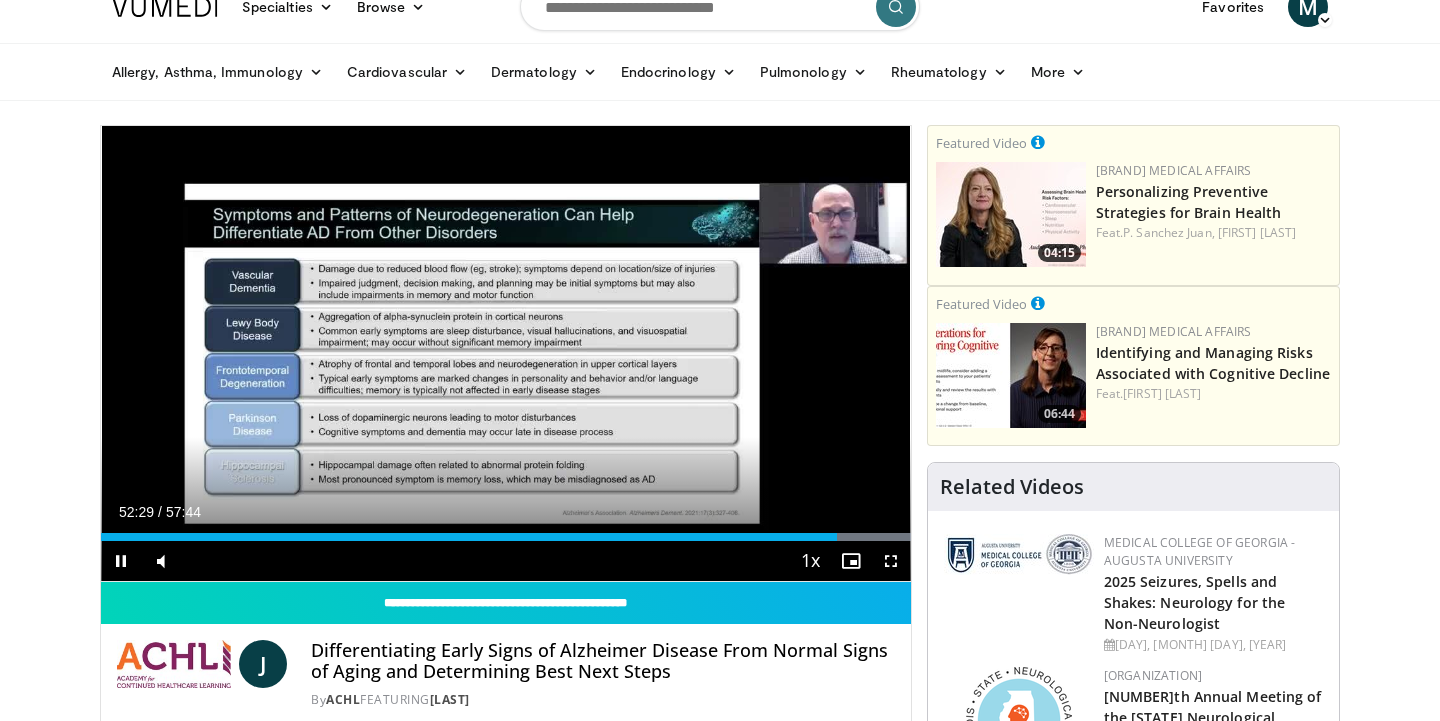 click at bounding box center (121, 561) 